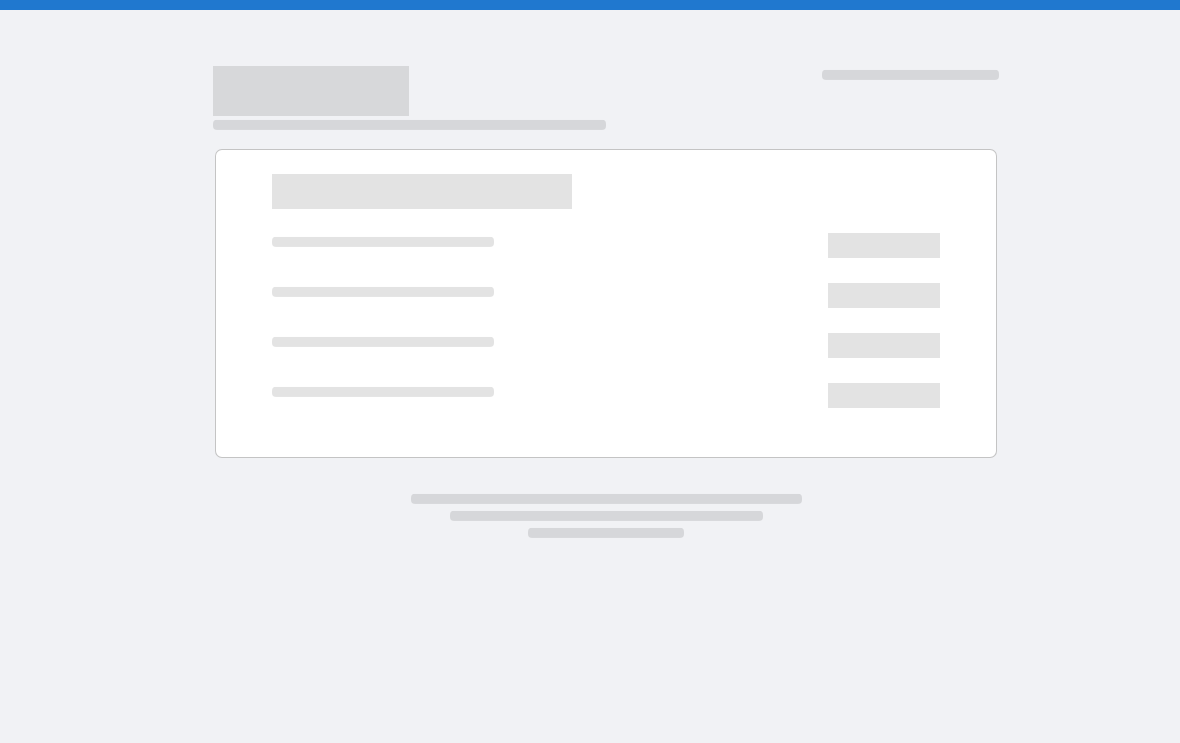 scroll, scrollTop: 0, scrollLeft: 0, axis: both 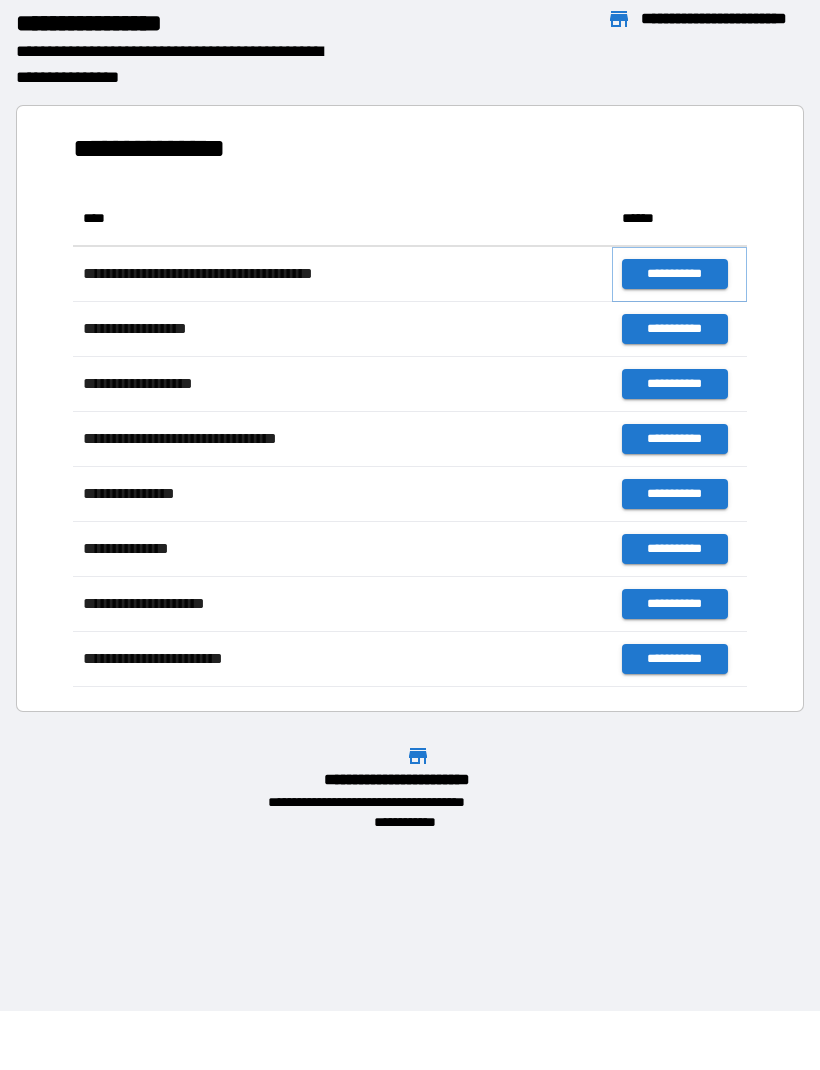 click on "**********" at bounding box center [674, 274] 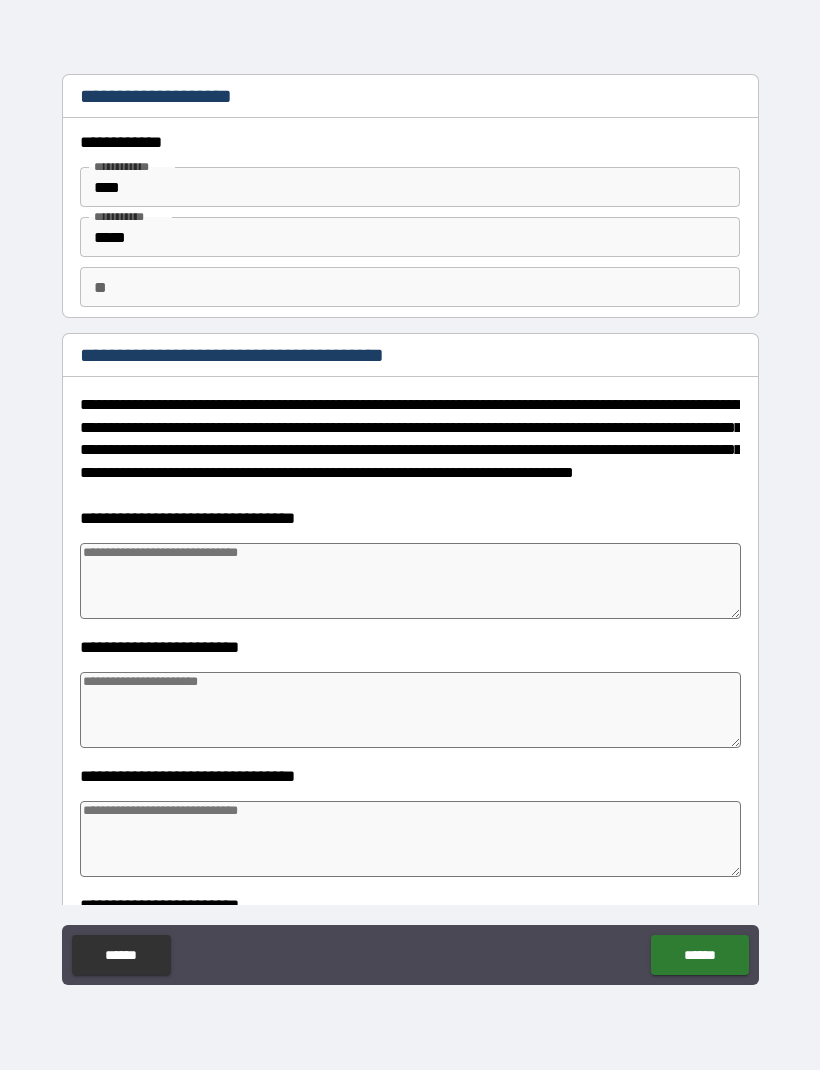 type on "*" 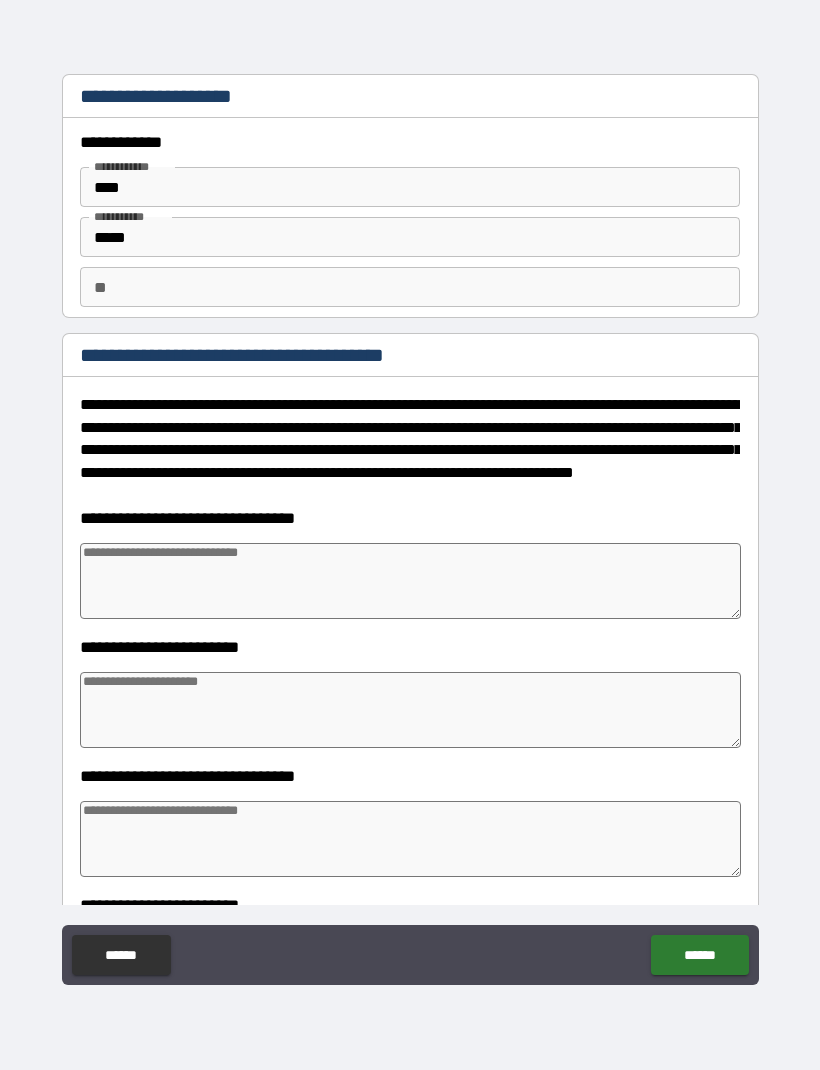 type on "*" 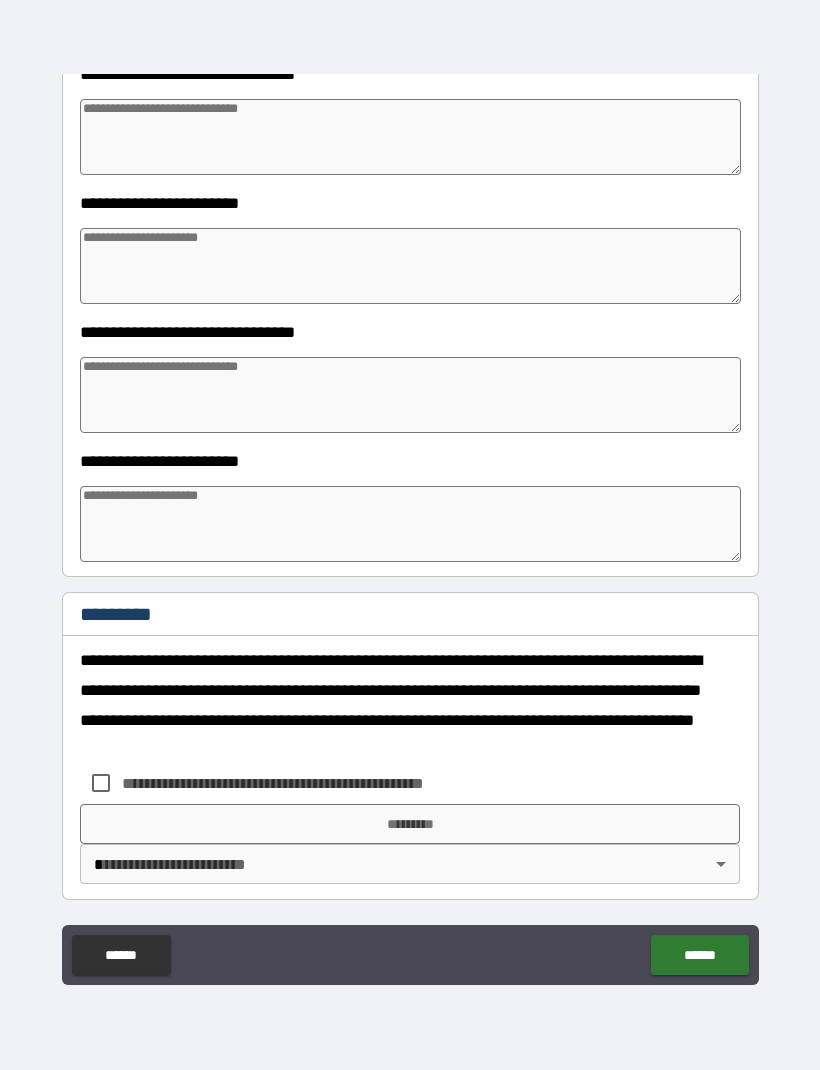 scroll, scrollTop: 702, scrollLeft: 0, axis: vertical 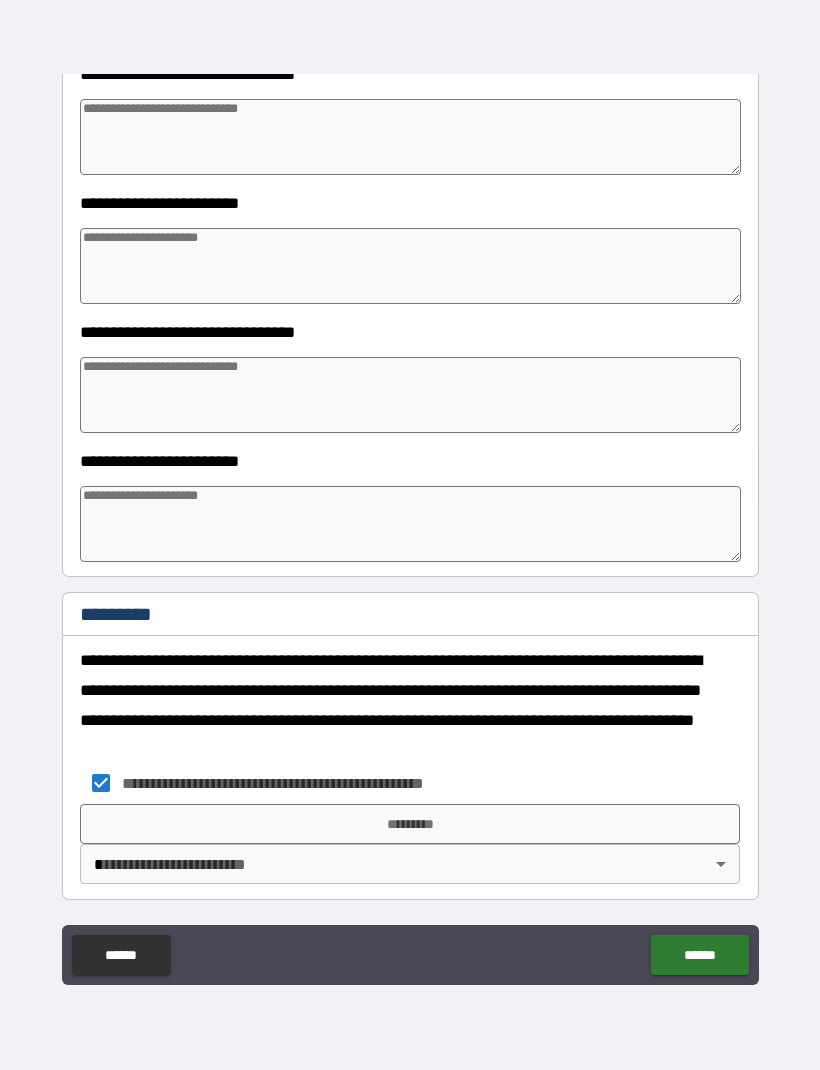 type on "*" 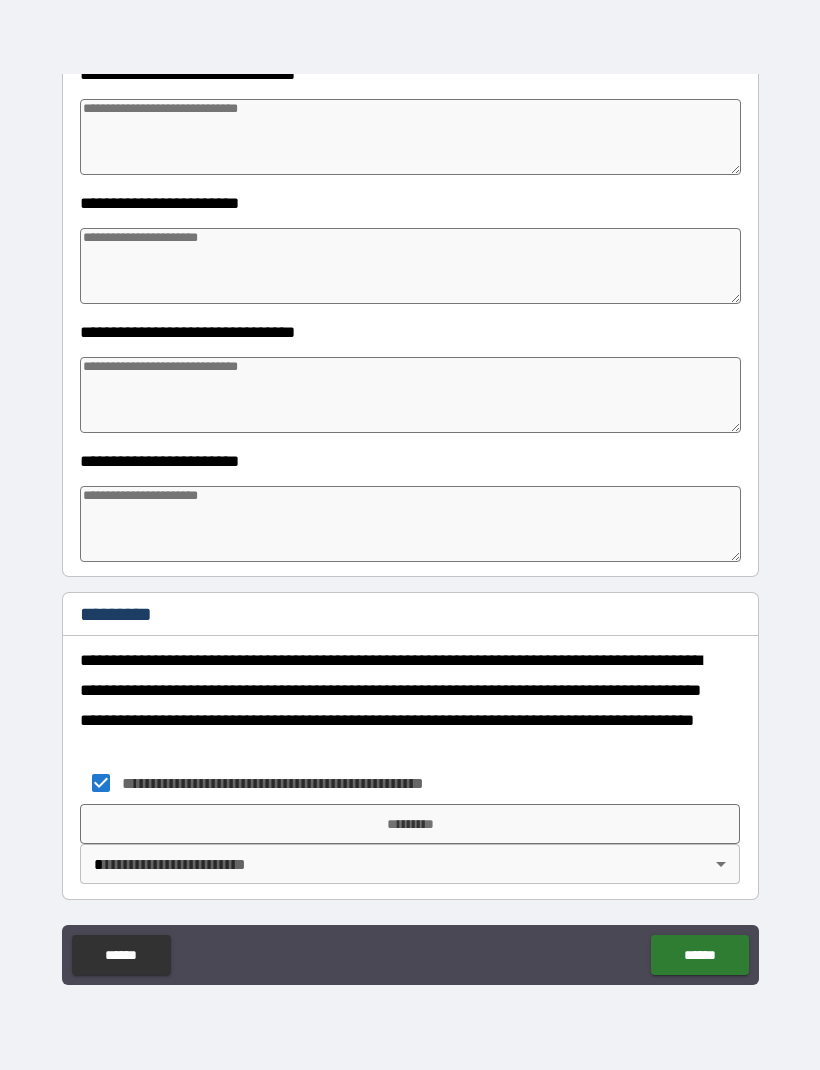type on "*" 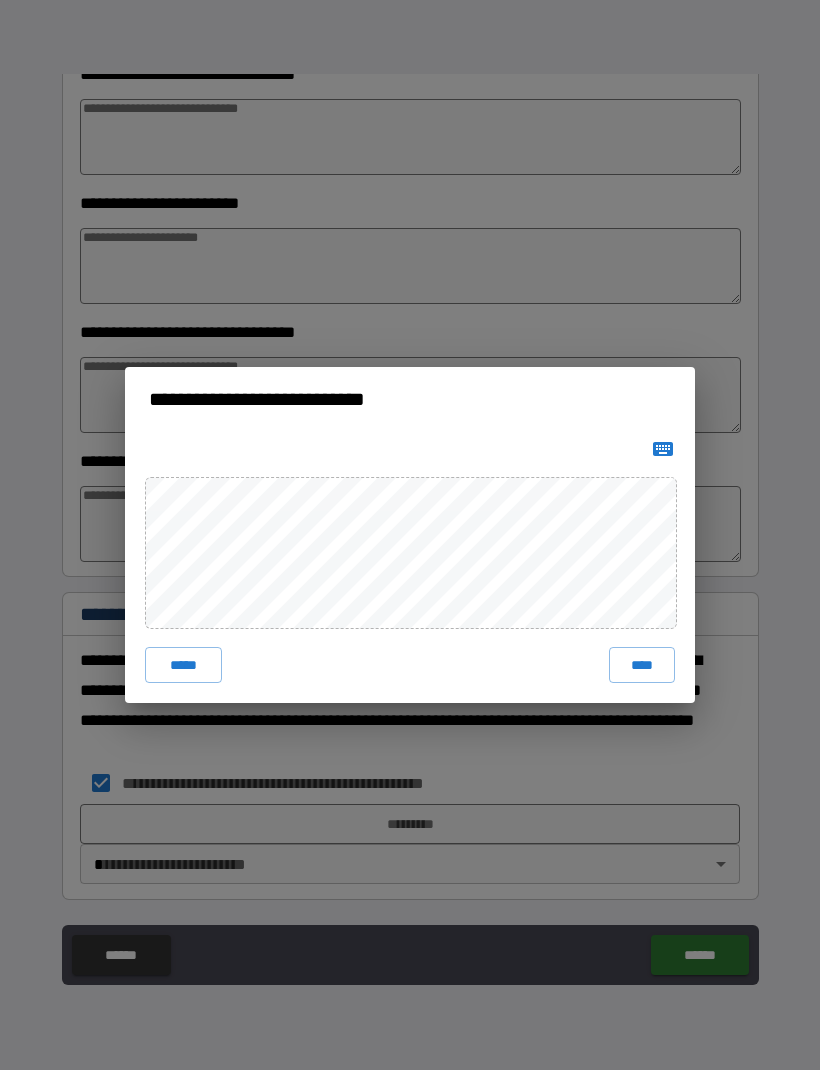 click on "****" at bounding box center [642, 665] 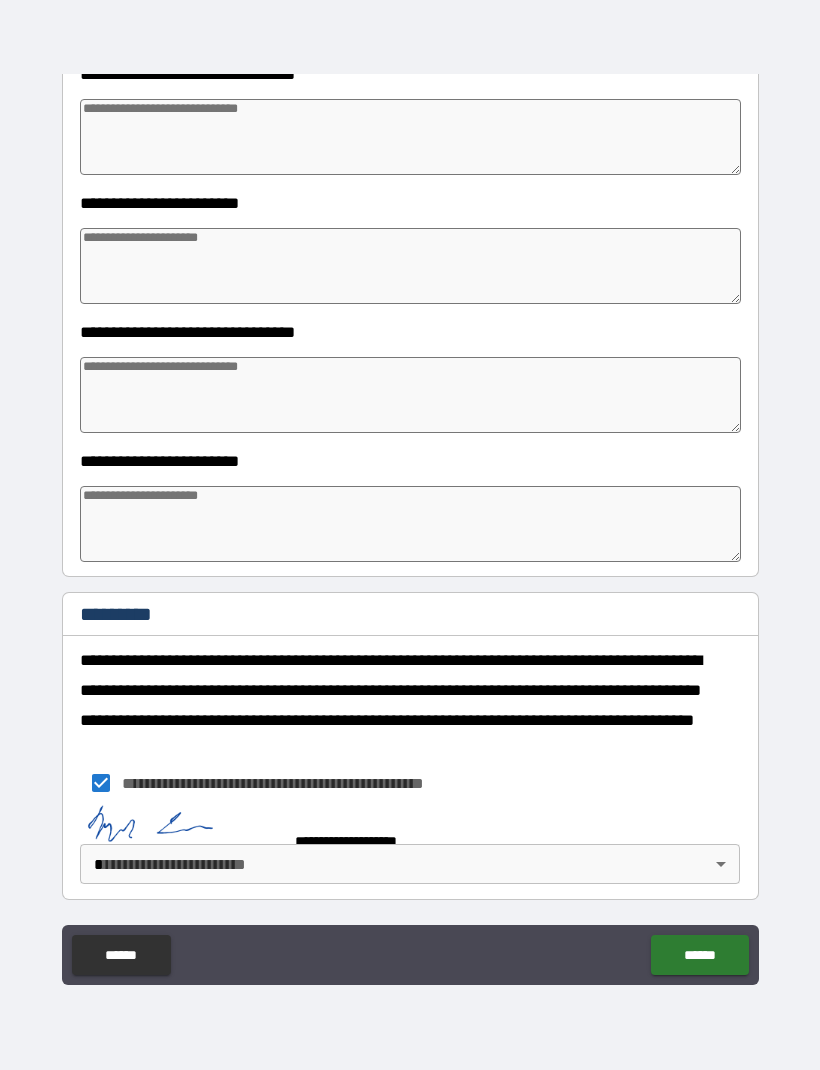 type on "*" 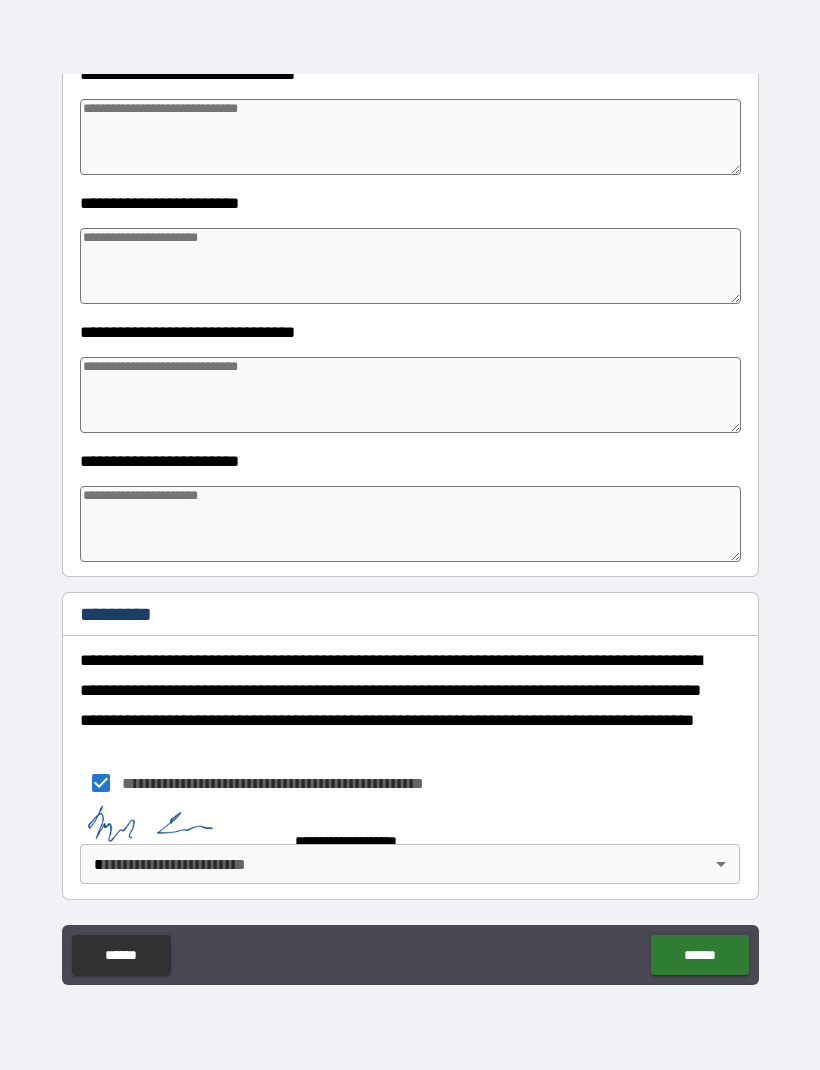 type on "*" 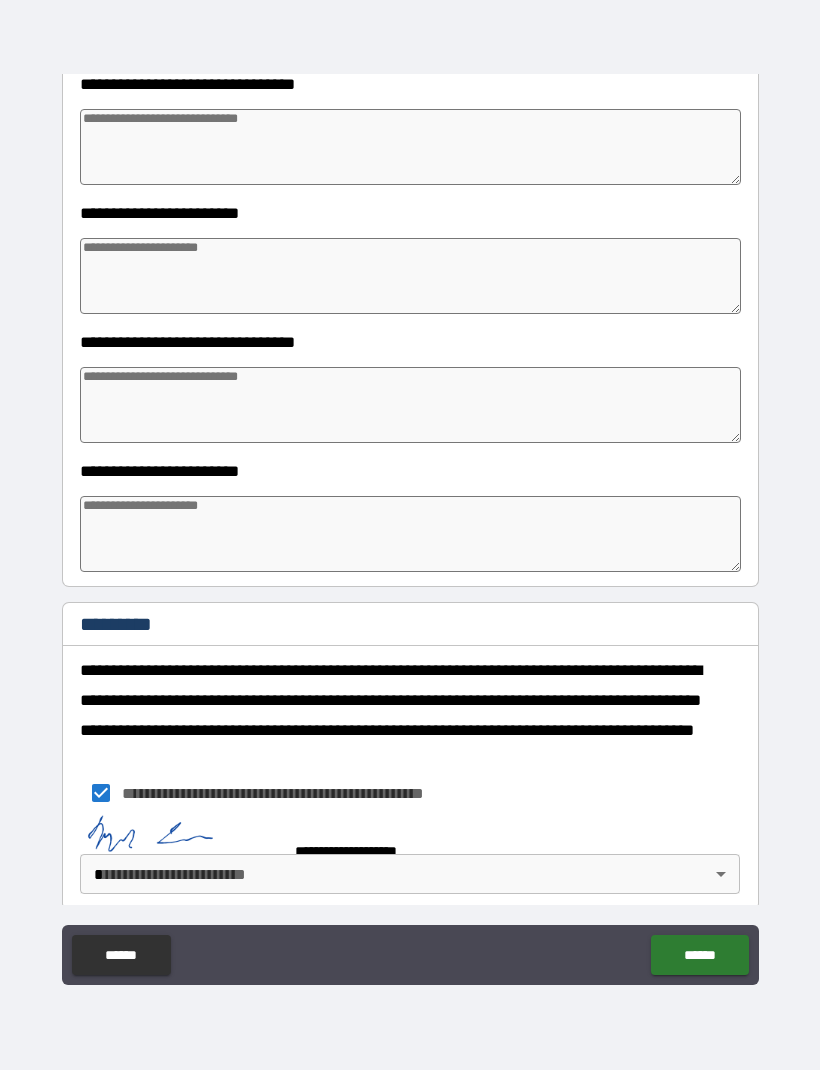 type on "*" 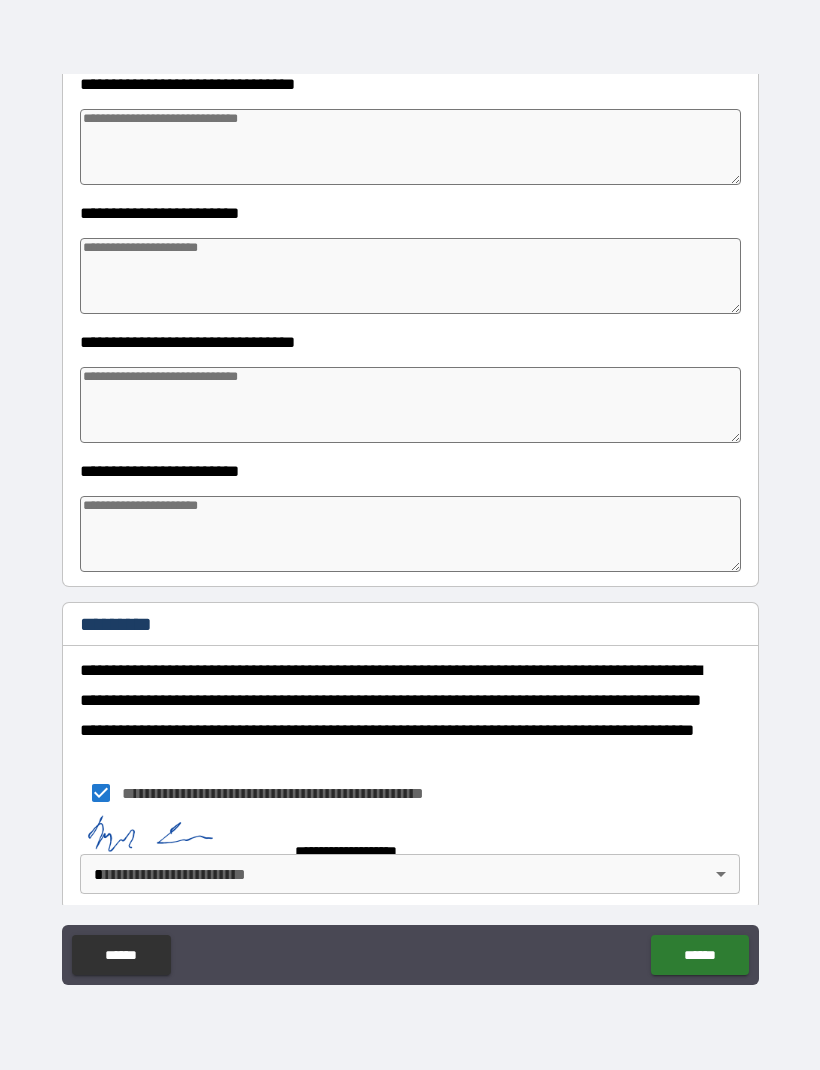 type on "*" 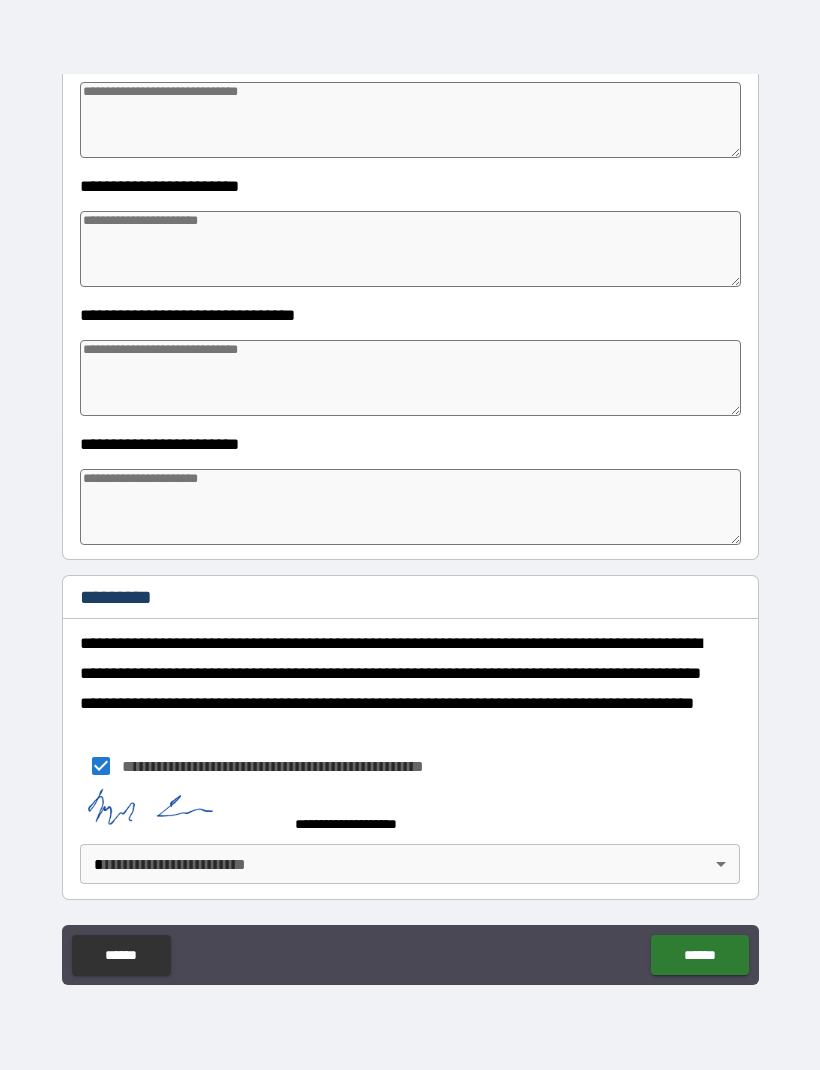 click on "******" at bounding box center (699, 955) 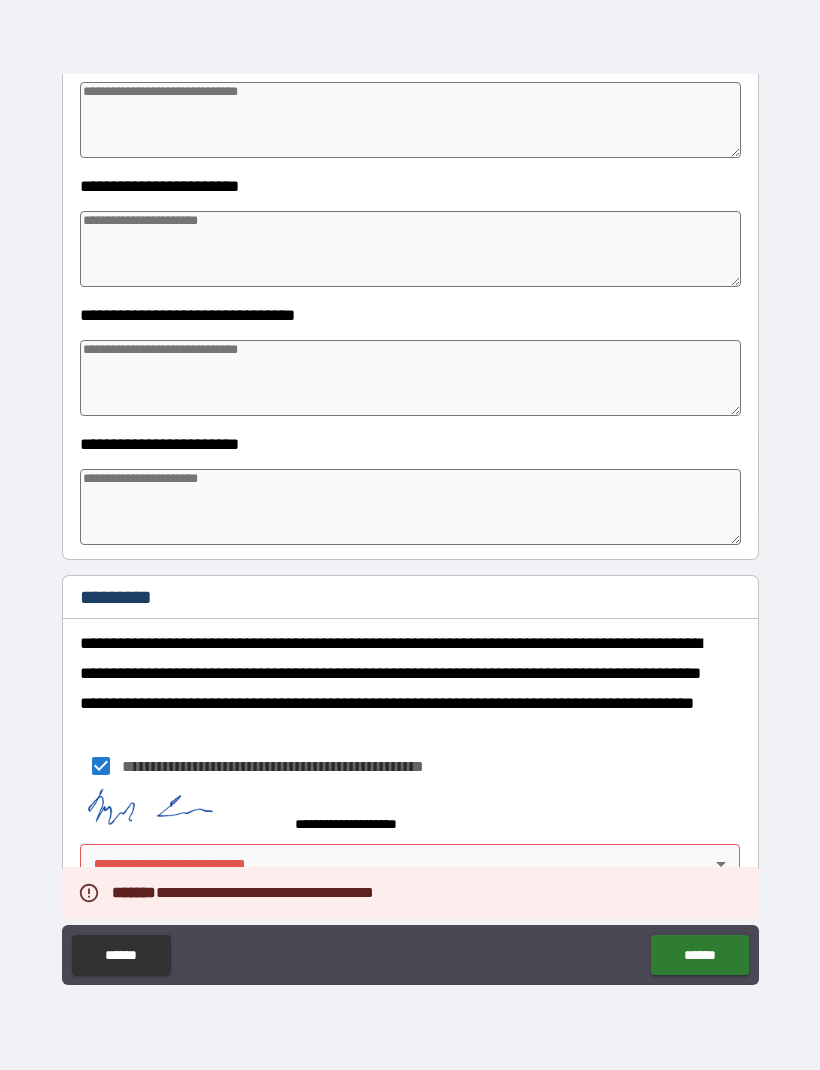 type on "*" 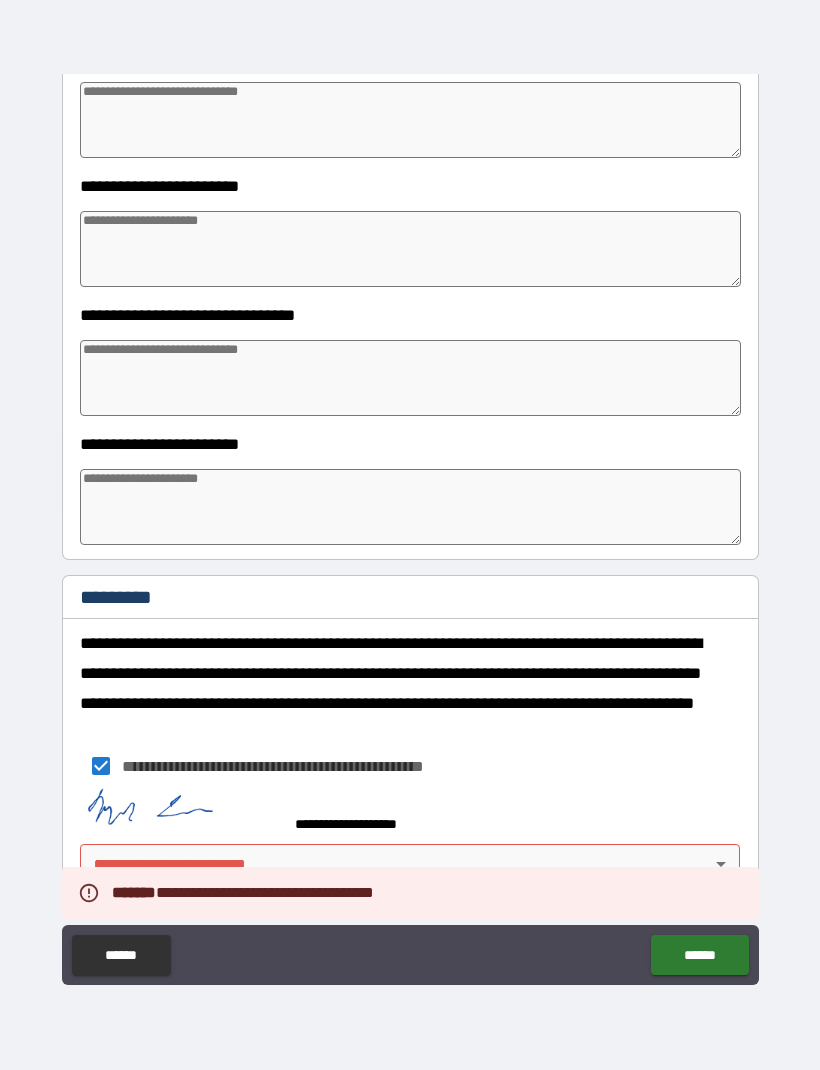 type on "*" 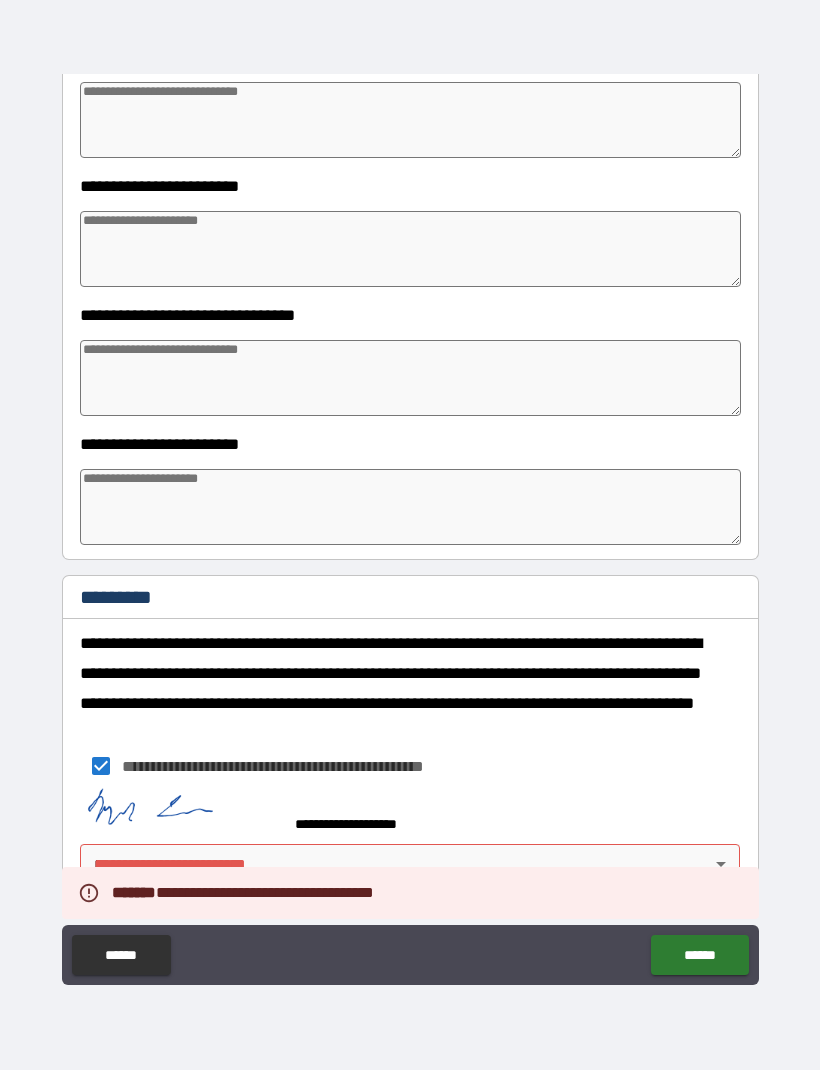 scroll, scrollTop: 719, scrollLeft: 0, axis: vertical 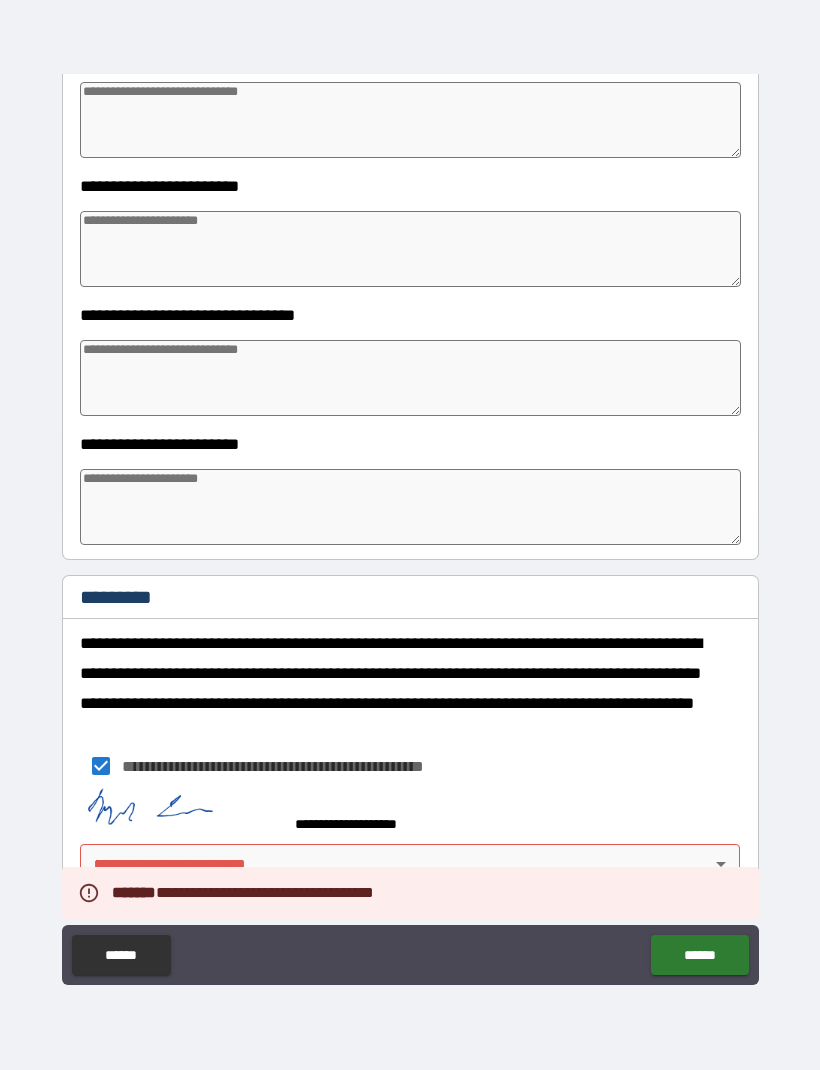 click on "**********" at bounding box center (410, 509) 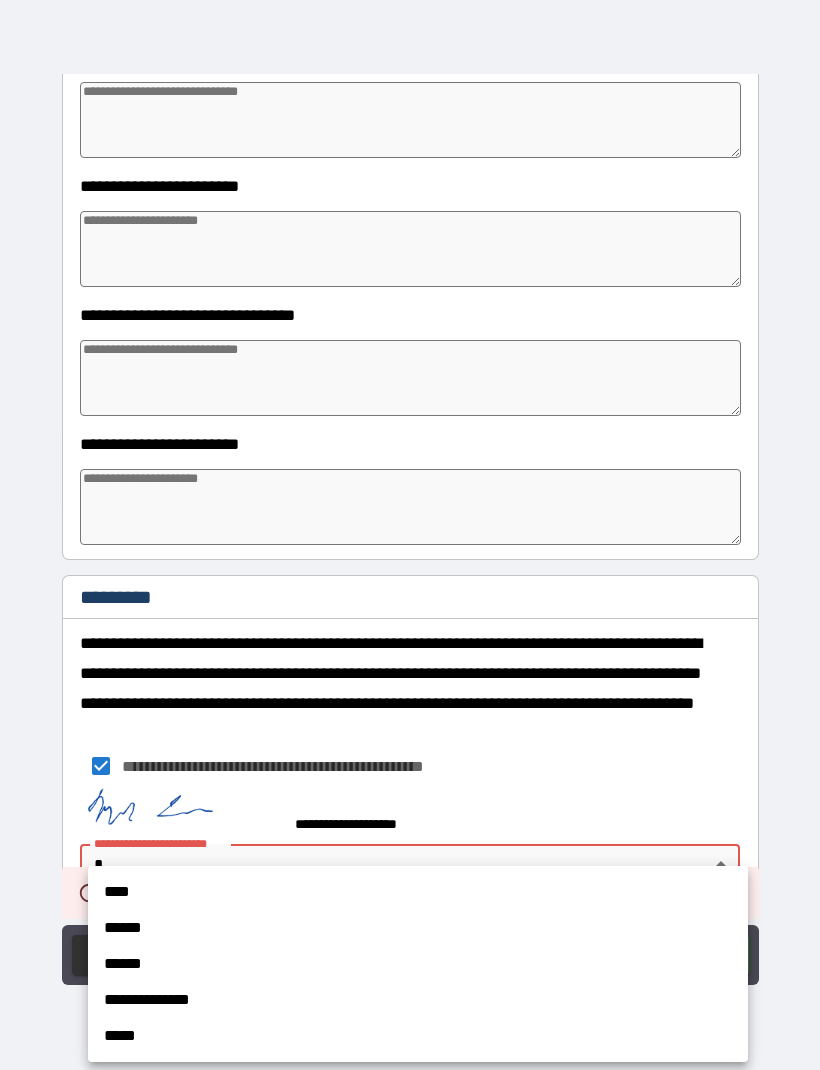 click on "****" at bounding box center [418, 892] 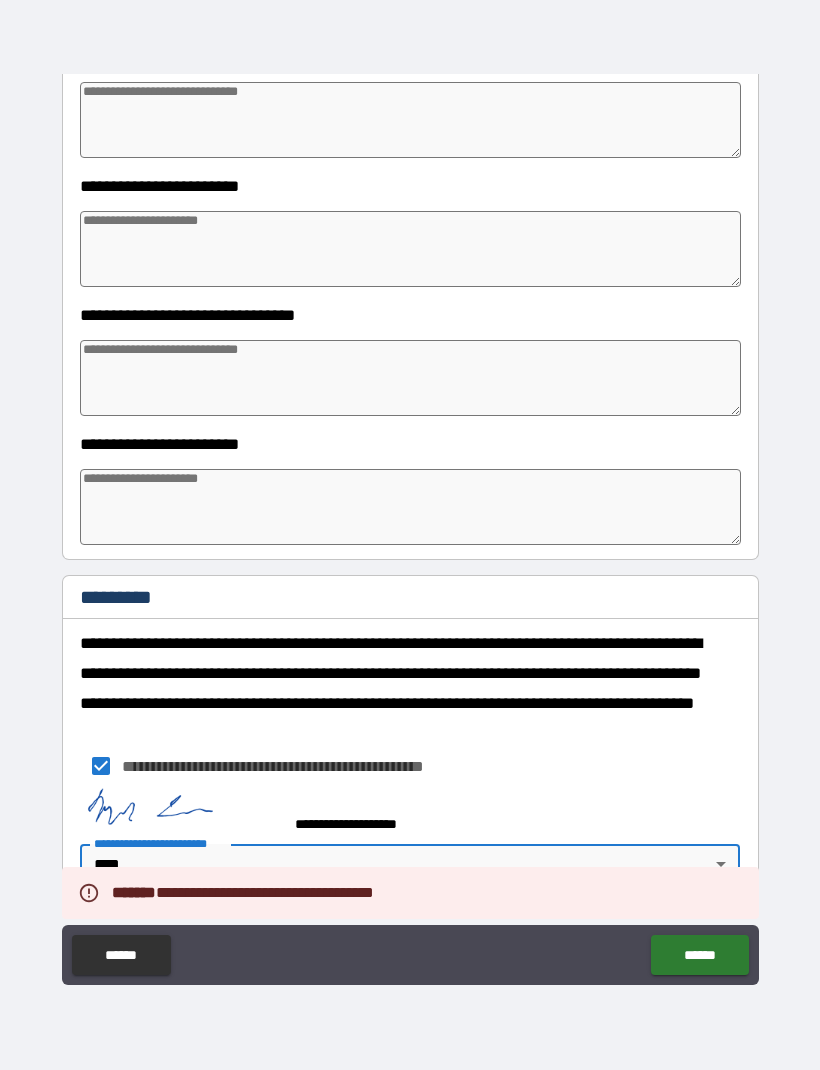 type on "*" 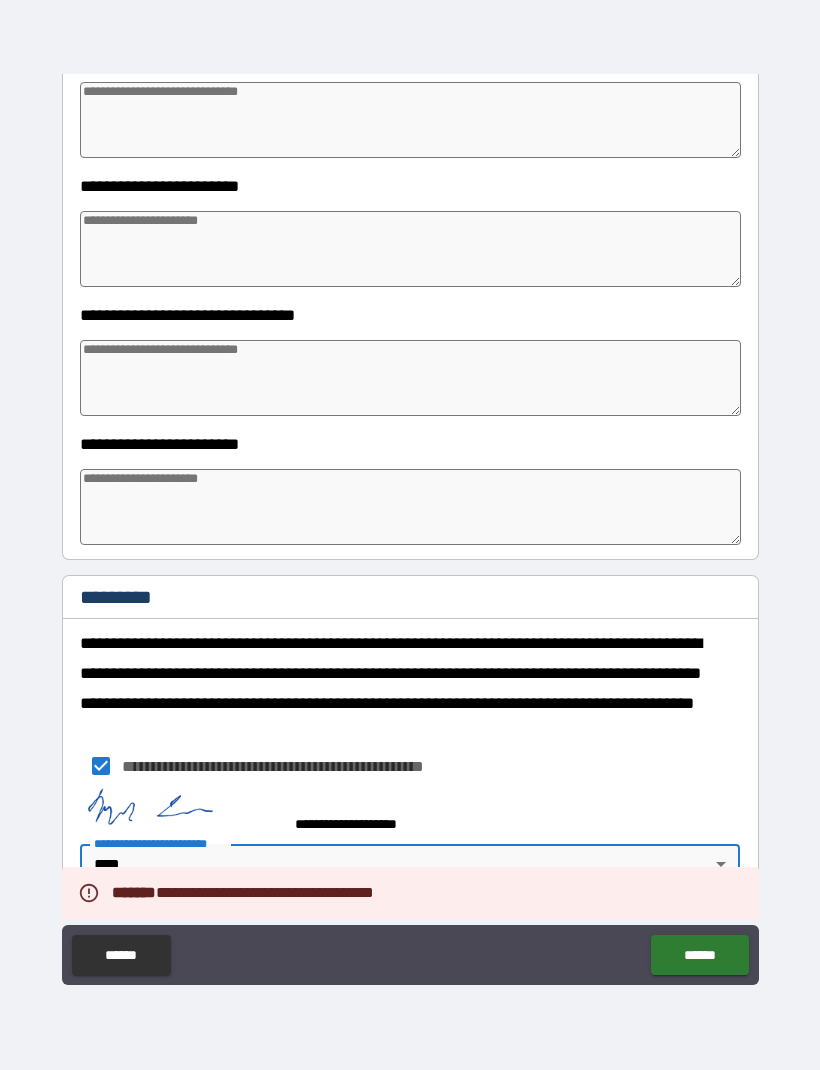 type on "*" 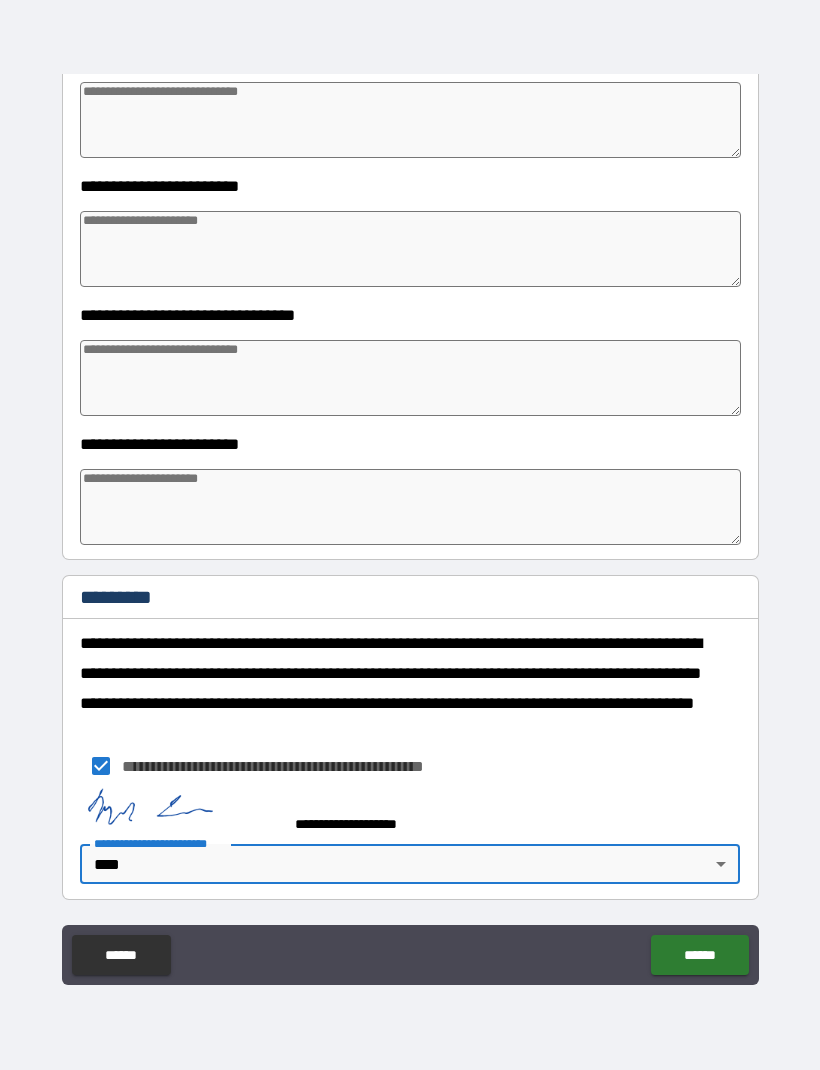 click on "******" at bounding box center [699, 955] 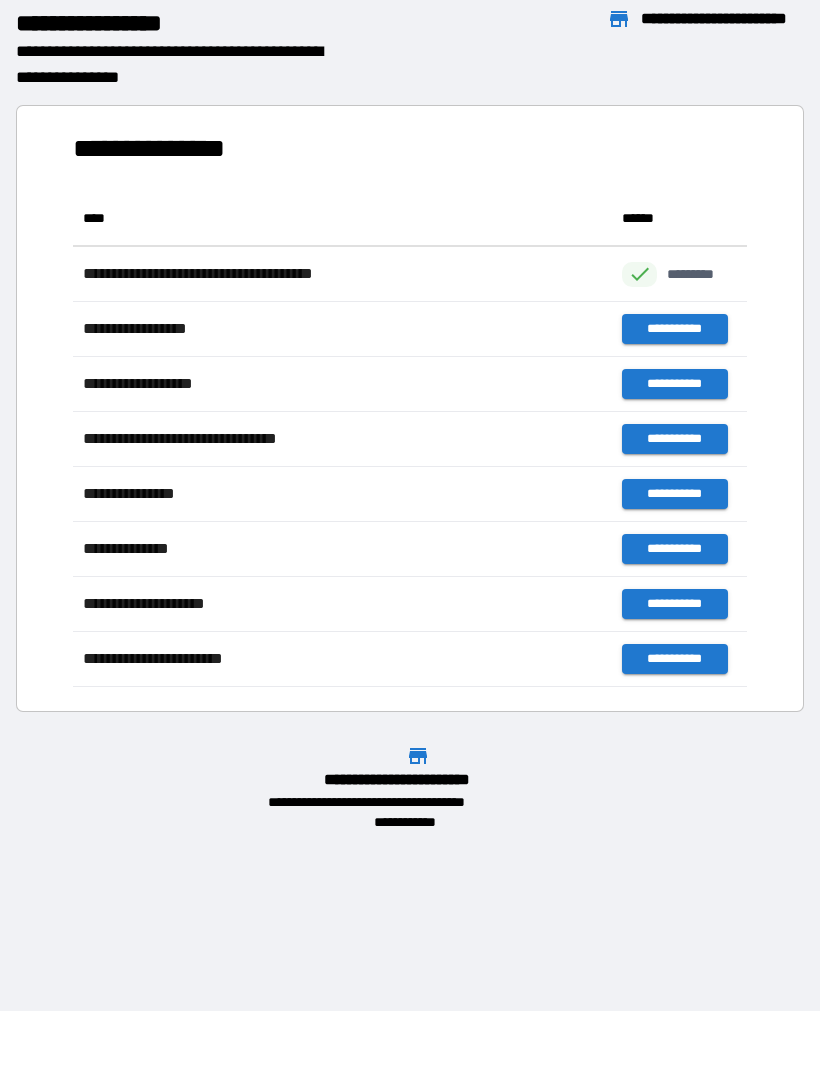 scroll, scrollTop: 496, scrollLeft: 674, axis: both 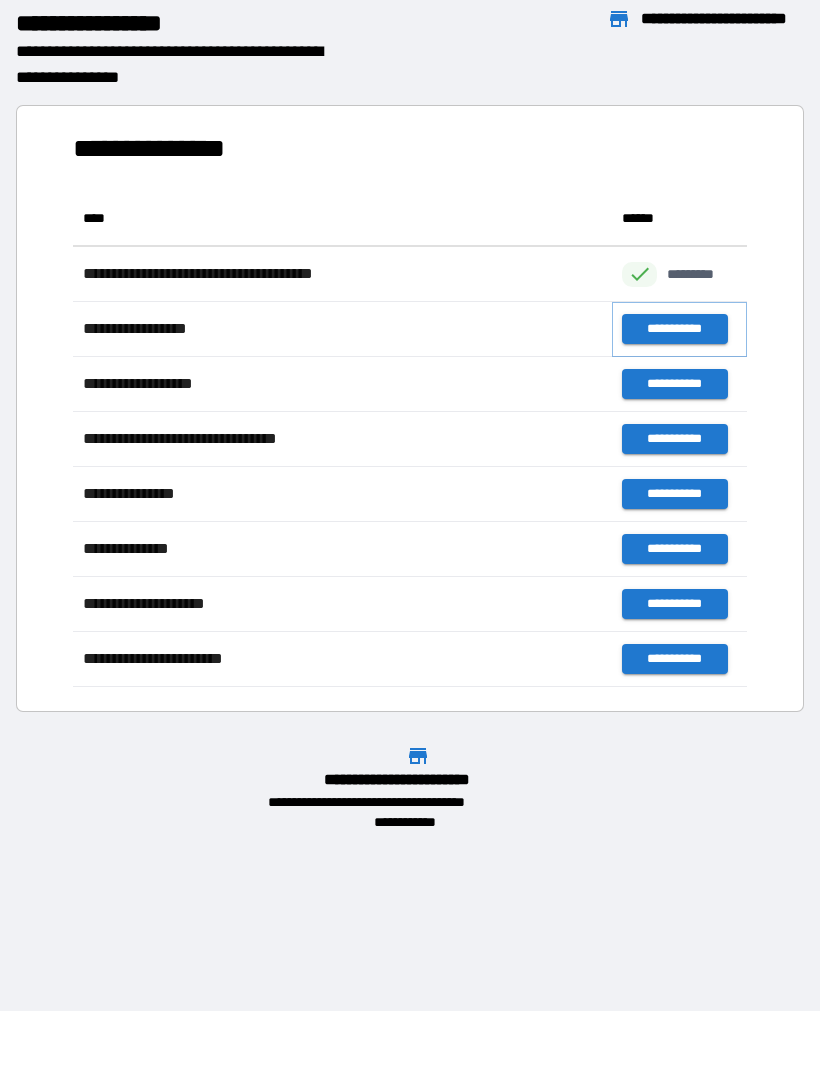 click on "**********" at bounding box center (674, 329) 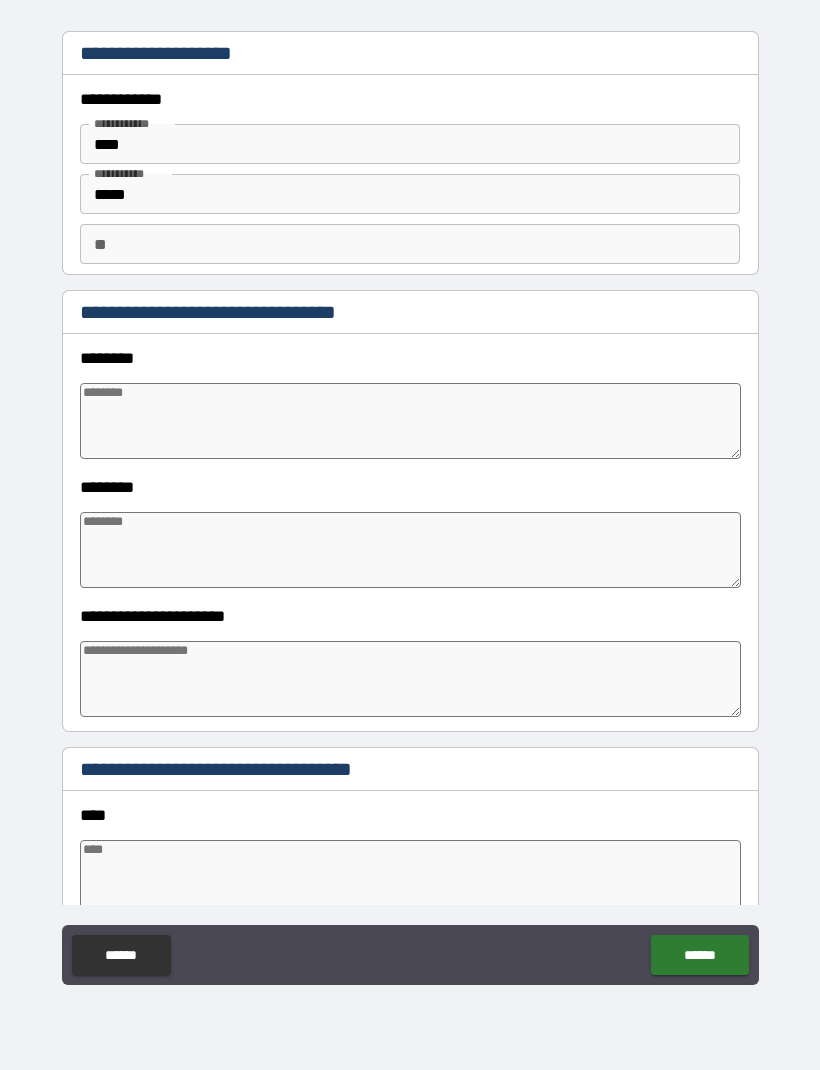 type on "*" 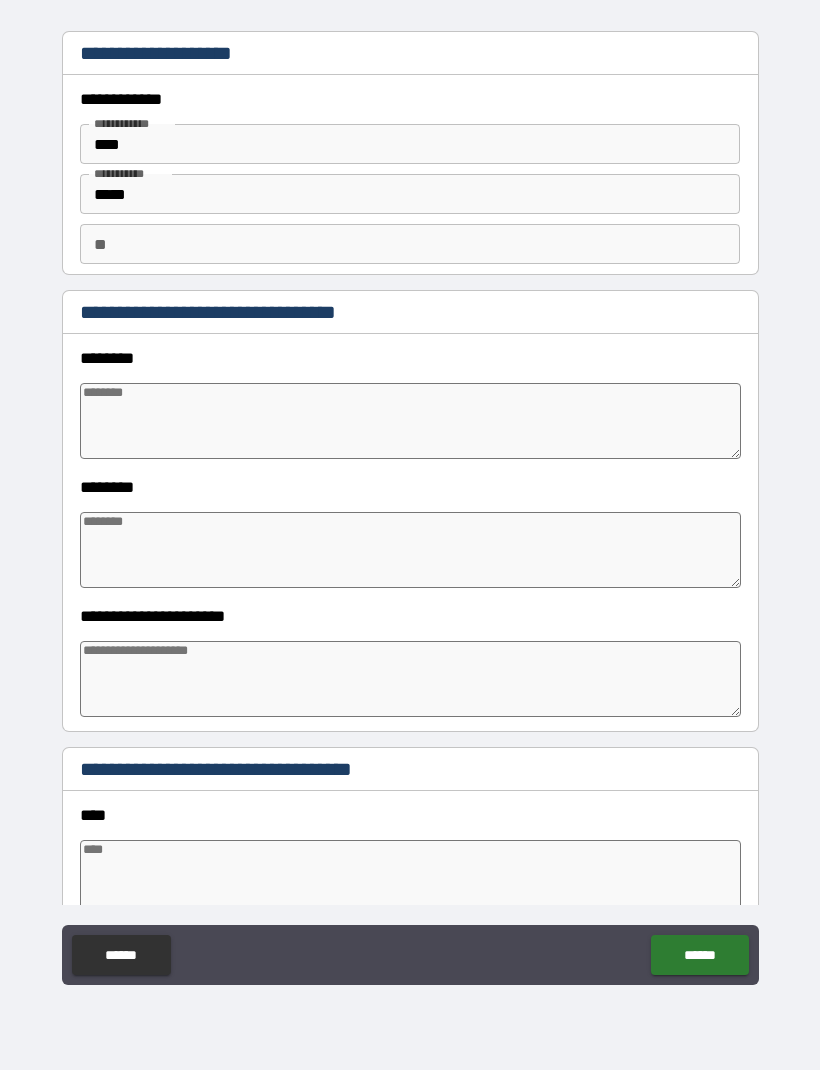 type on "*" 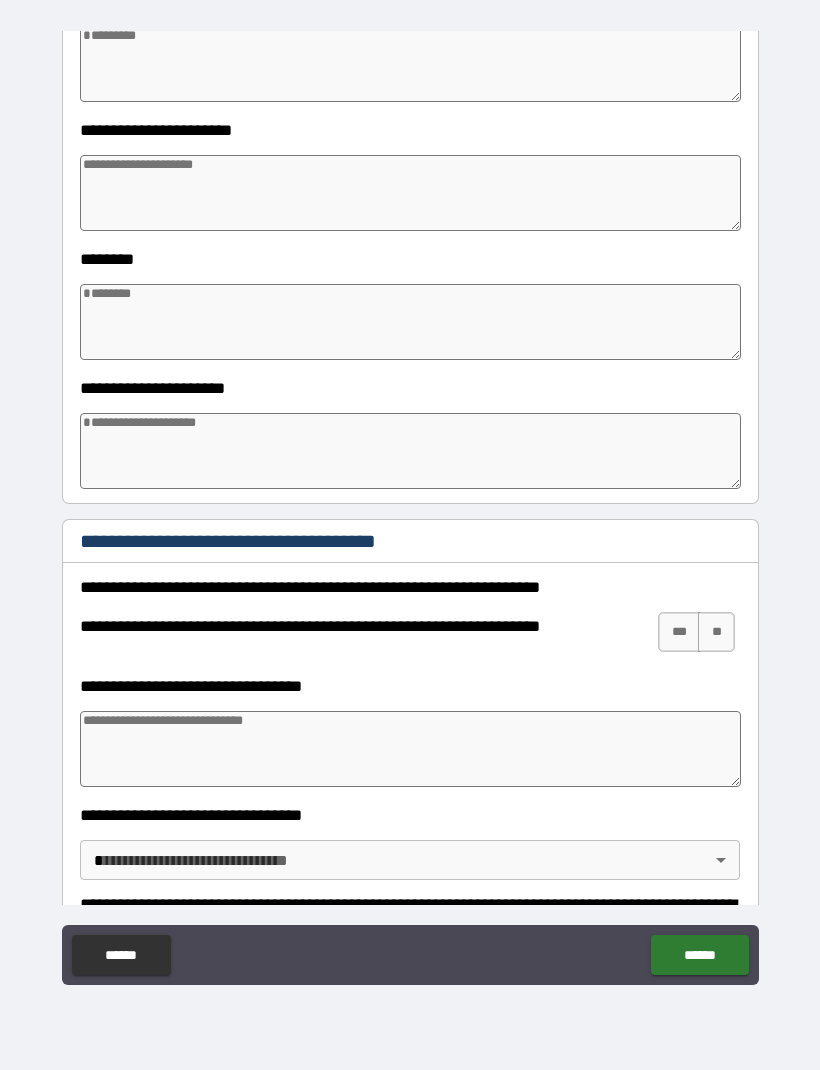 scroll, scrollTop: 944, scrollLeft: 0, axis: vertical 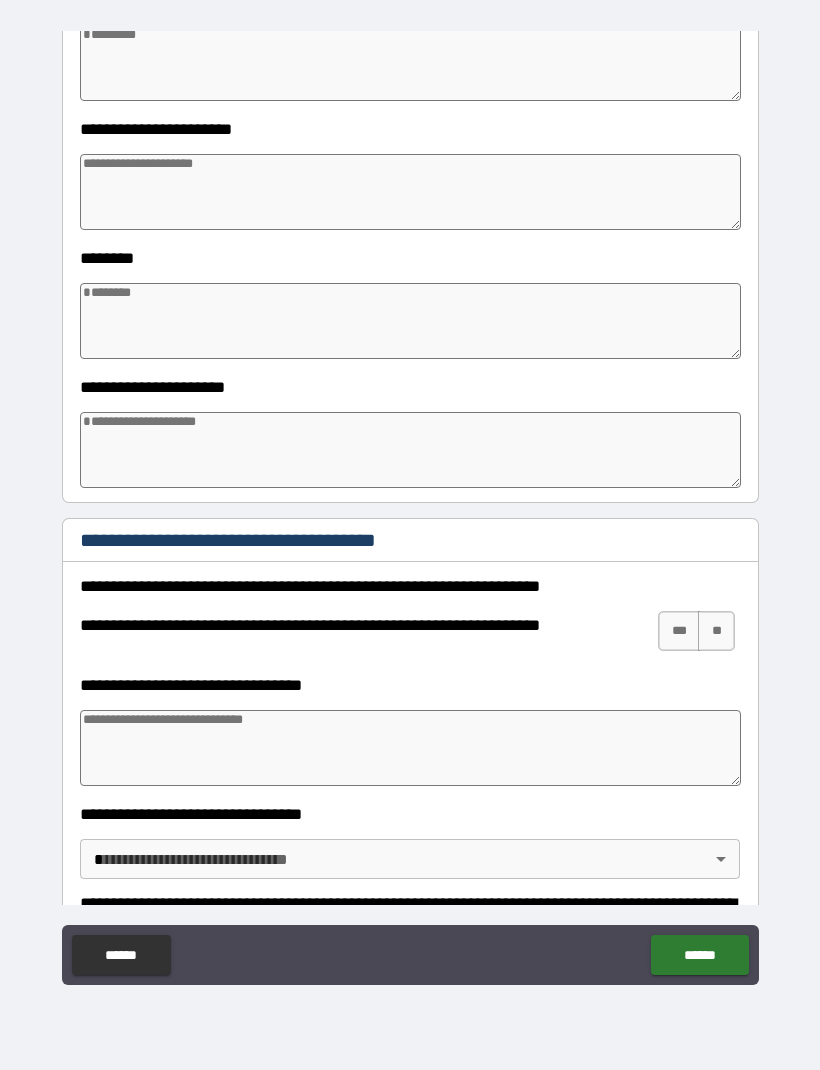 click at bounding box center [410, 748] 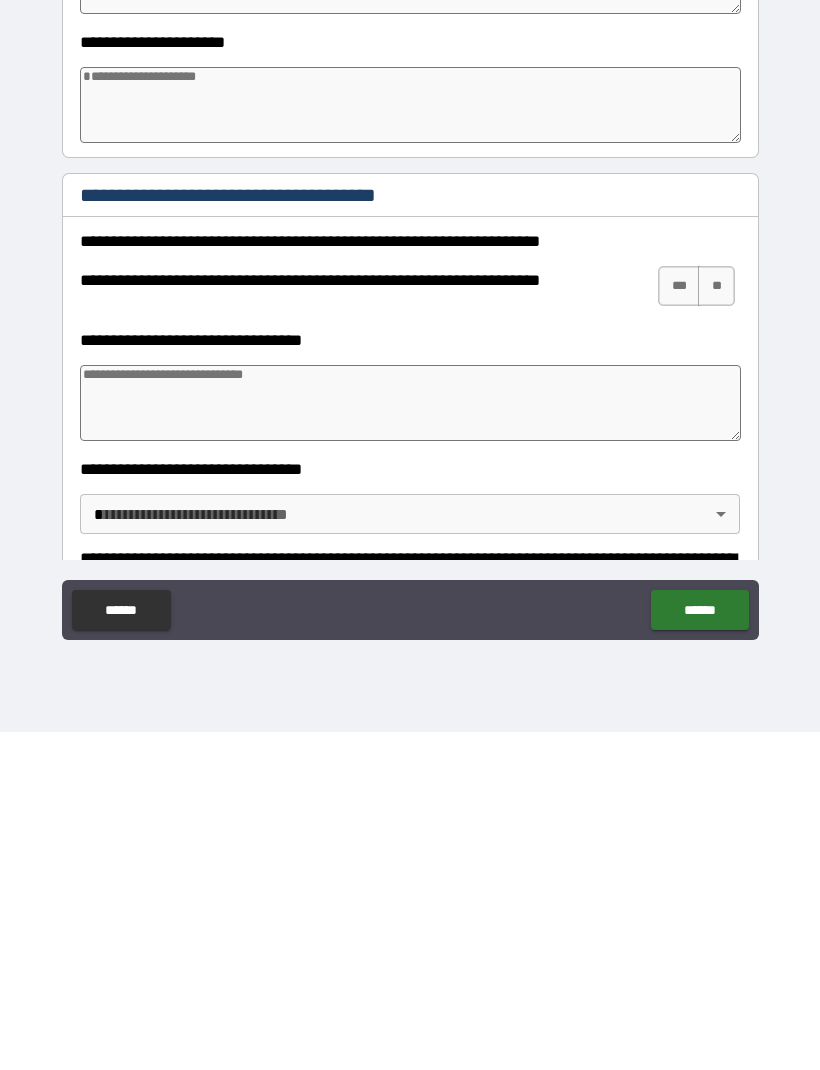 type on "*" 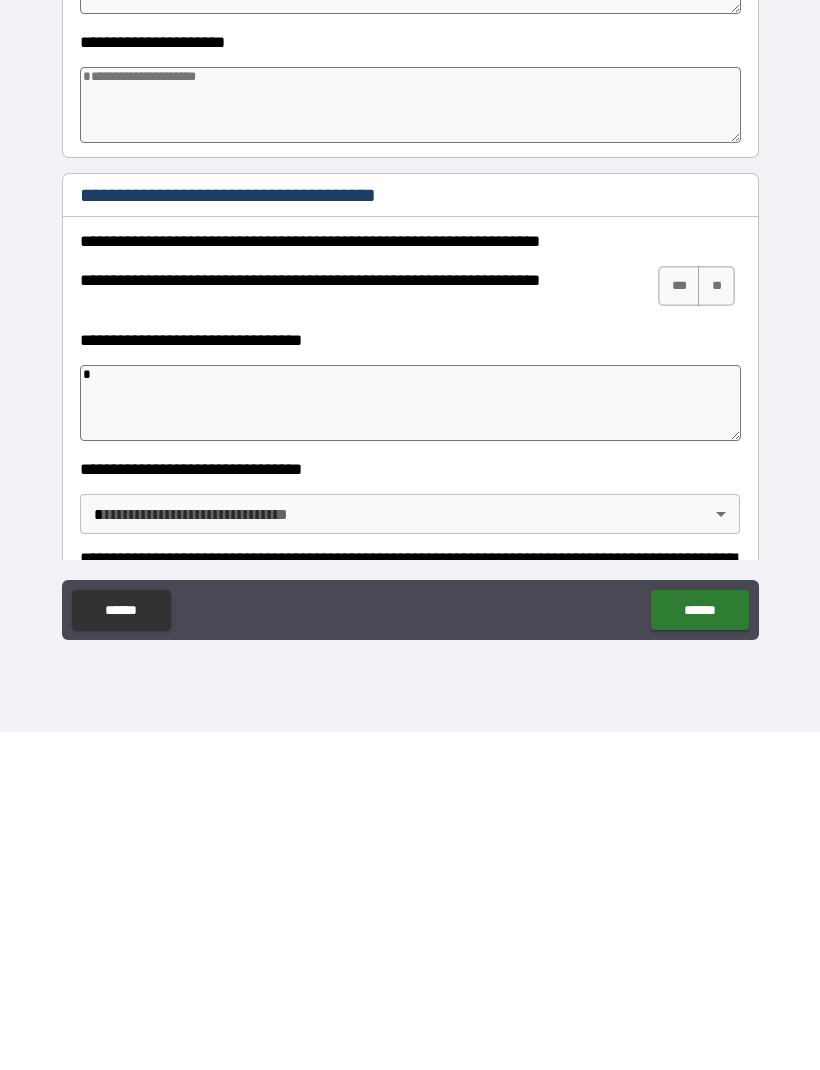 type on "*" 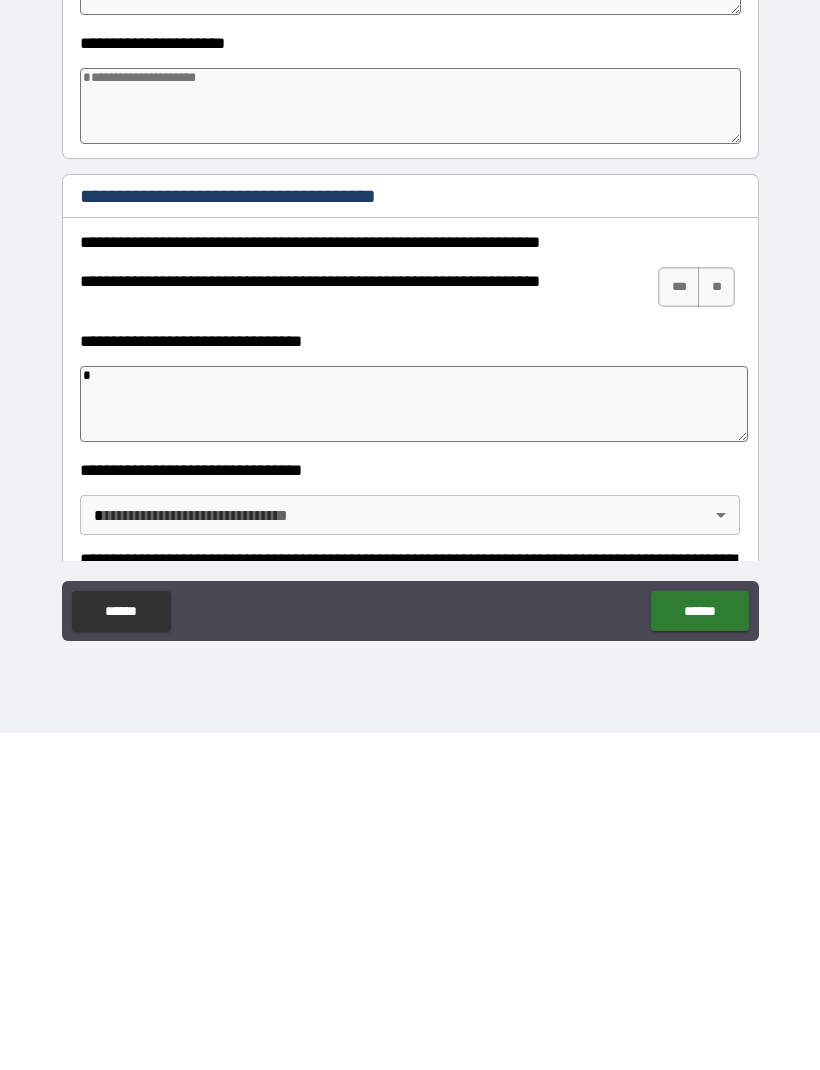 type on "*" 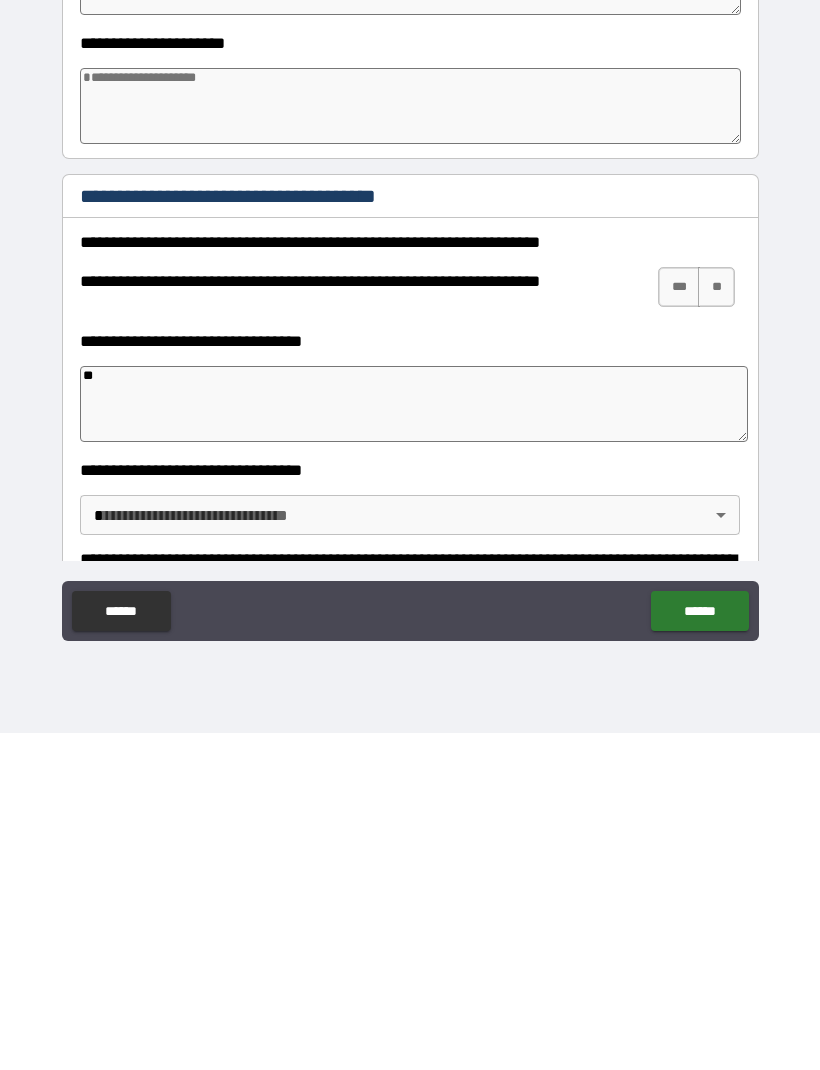 type on "*" 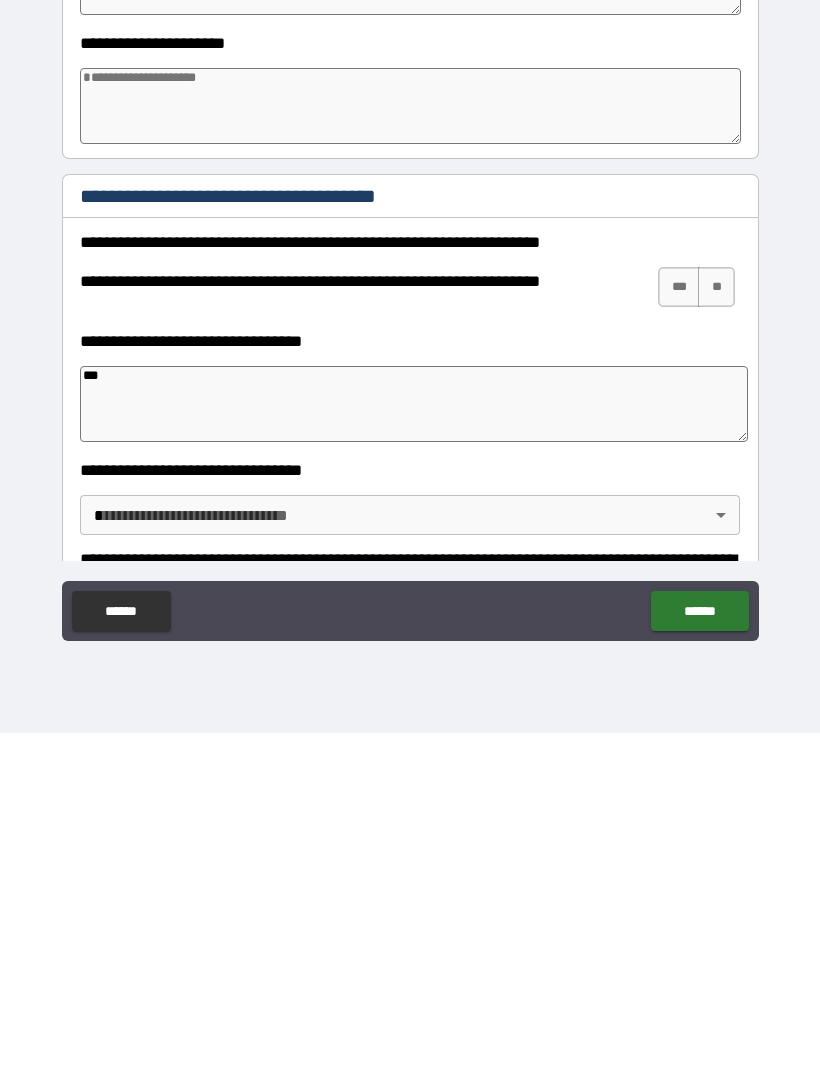 type on "*" 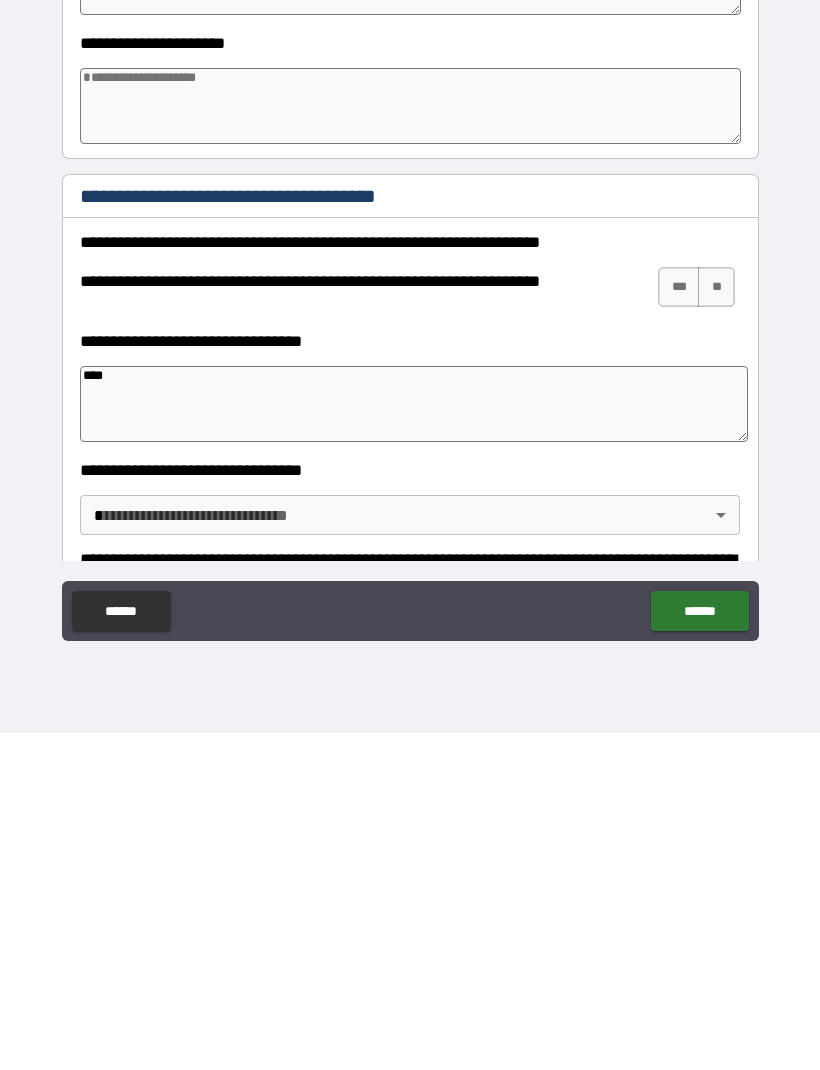 type on "*" 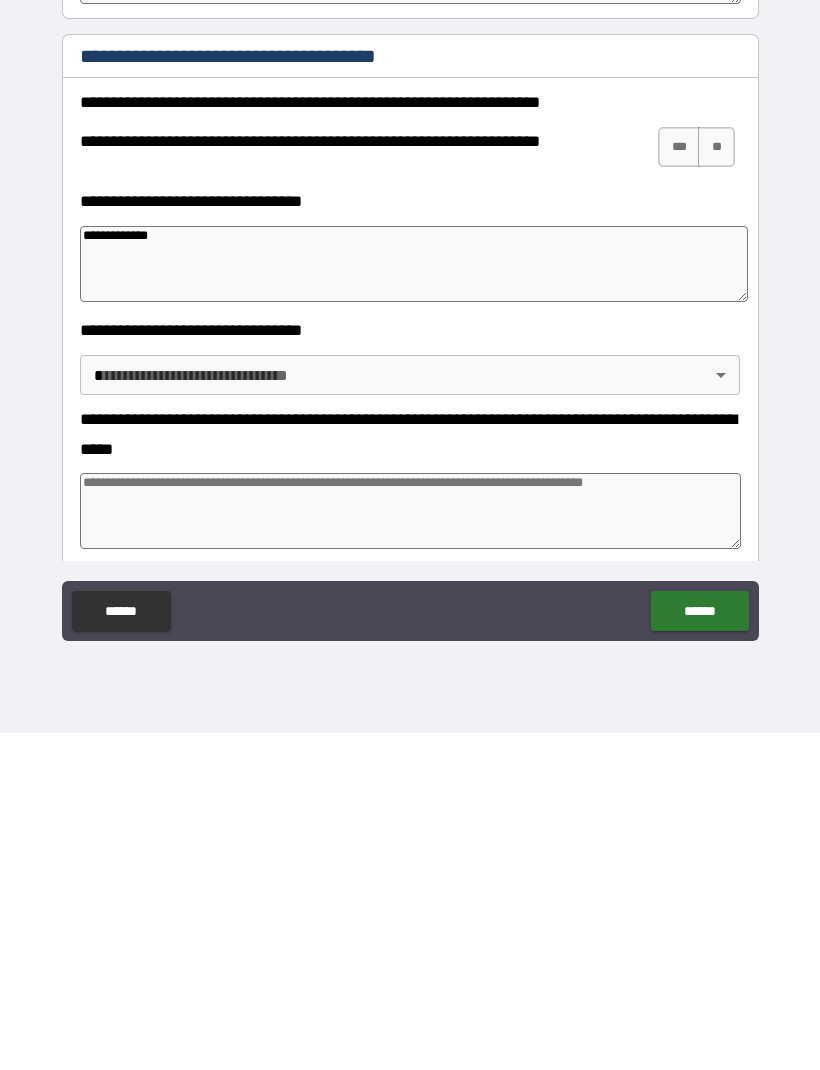 scroll, scrollTop: 1099, scrollLeft: 0, axis: vertical 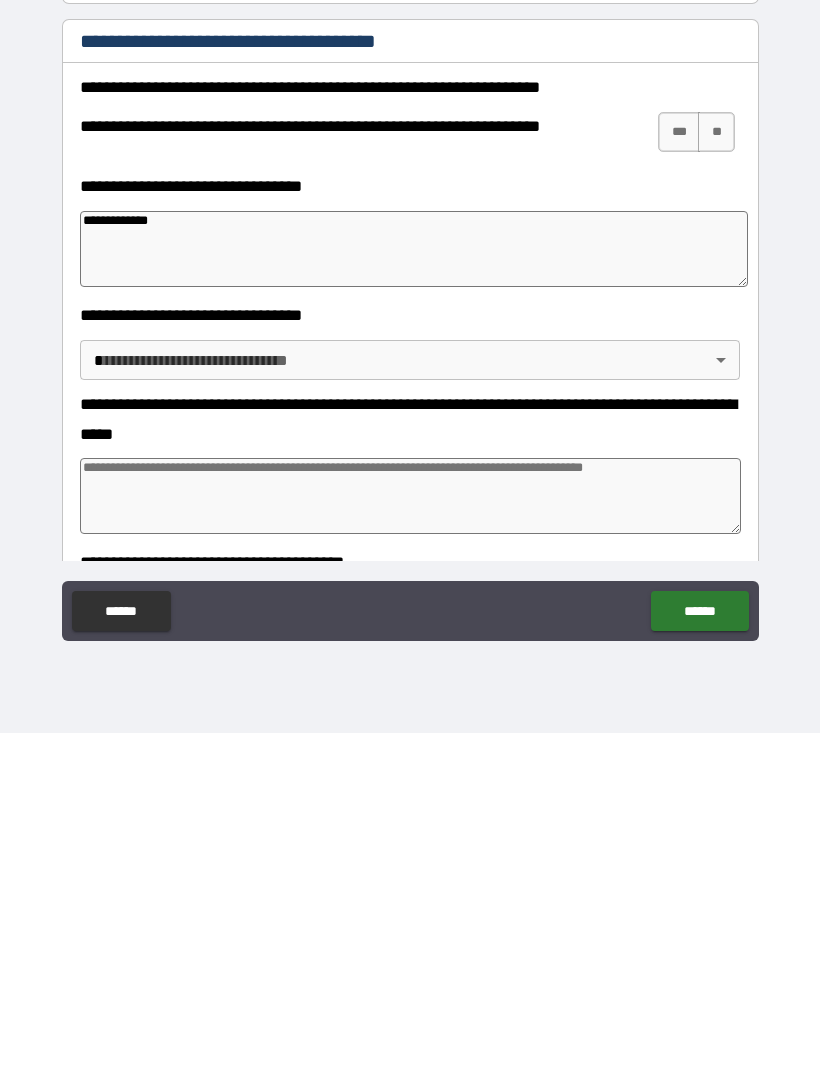 click on "**********" at bounding box center [410, 502] 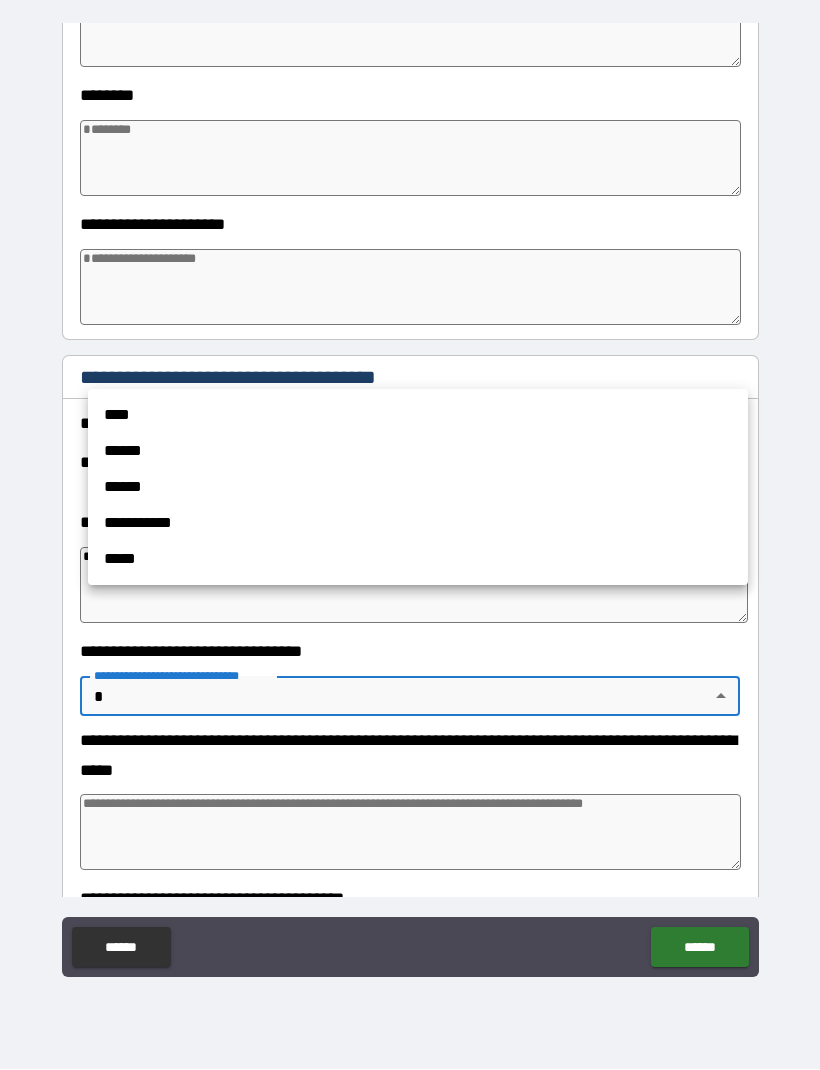 click on "****" at bounding box center (418, 416) 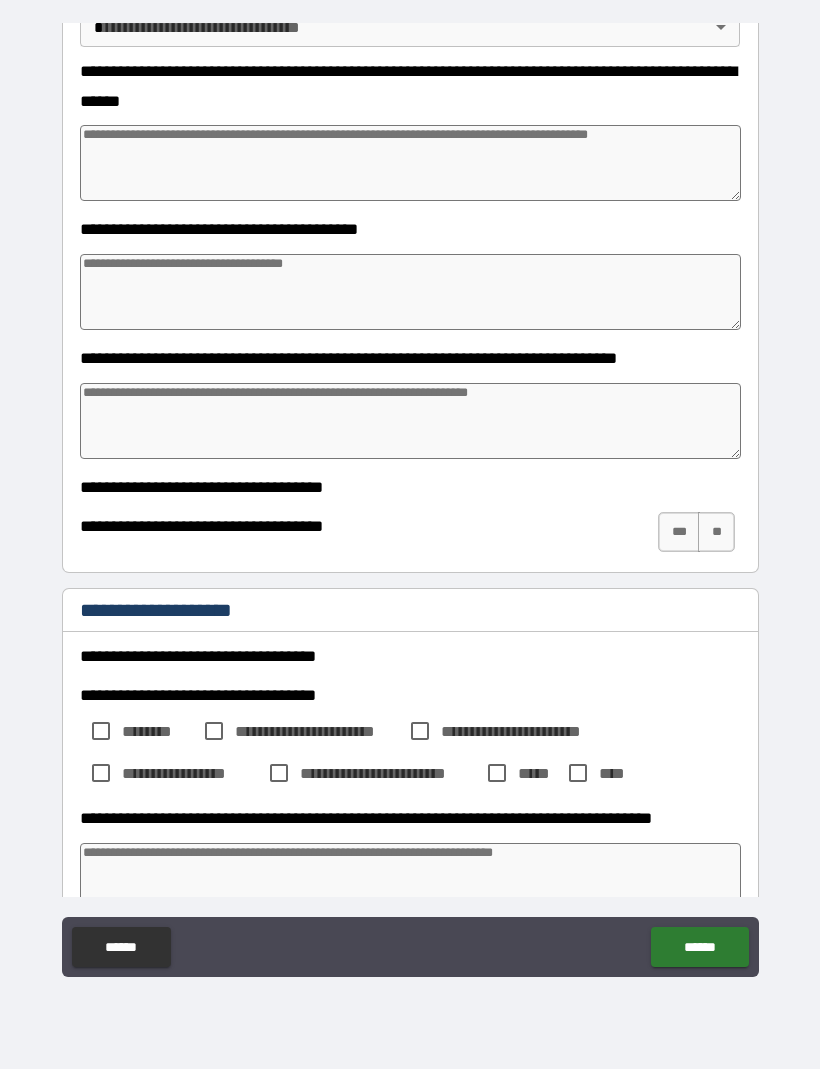 scroll, scrollTop: 2403, scrollLeft: 0, axis: vertical 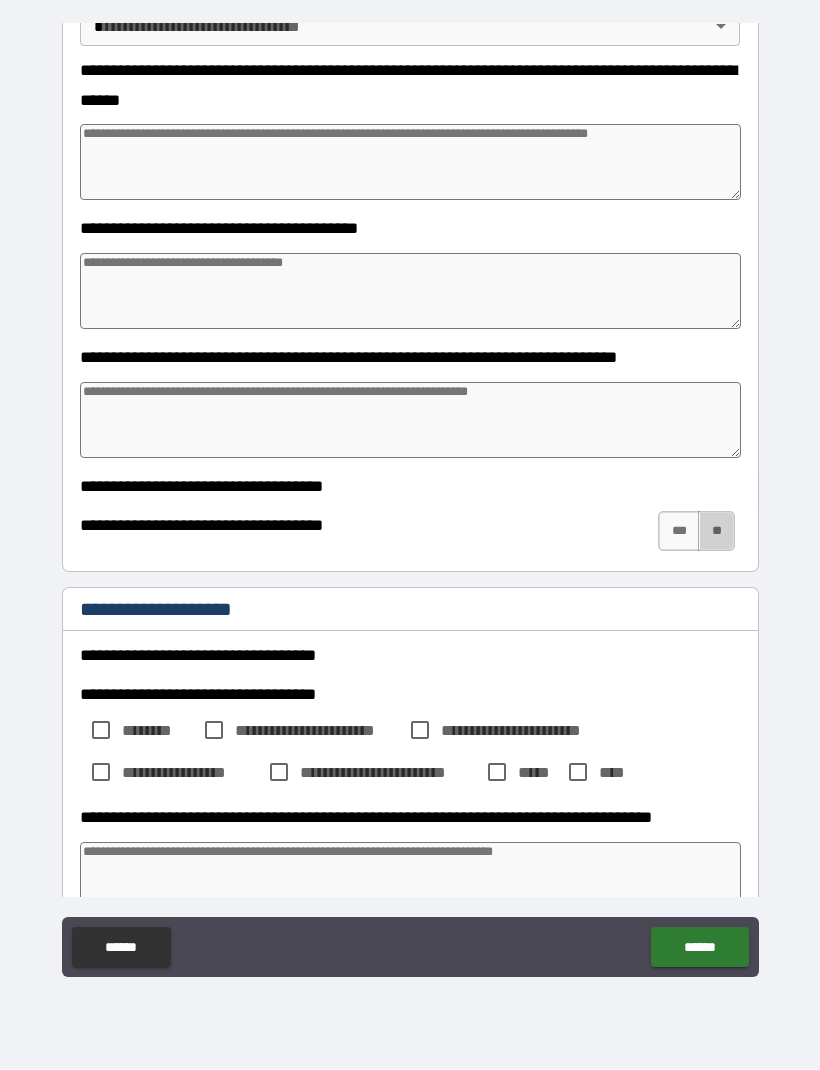 click on "**" at bounding box center [716, 532] 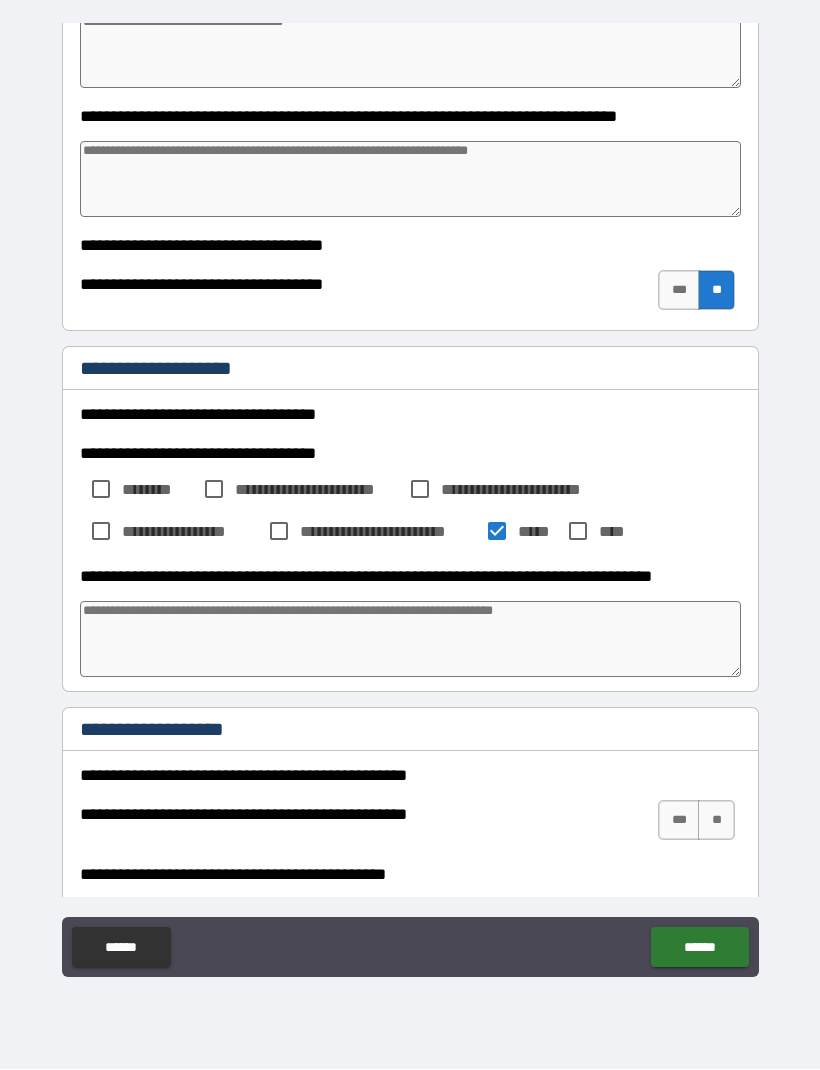 scroll, scrollTop: 2651, scrollLeft: 0, axis: vertical 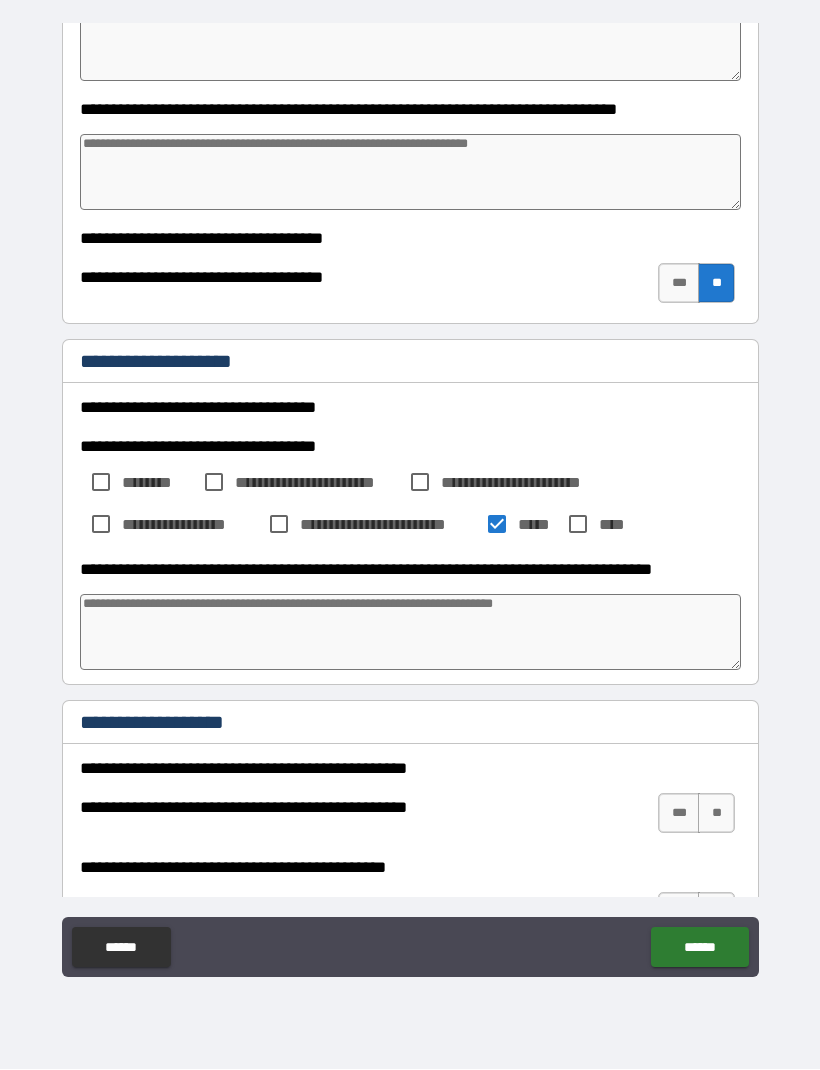 click at bounding box center [410, 633] 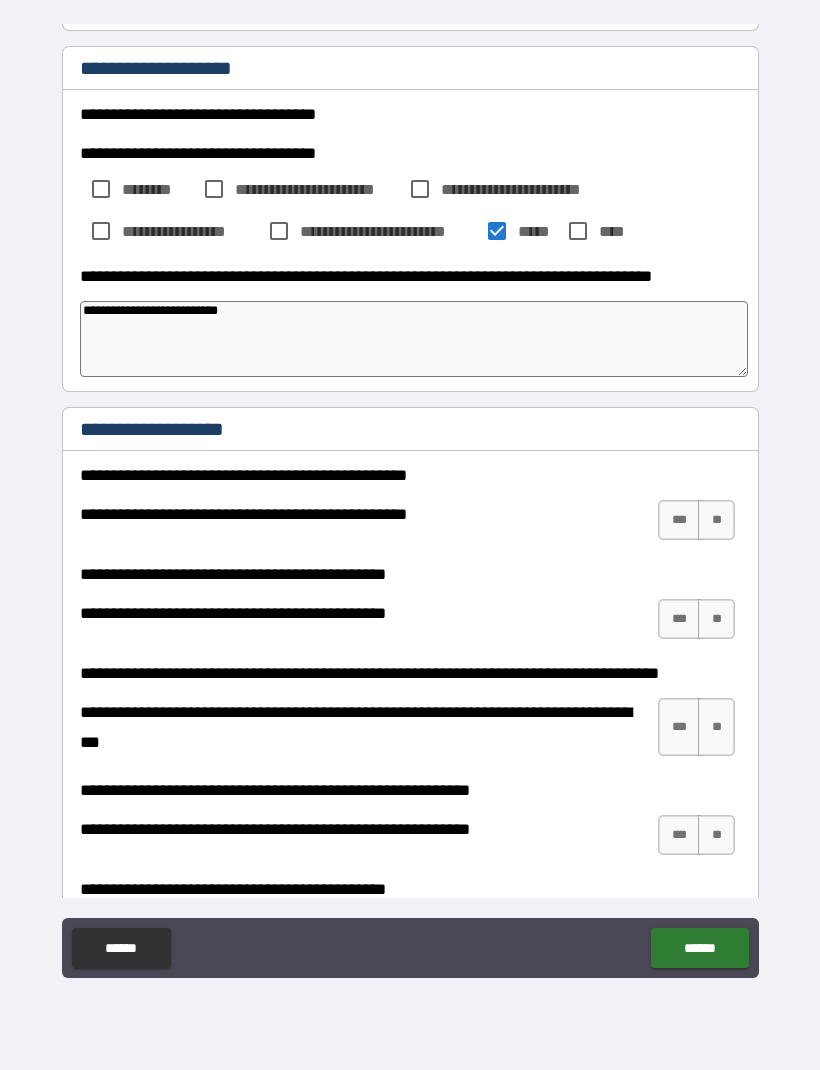 scroll, scrollTop: 2951, scrollLeft: 0, axis: vertical 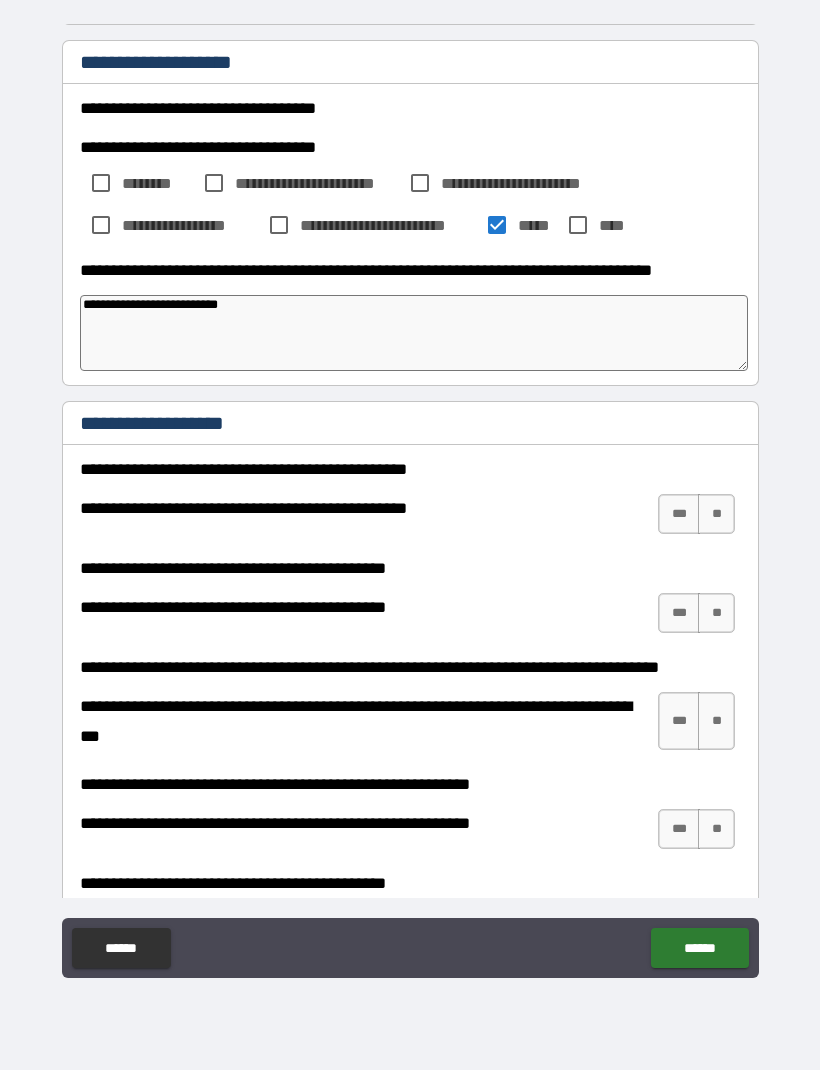 click on "**" at bounding box center [716, 514] 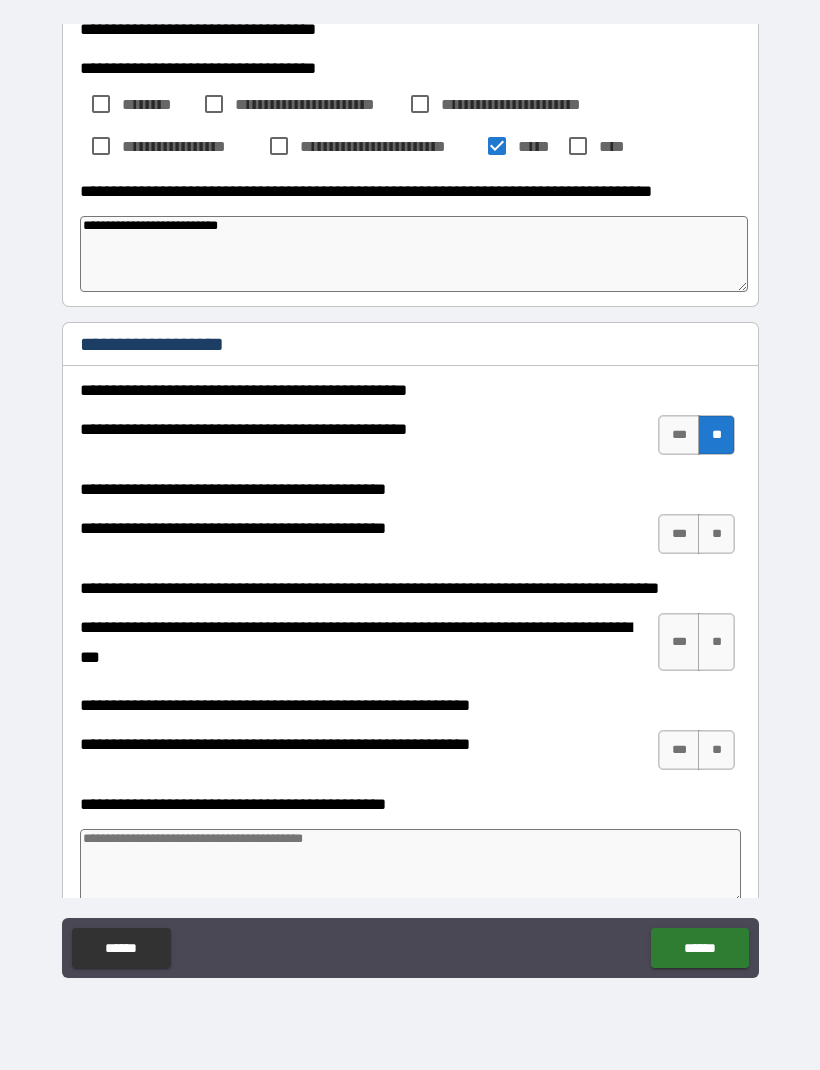 scroll, scrollTop: 3059, scrollLeft: 0, axis: vertical 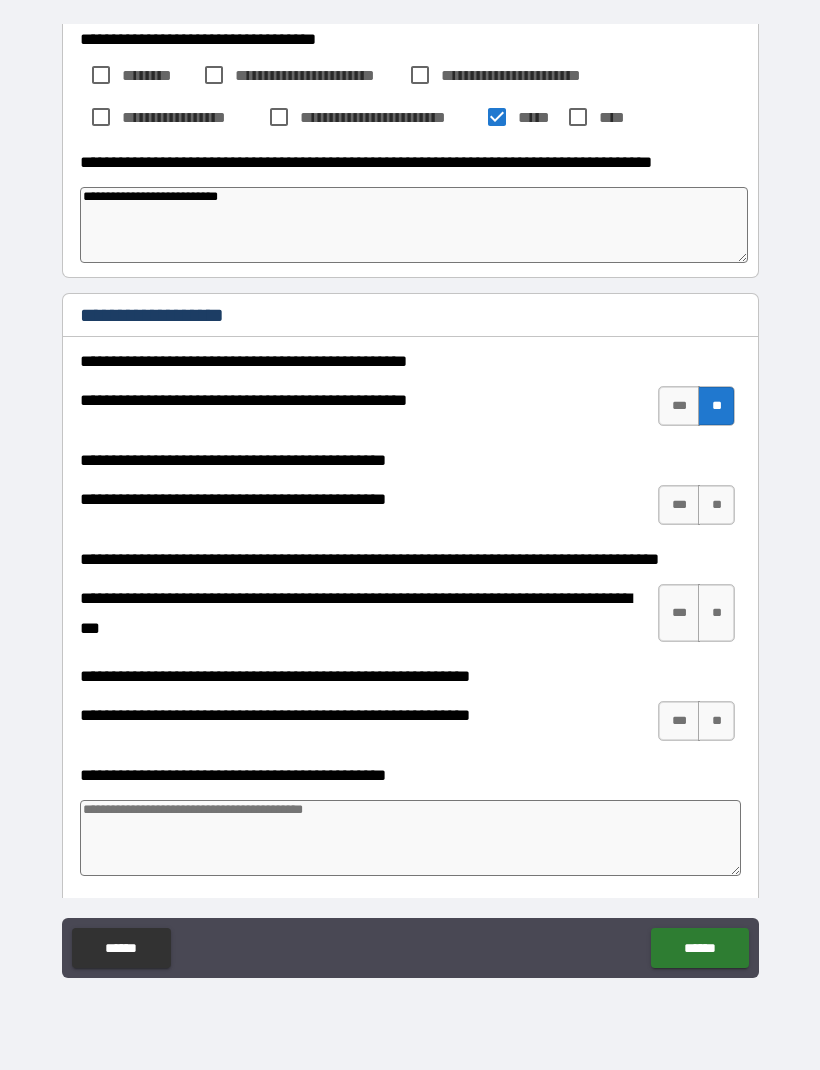 click on "**" at bounding box center (716, 505) 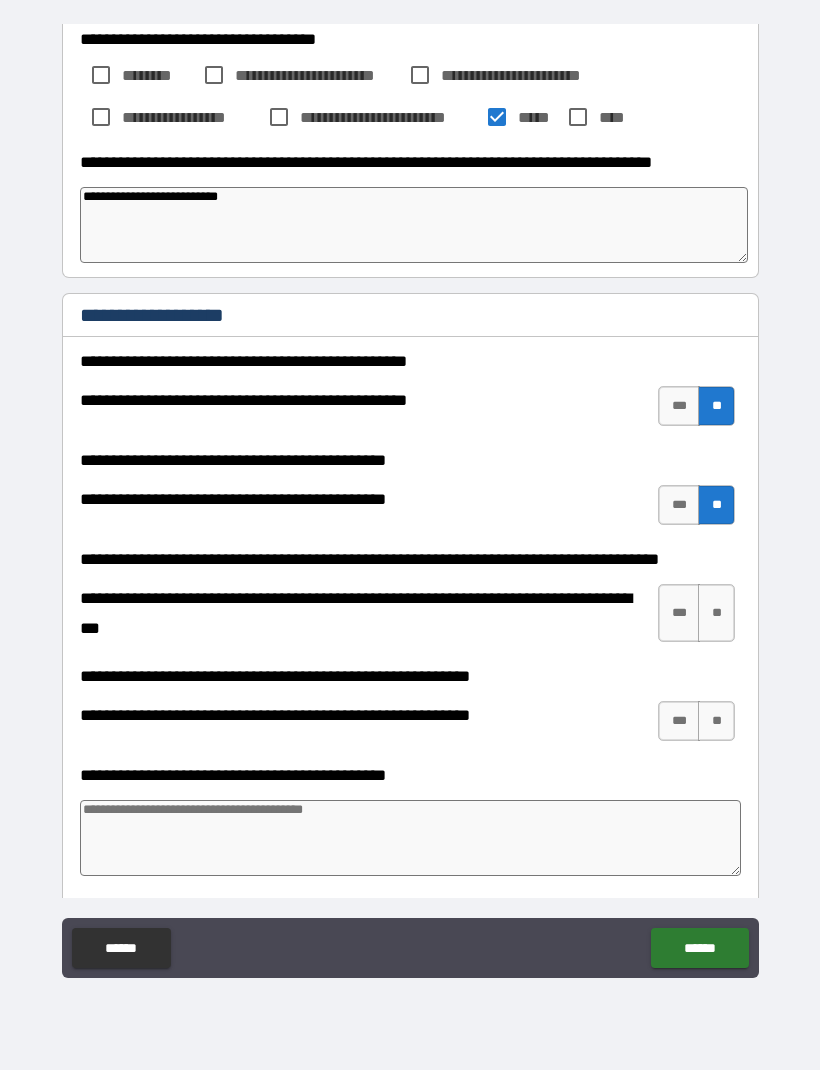 click on "**" at bounding box center [716, 721] 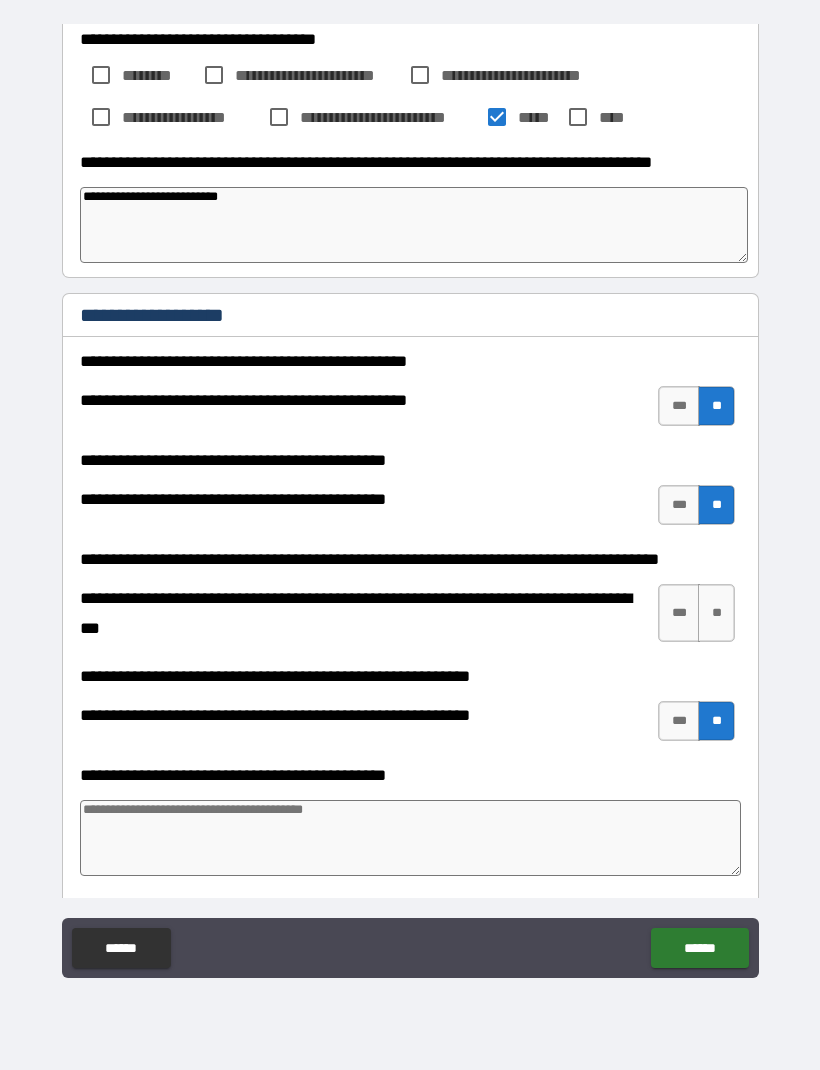 click on "**" at bounding box center [716, 613] 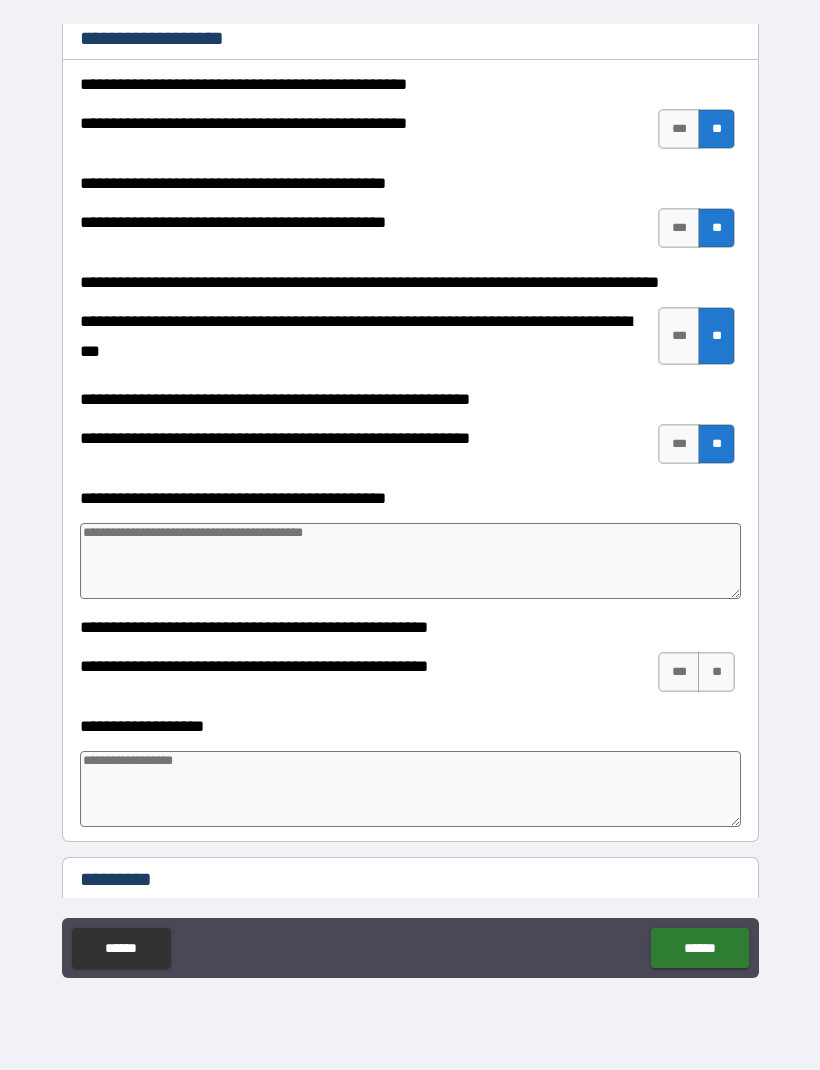 scroll, scrollTop: 3337, scrollLeft: 0, axis: vertical 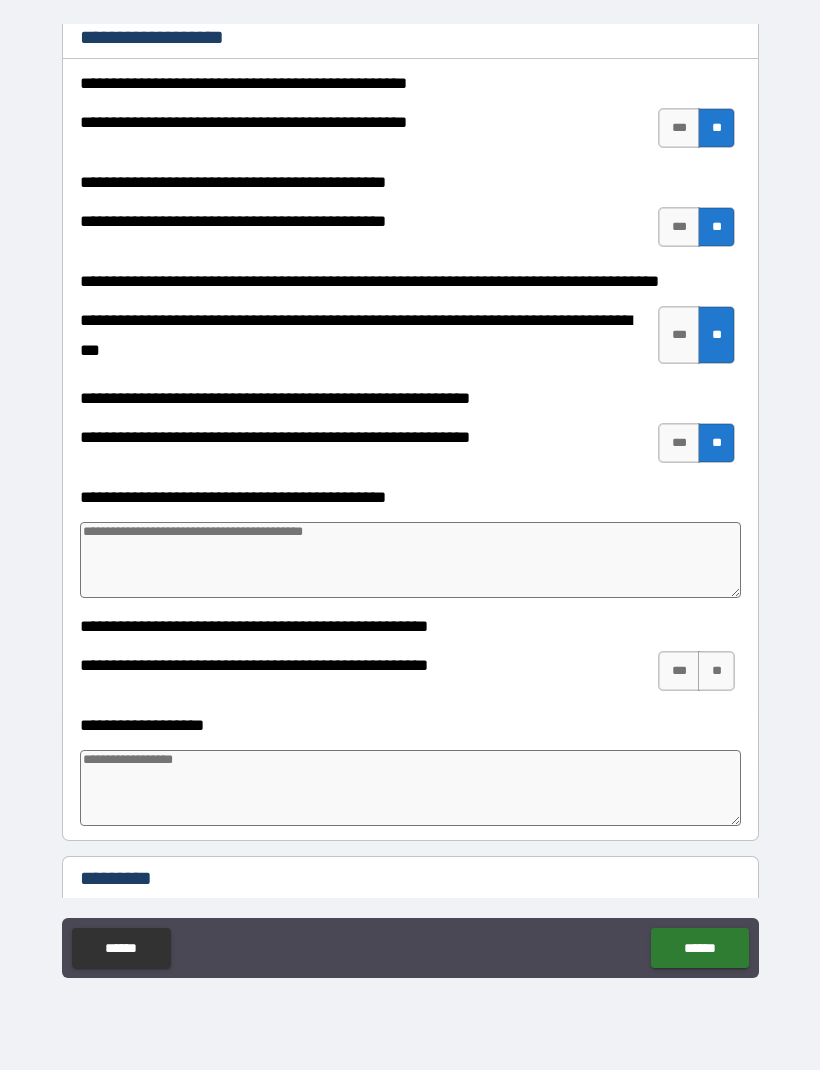 click on "**" at bounding box center (716, 671) 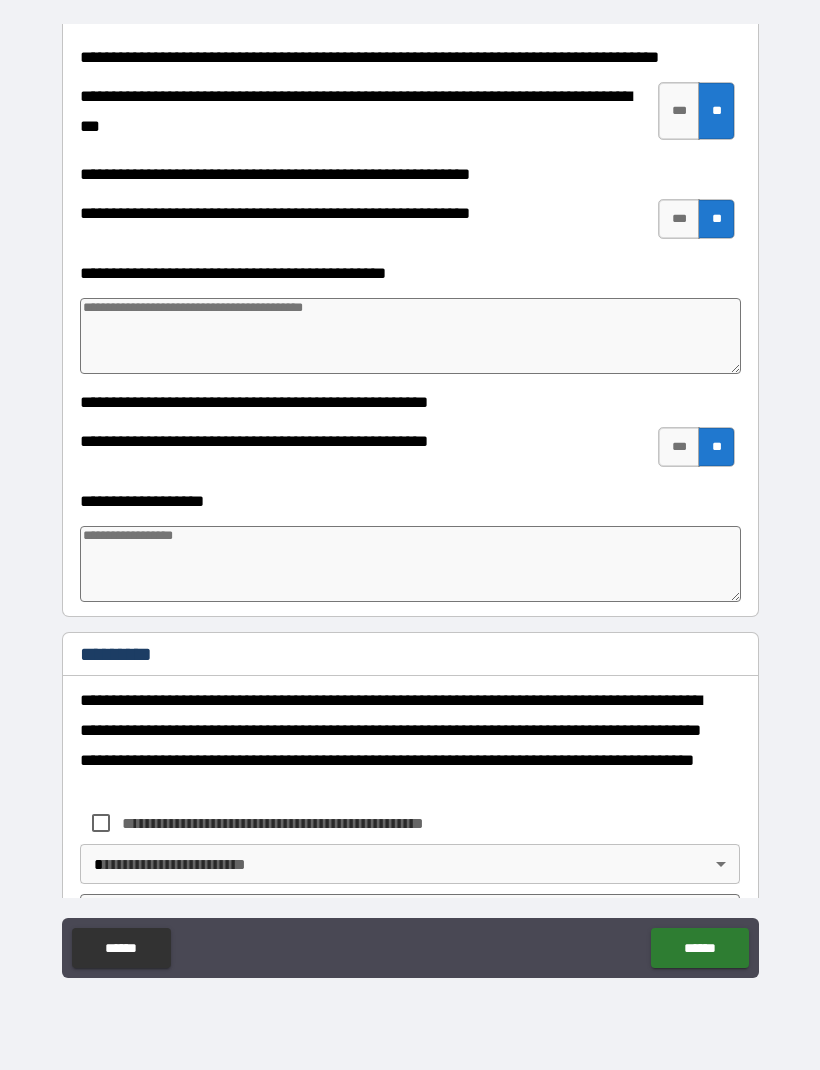 scroll, scrollTop: 3570, scrollLeft: 0, axis: vertical 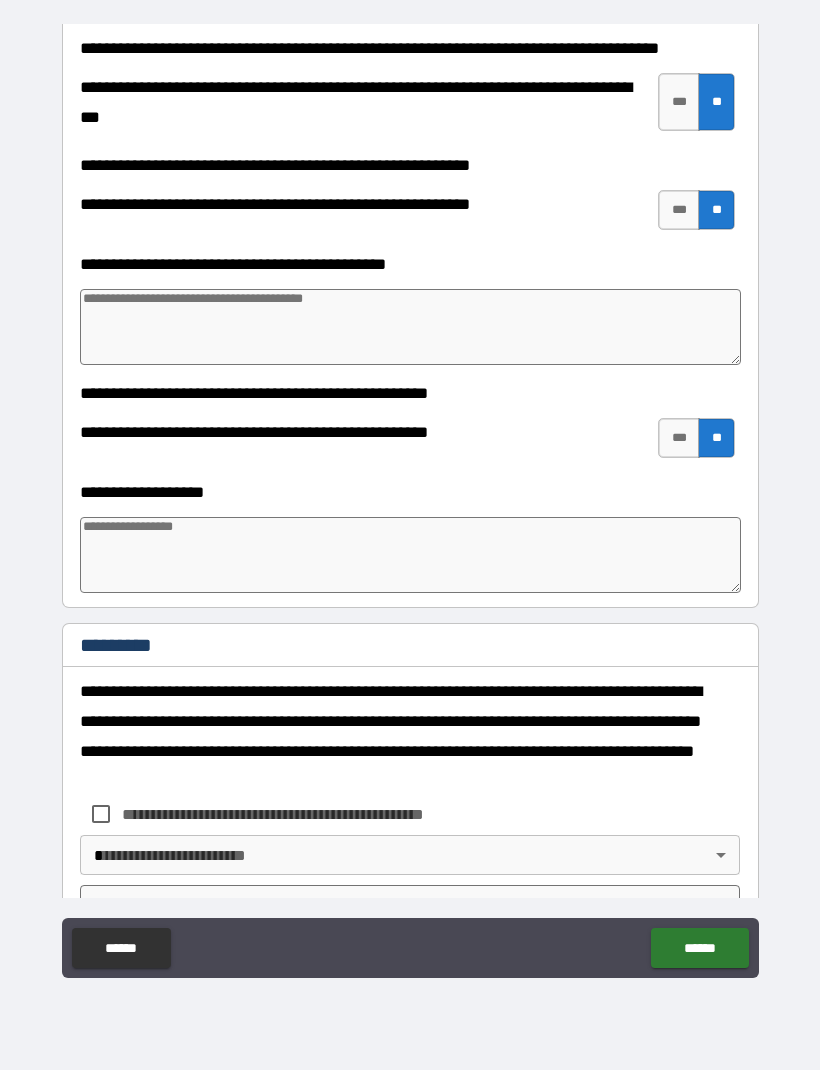 click at bounding box center [410, 555] 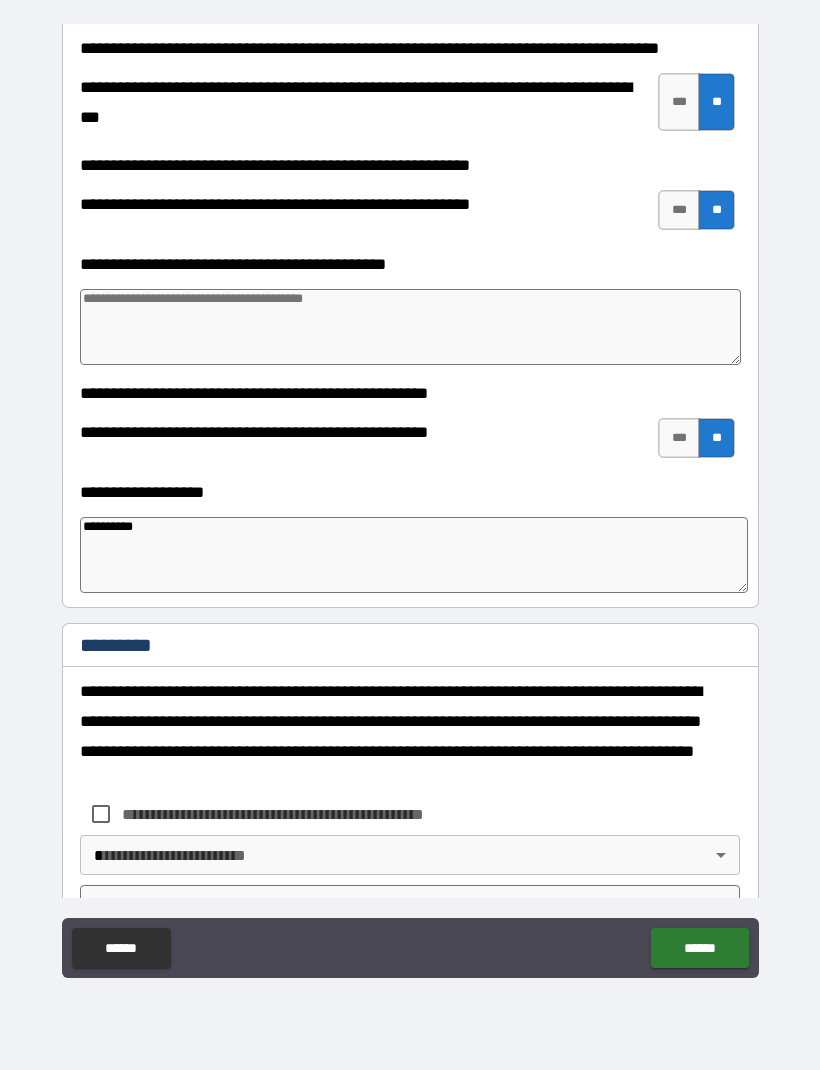 click at bounding box center [410, 327] 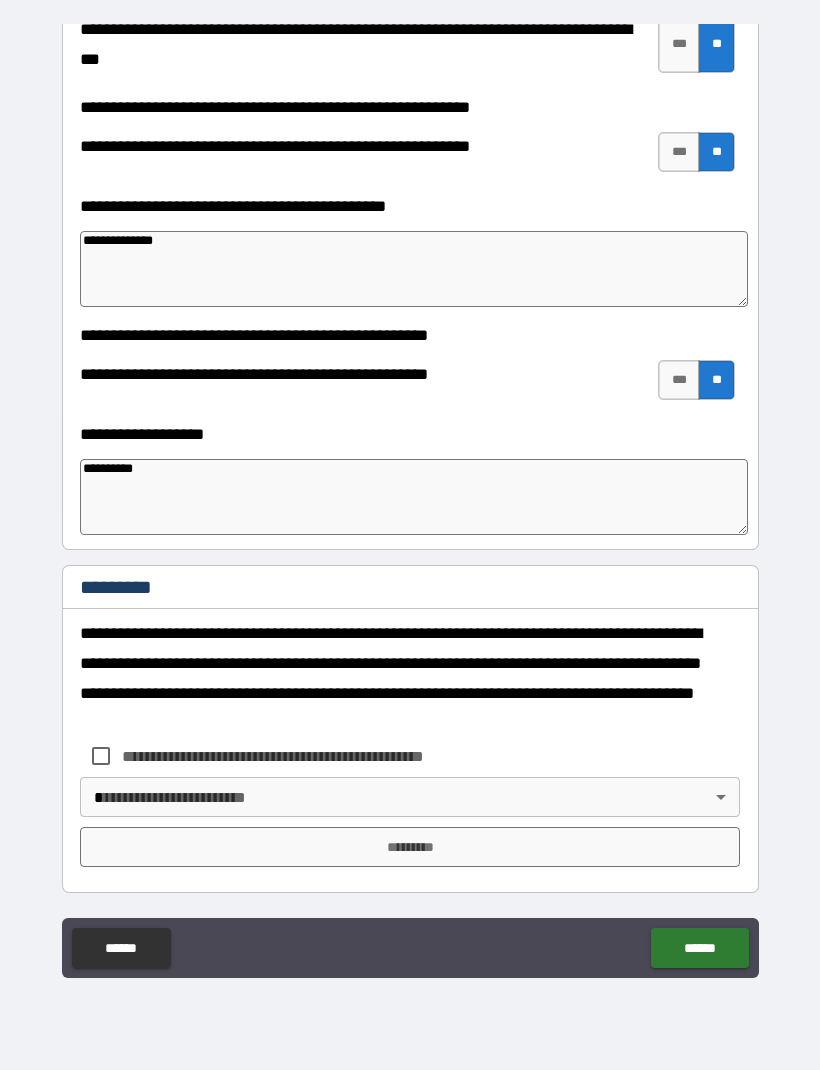 scroll, scrollTop: 3628, scrollLeft: 0, axis: vertical 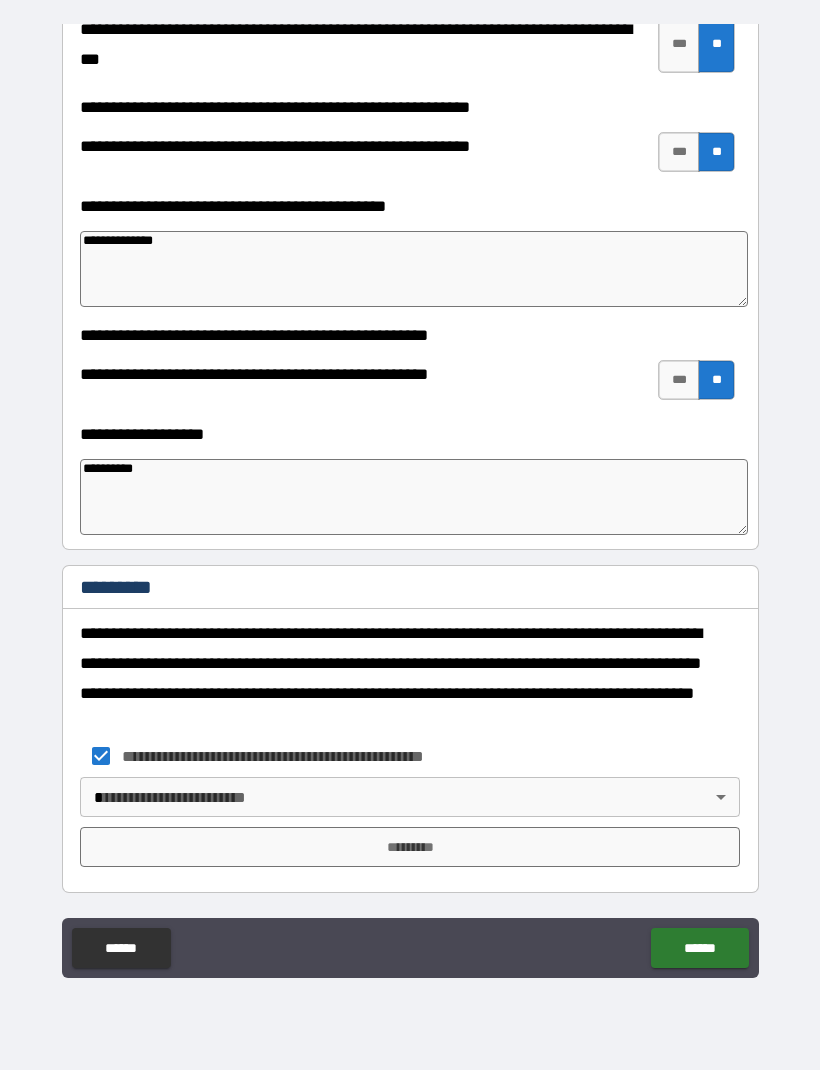 click on "**********" at bounding box center [410, 502] 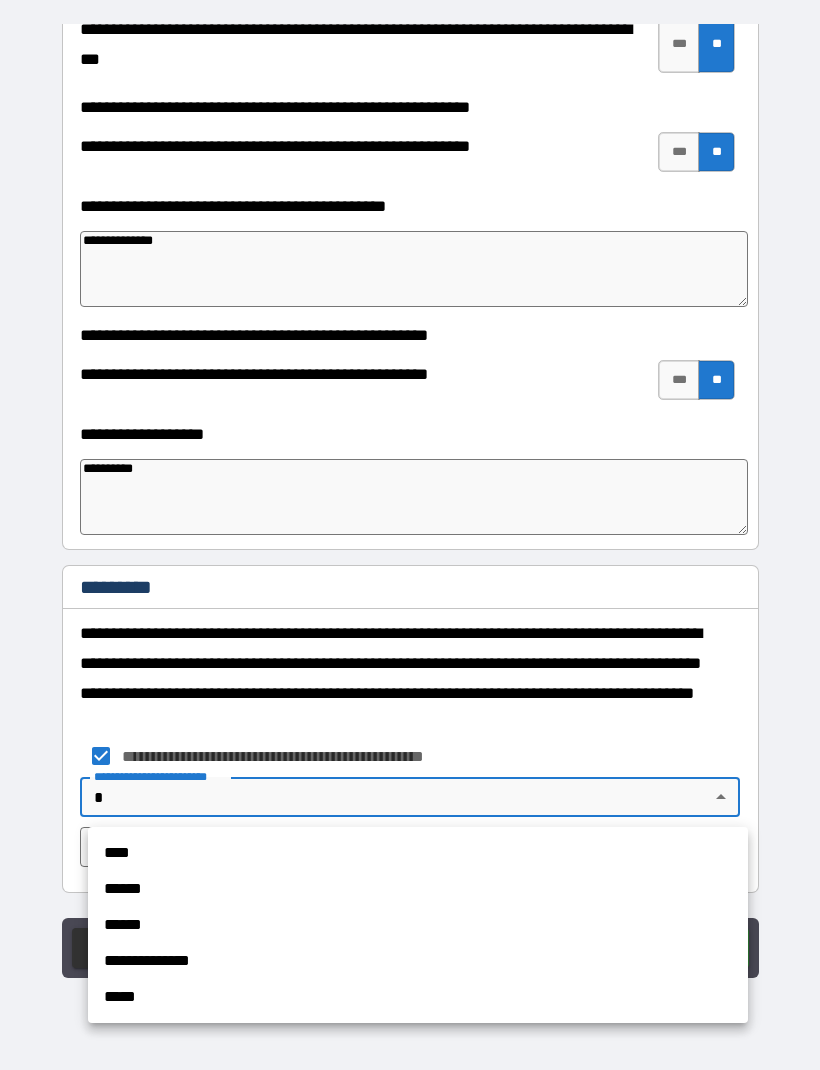 click on "****" at bounding box center [418, 853] 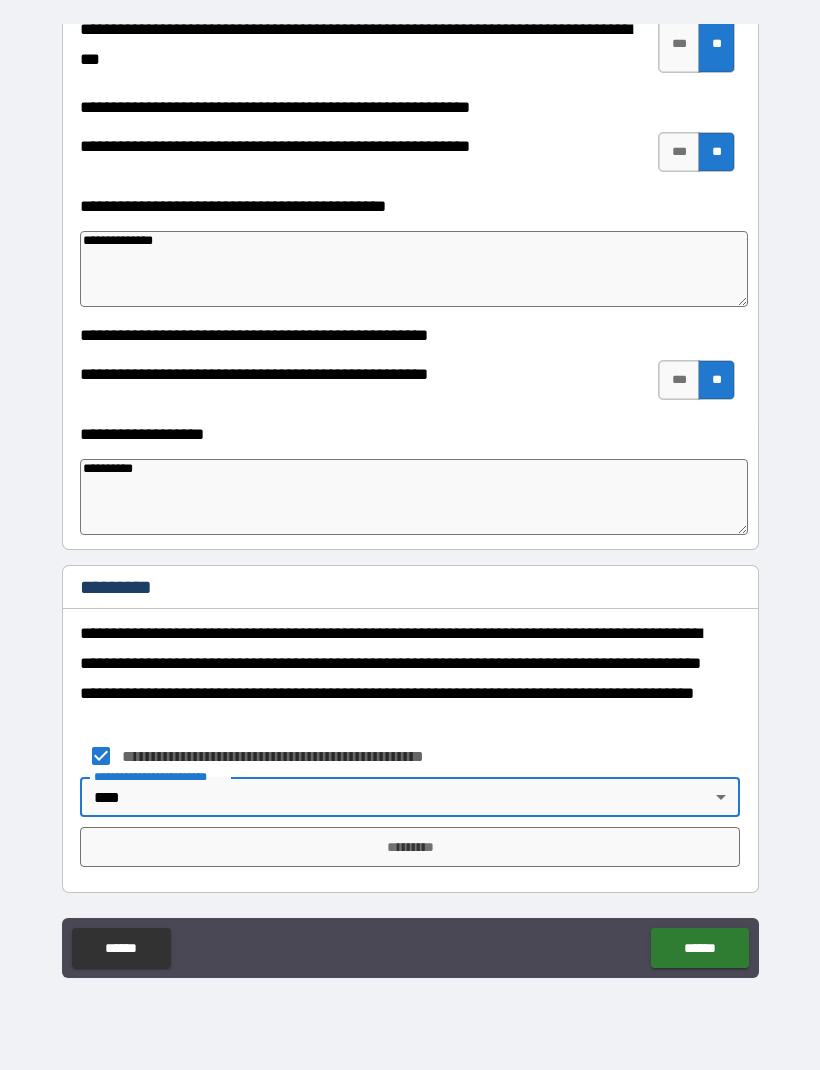 click on "*********" at bounding box center [410, 847] 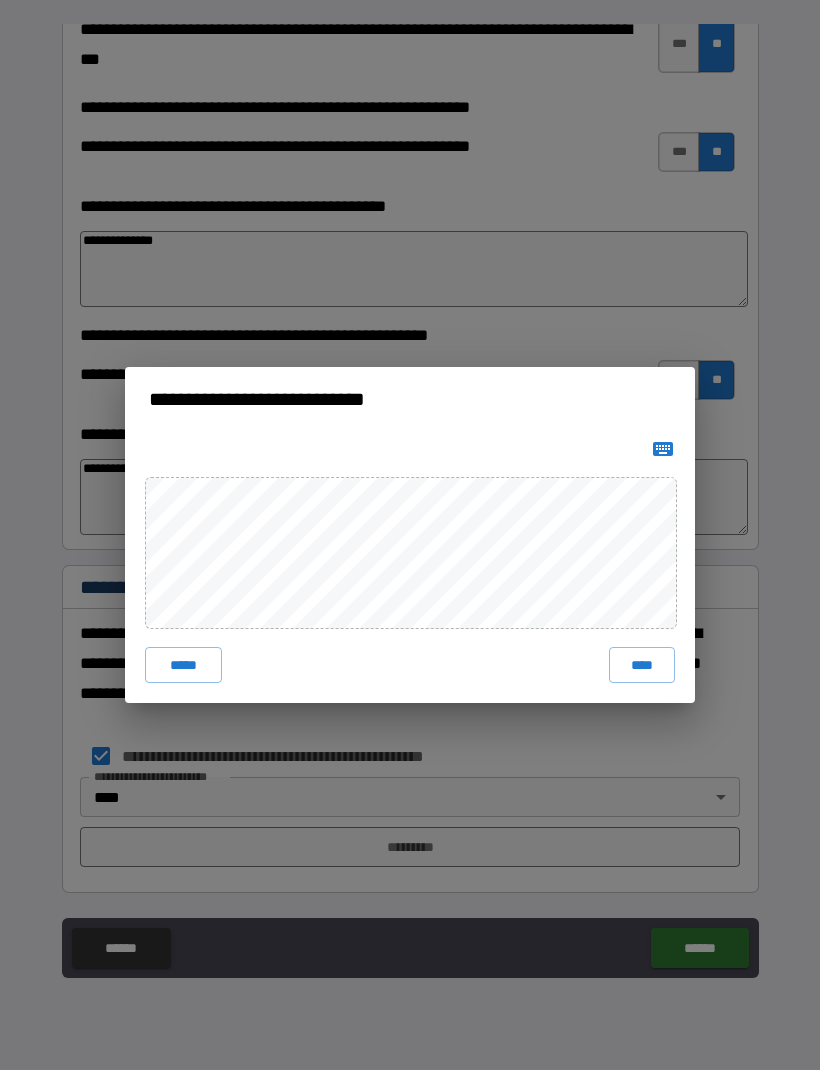 click on "****" at bounding box center [642, 665] 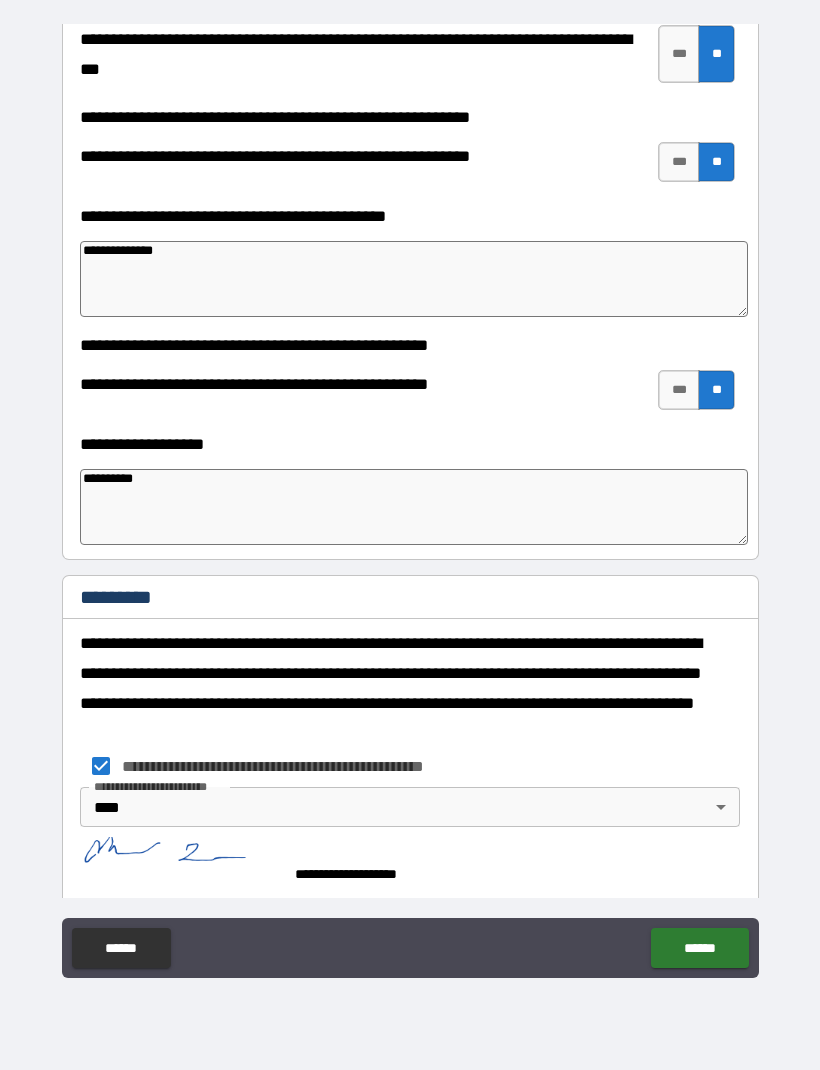 click on "******" at bounding box center [699, 948] 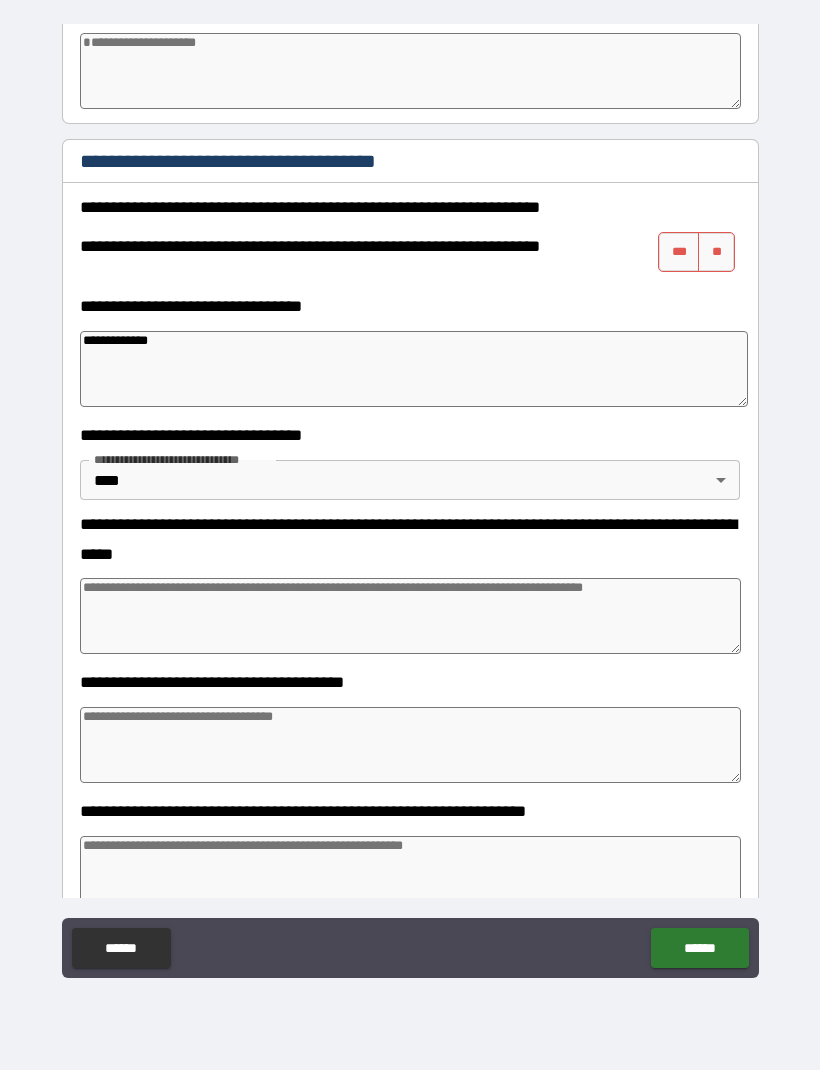 scroll, scrollTop: 1313, scrollLeft: 0, axis: vertical 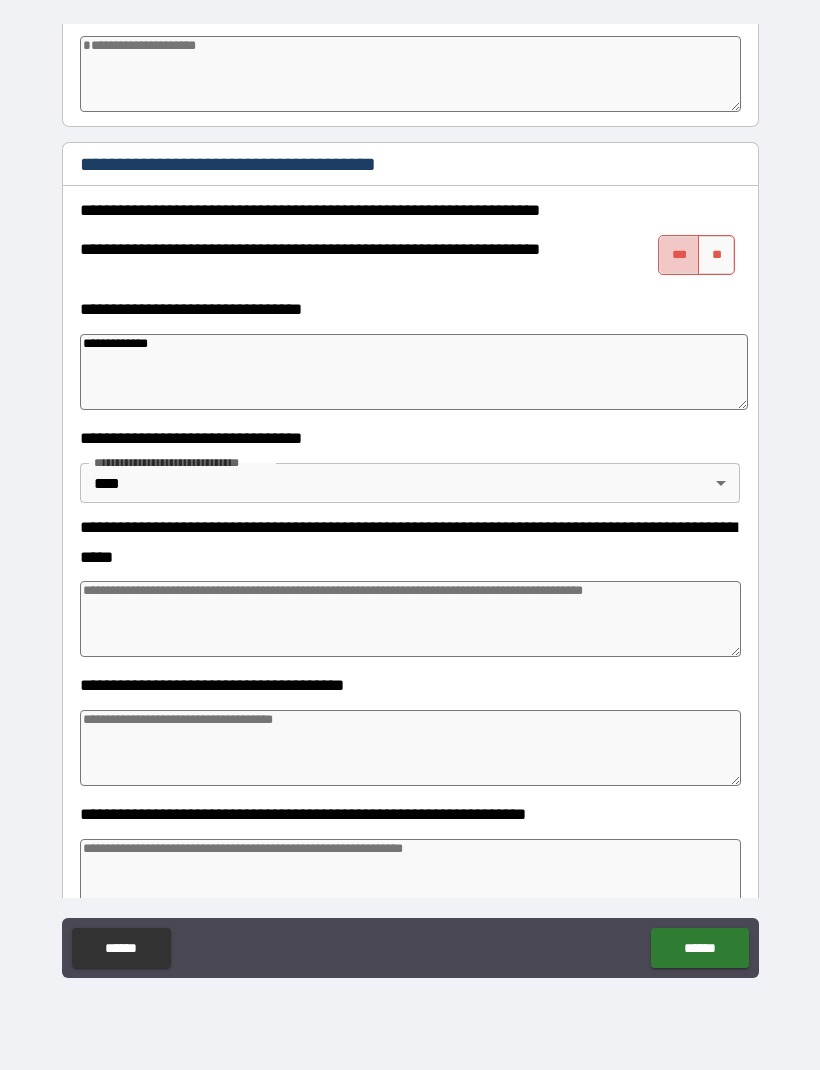 click on "***" at bounding box center (679, 255) 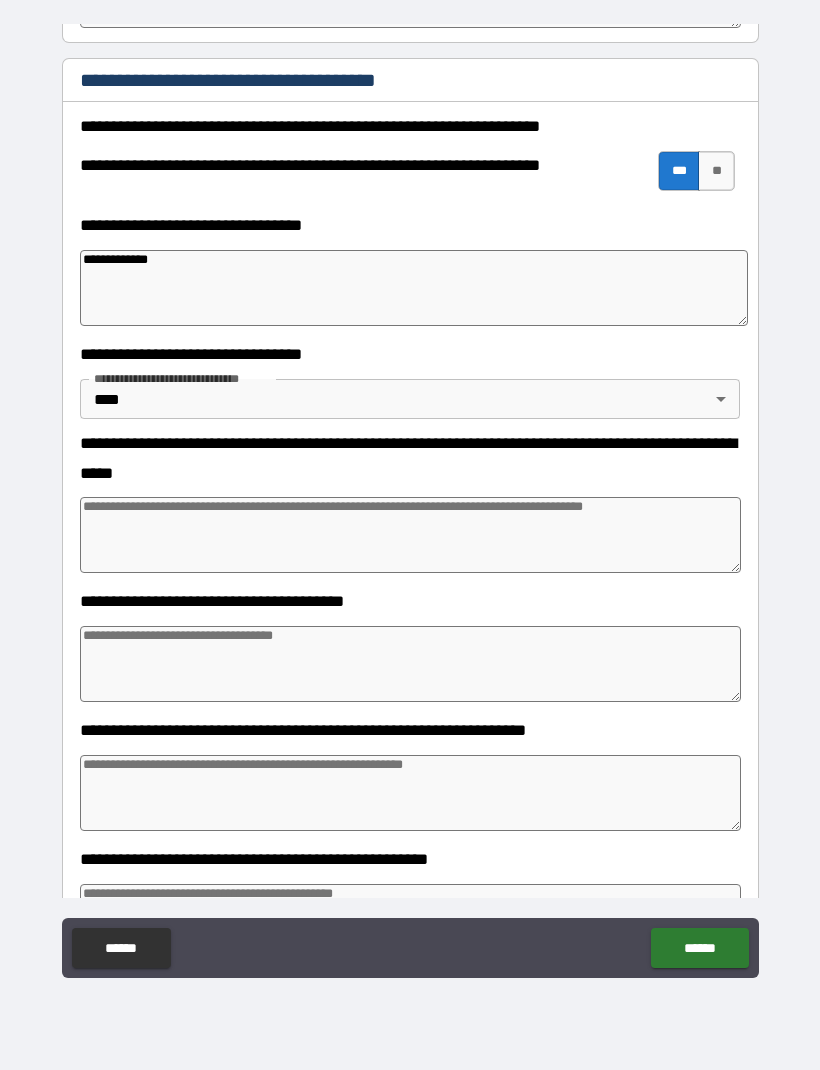 scroll, scrollTop: 1409, scrollLeft: 0, axis: vertical 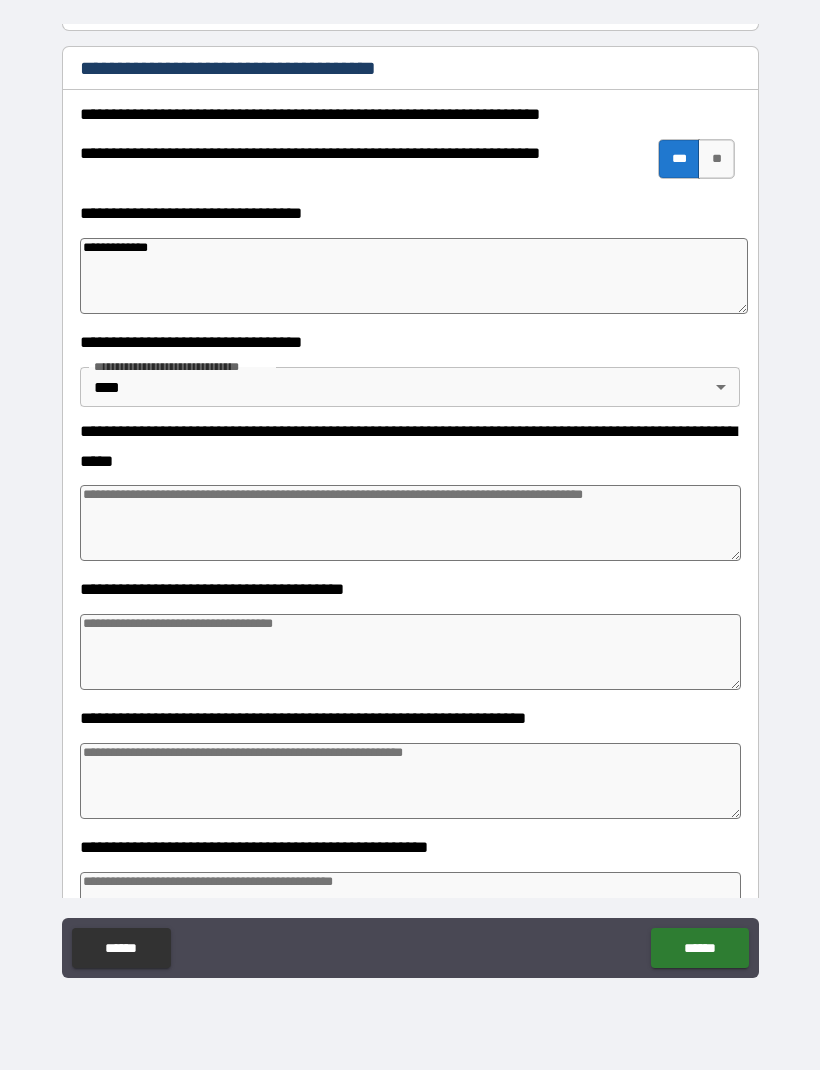 click on "******" at bounding box center [699, 948] 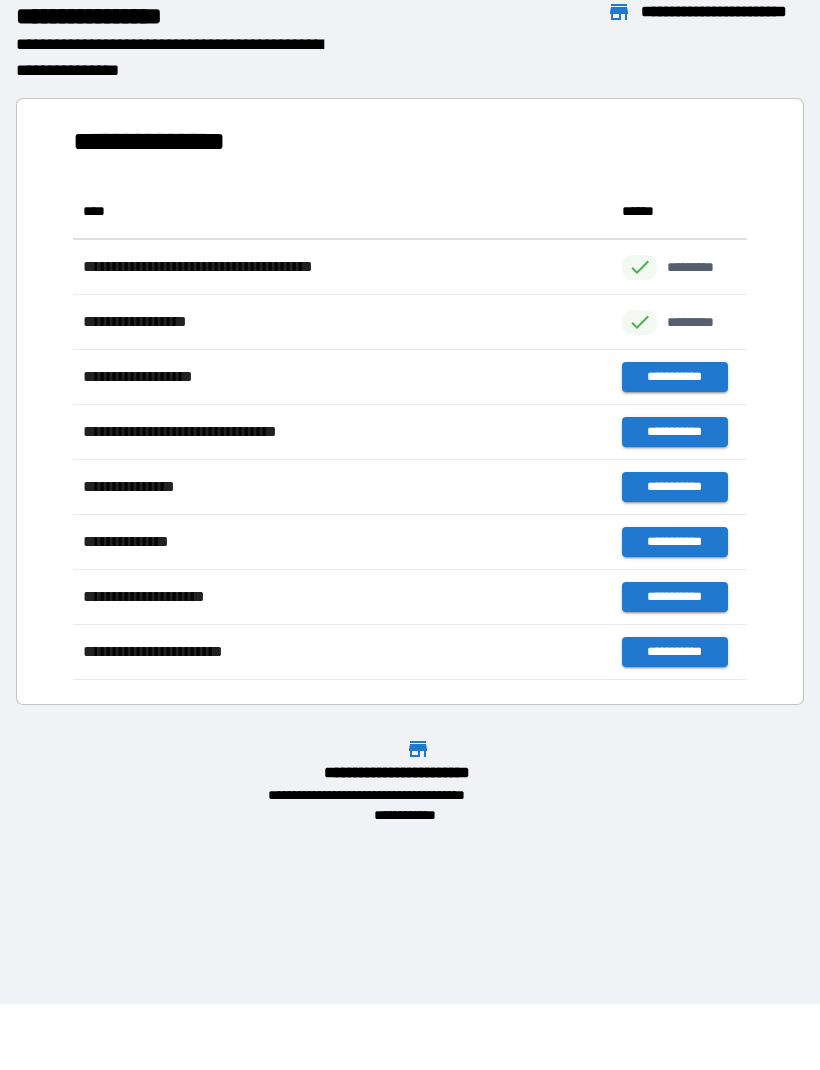 scroll, scrollTop: 1, scrollLeft: 1, axis: both 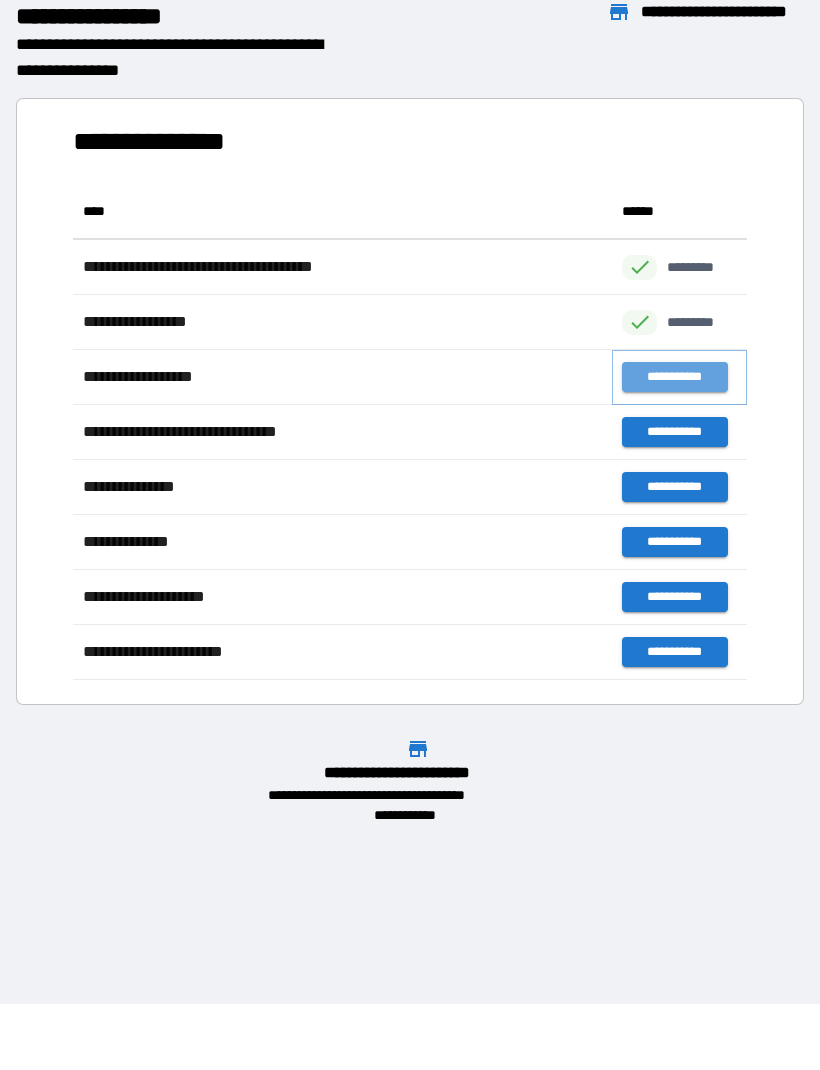 click on "**********" at bounding box center (674, 377) 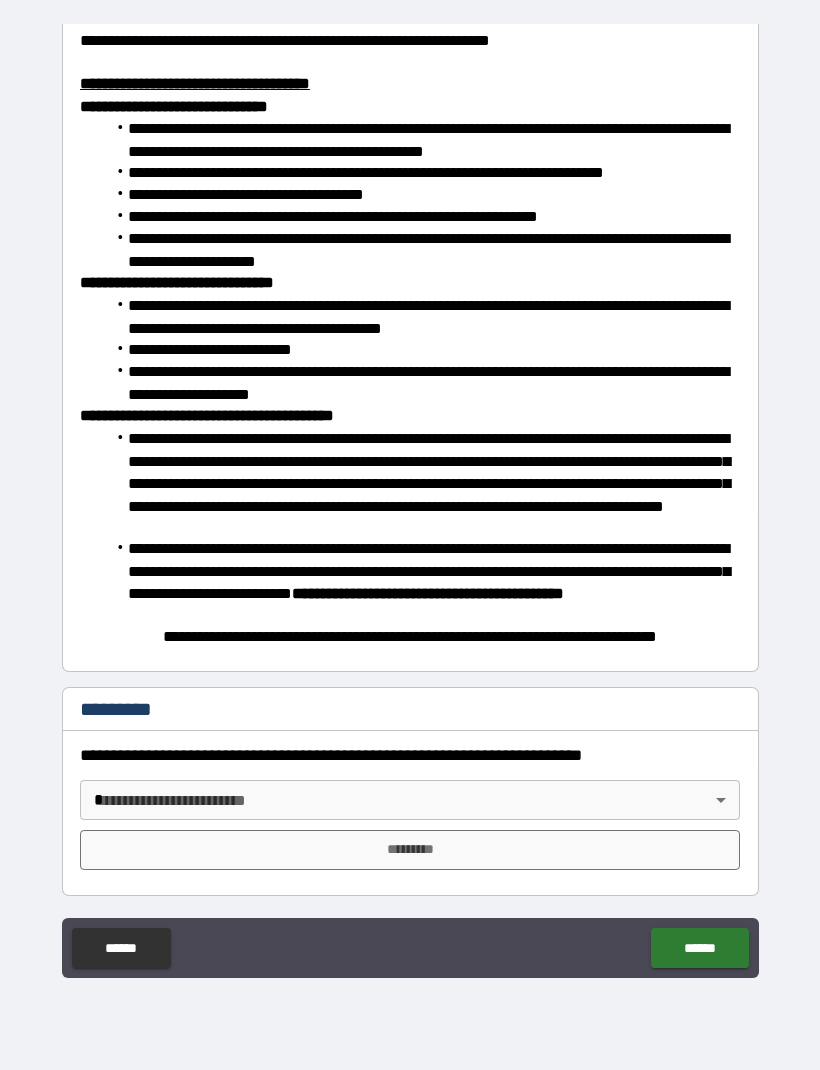 scroll, scrollTop: 358, scrollLeft: 0, axis: vertical 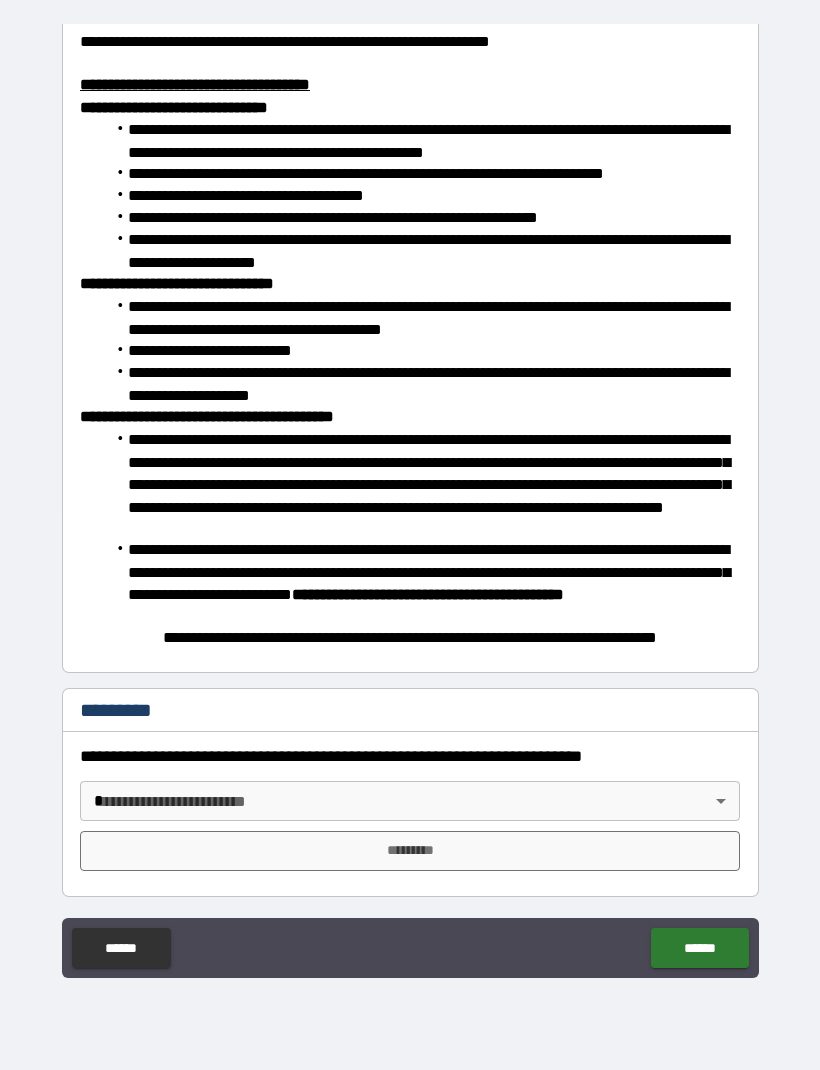 click on "**********" at bounding box center [410, 502] 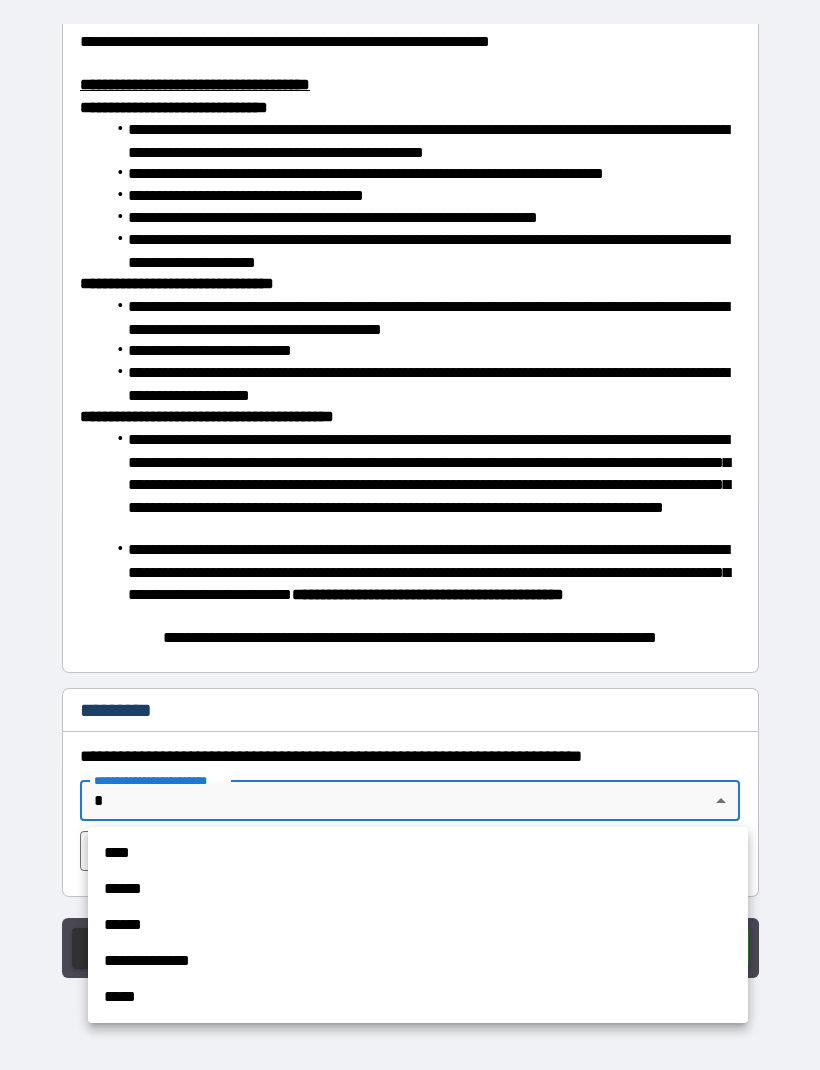 click on "****" at bounding box center [418, 853] 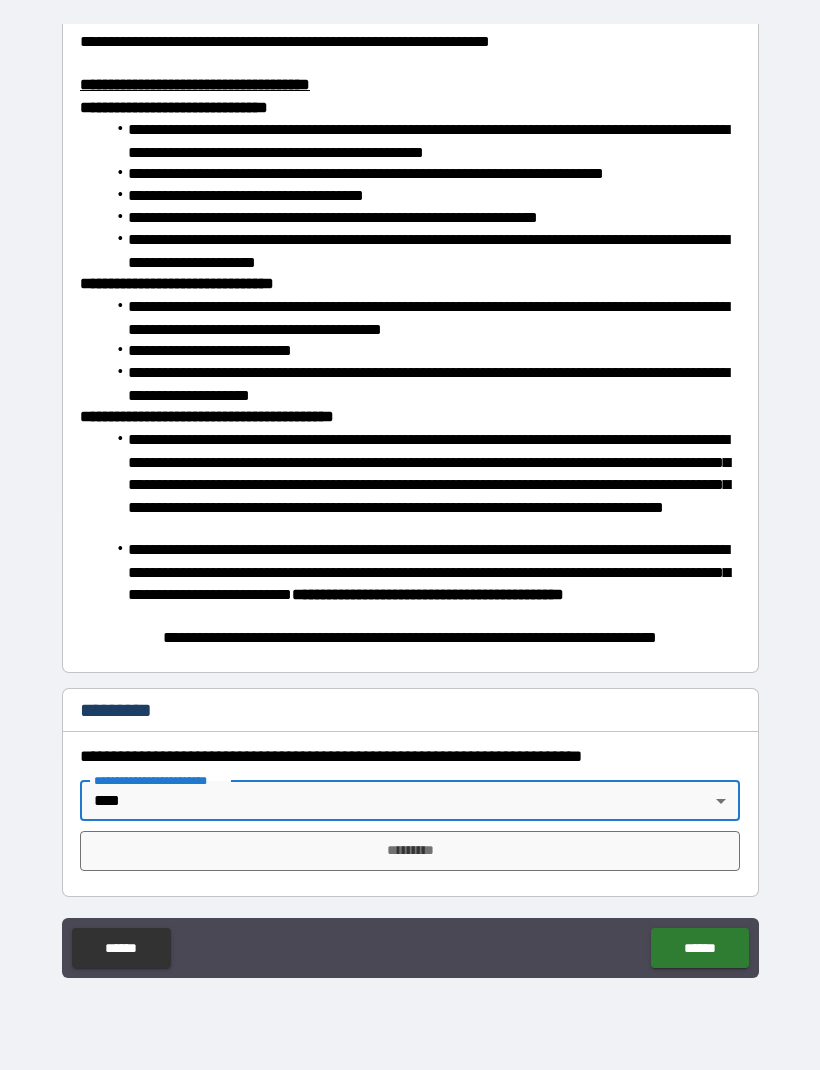 click on "*********" at bounding box center (410, 851) 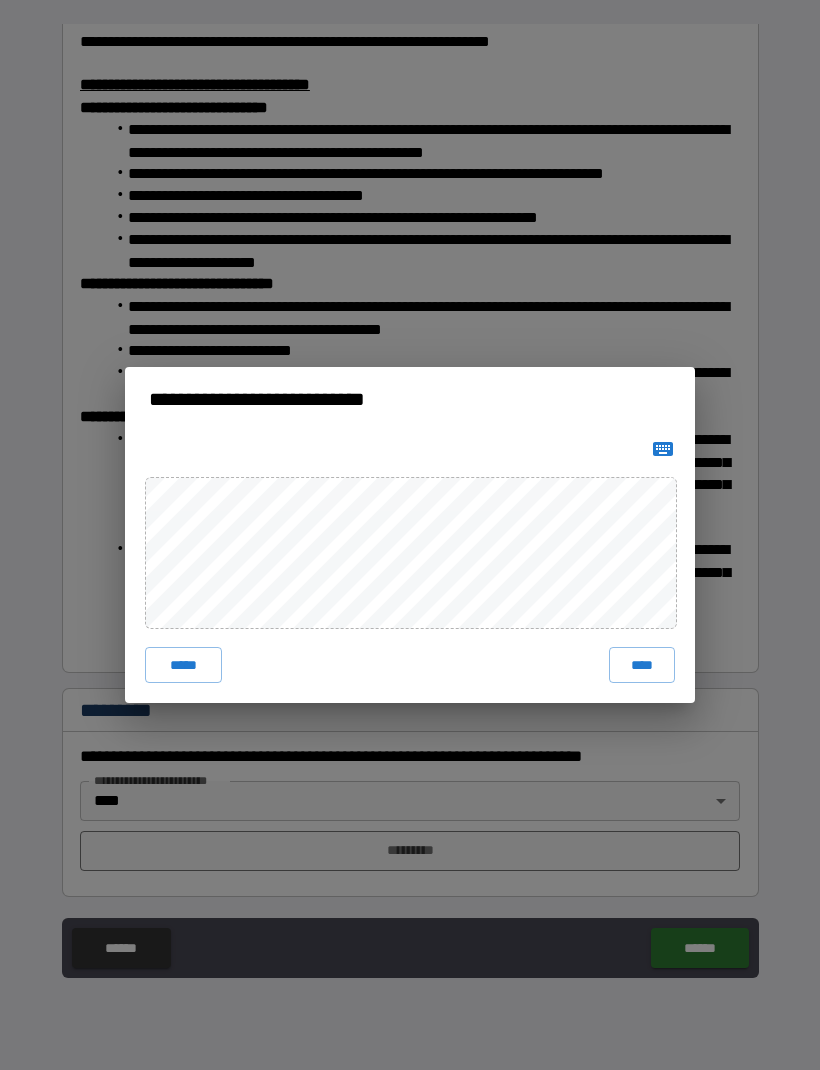 click on "****" at bounding box center [642, 665] 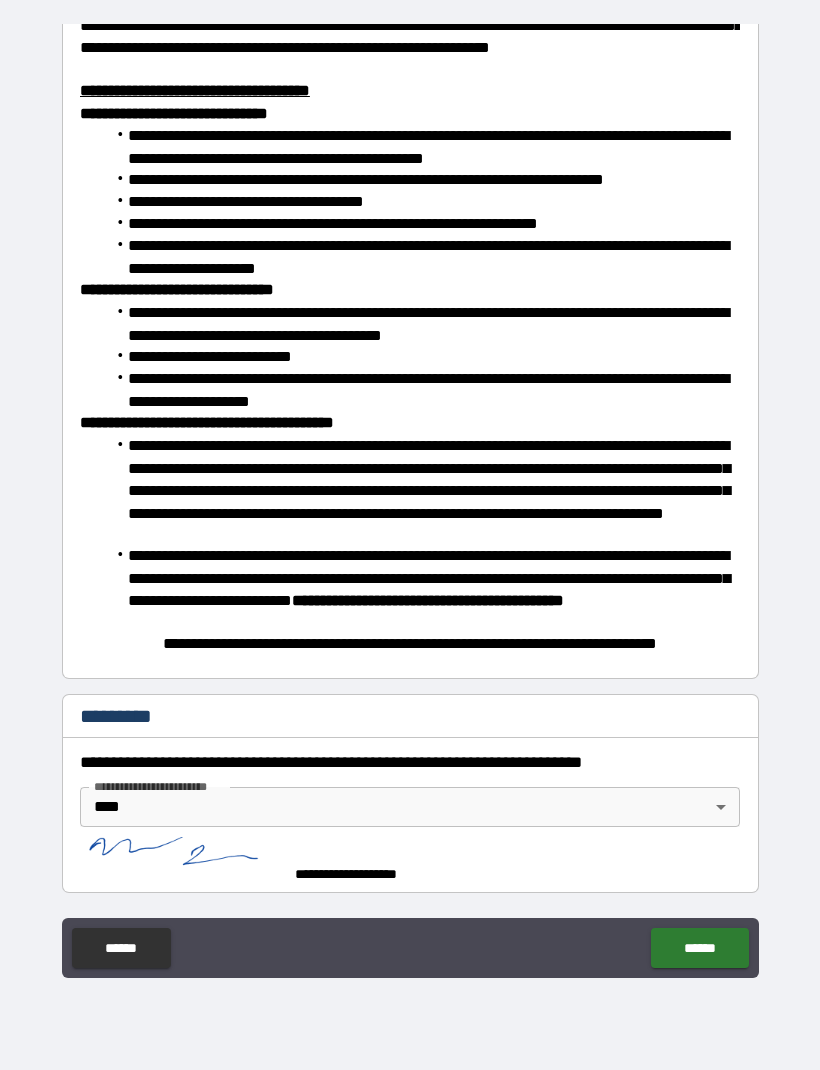 scroll, scrollTop: 348, scrollLeft: 0, axis: vertical 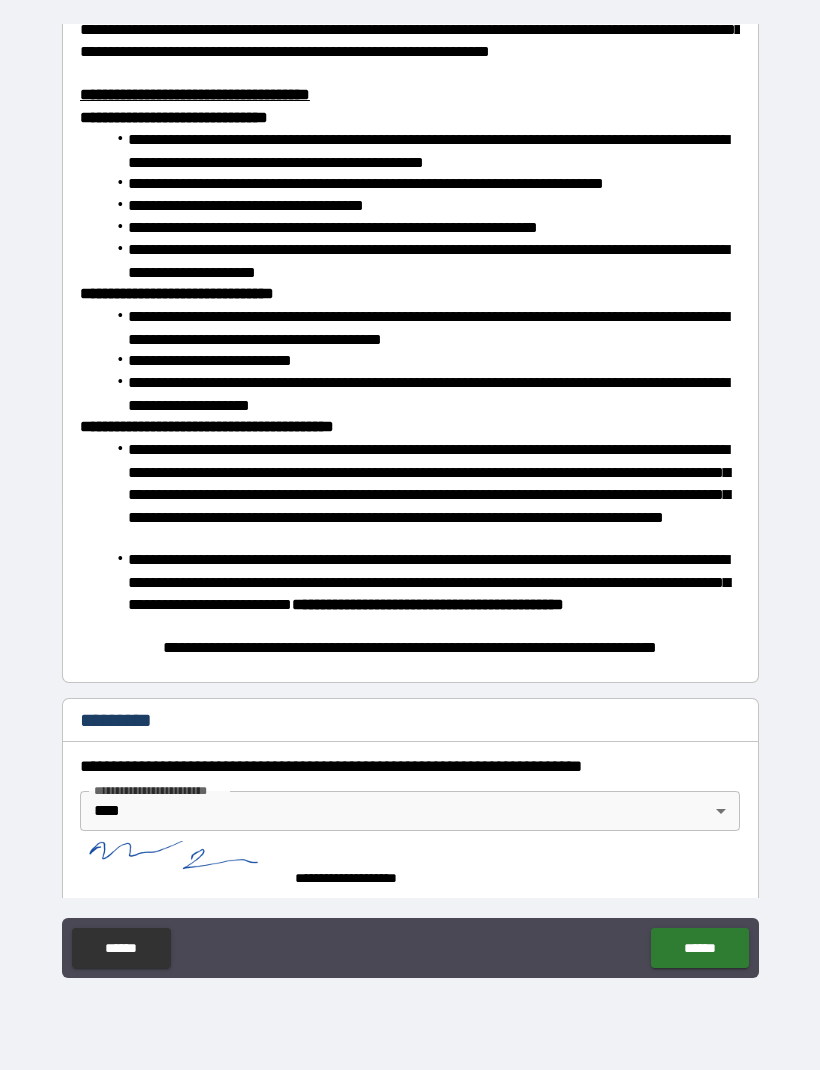 click on "******" at bounding box center [699, 948] 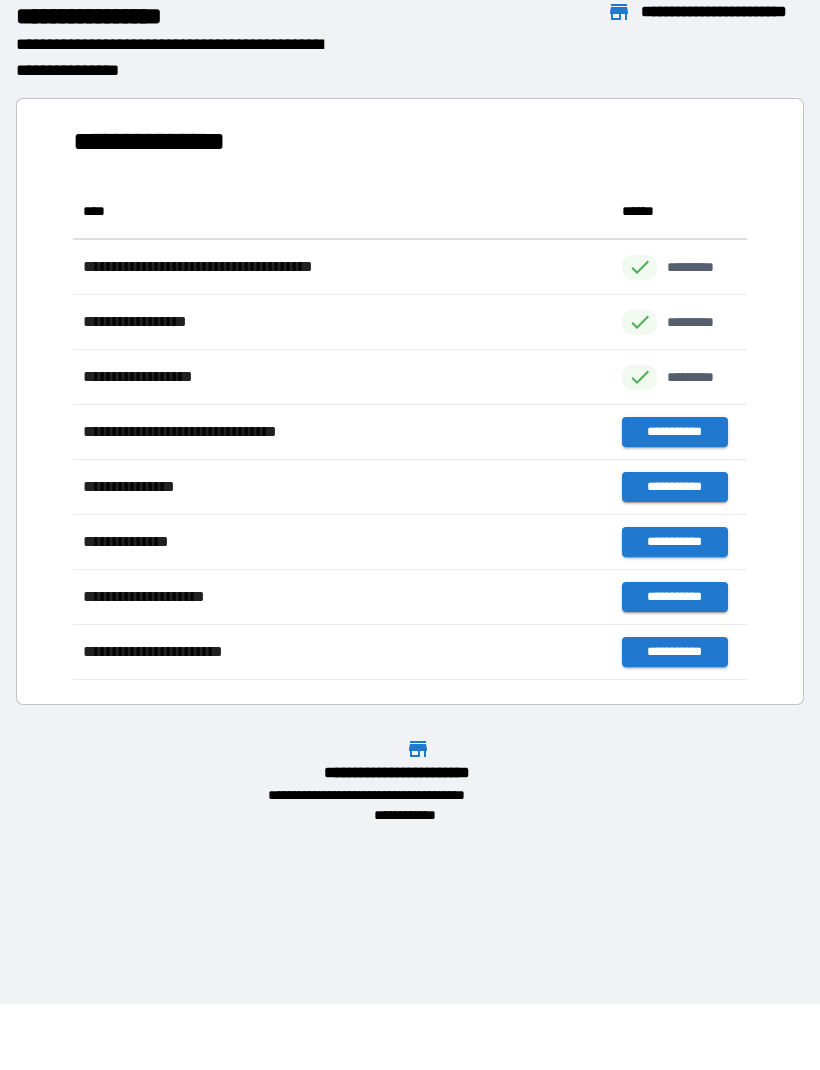 scroll, scrollTop: 1, scrollLeft: 1, axis: both 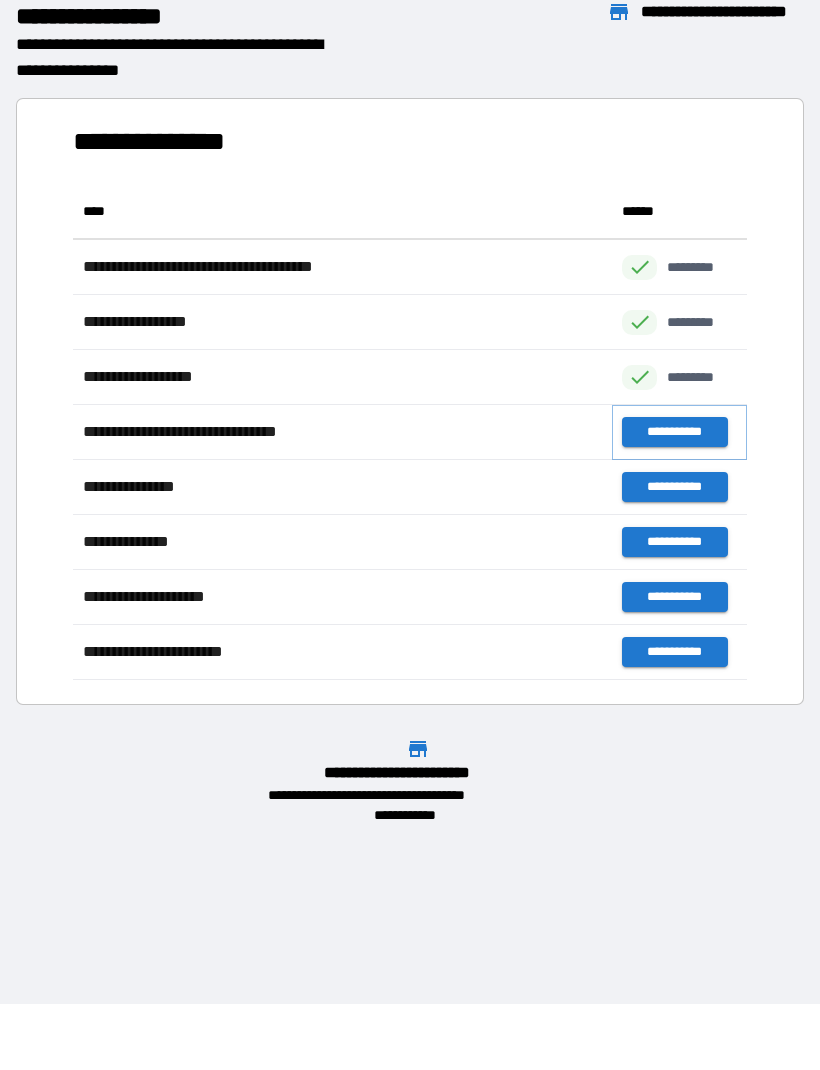 click on "**********" at bounding box center (674, 432) 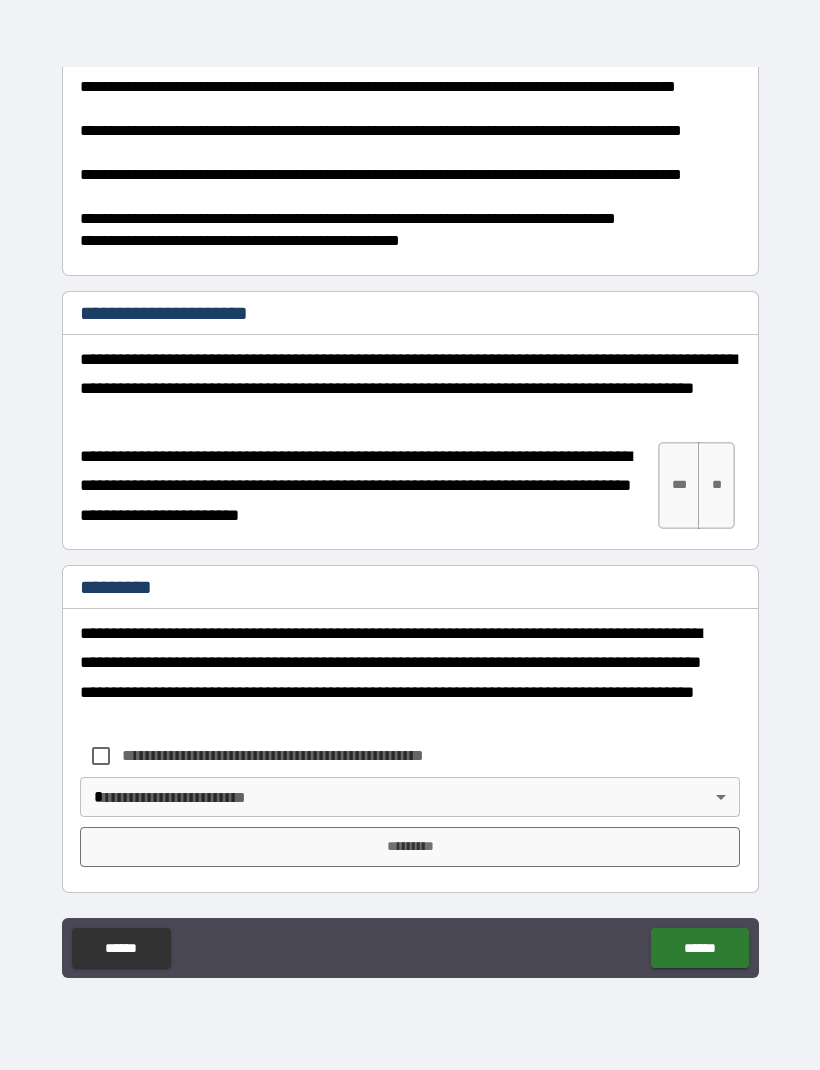 scroll, scrollTop: 4204, scrollLeft: 0, axis: vertical 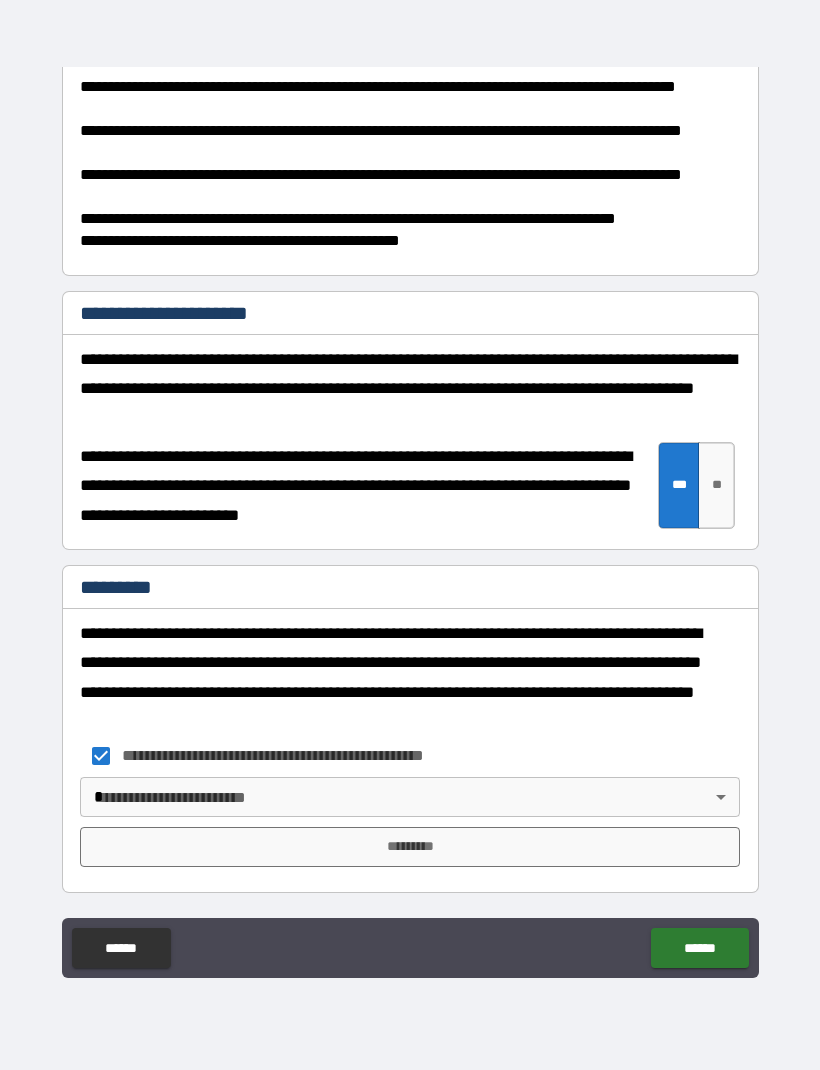 click on "**********" at bounding box center (410, 502) 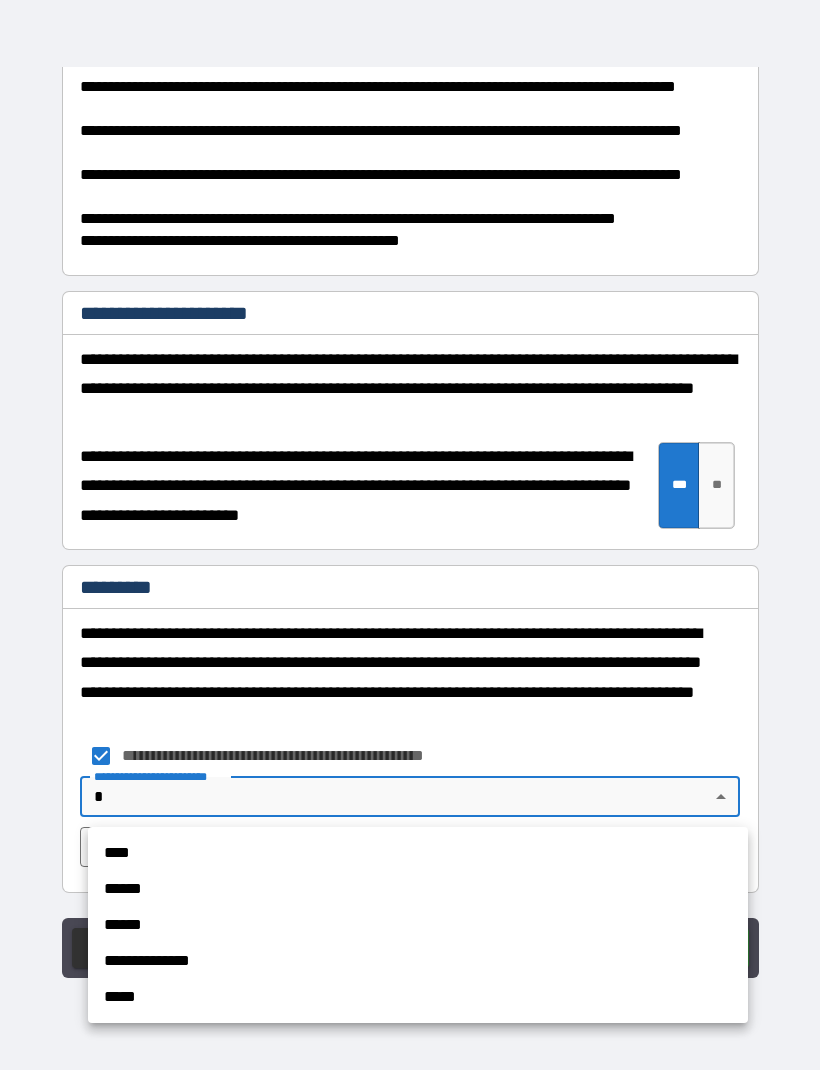 click on "****" at bounding box center [418, 853] 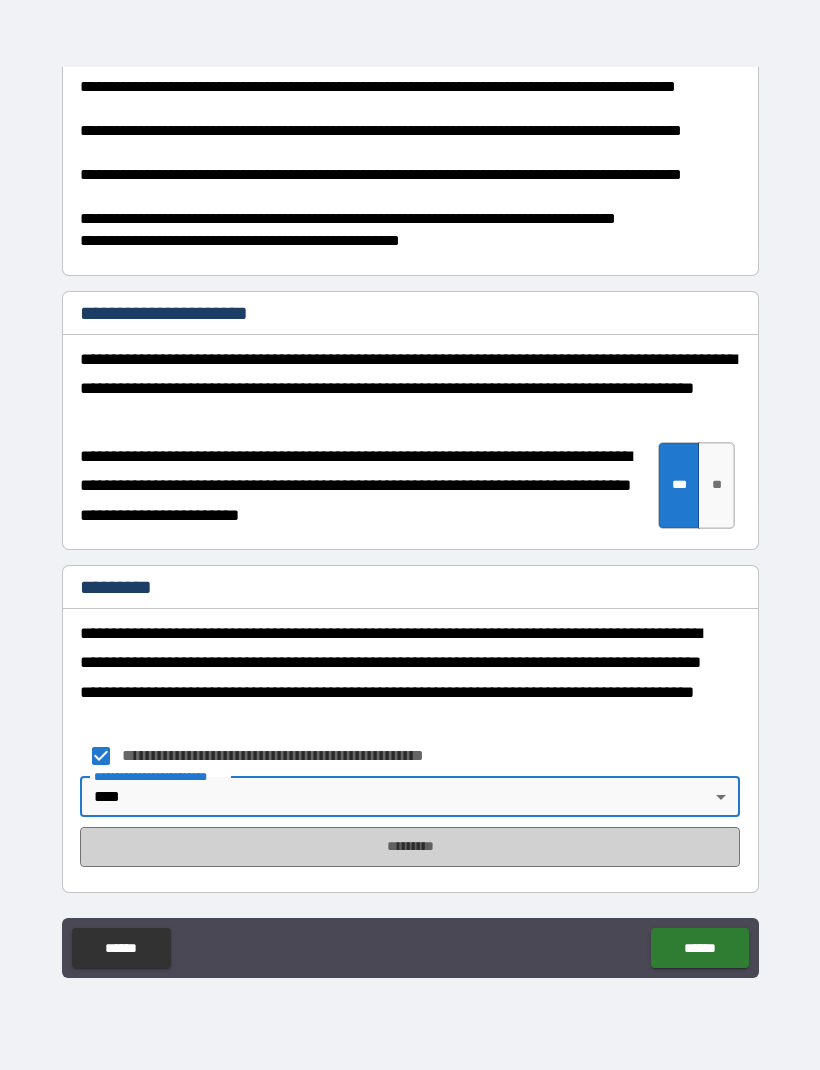 click on "*********" at bounding box center (410, 847) 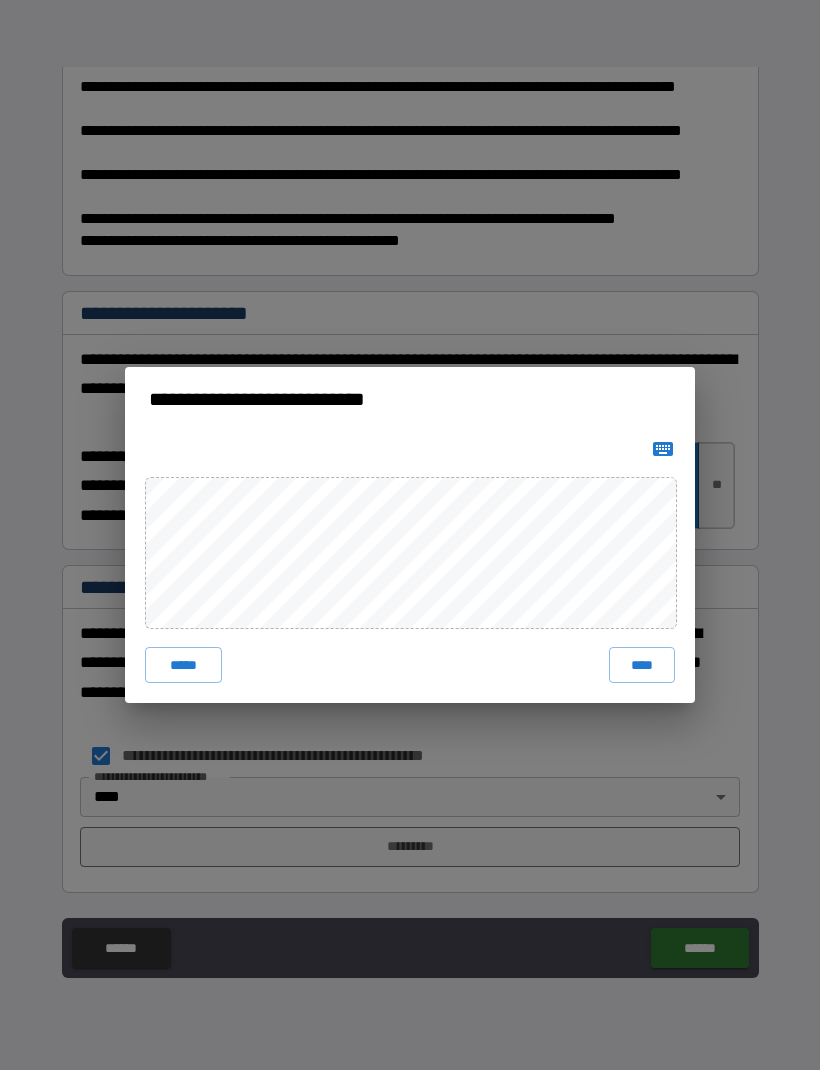 click on "****" at bounding box center [642, 665] 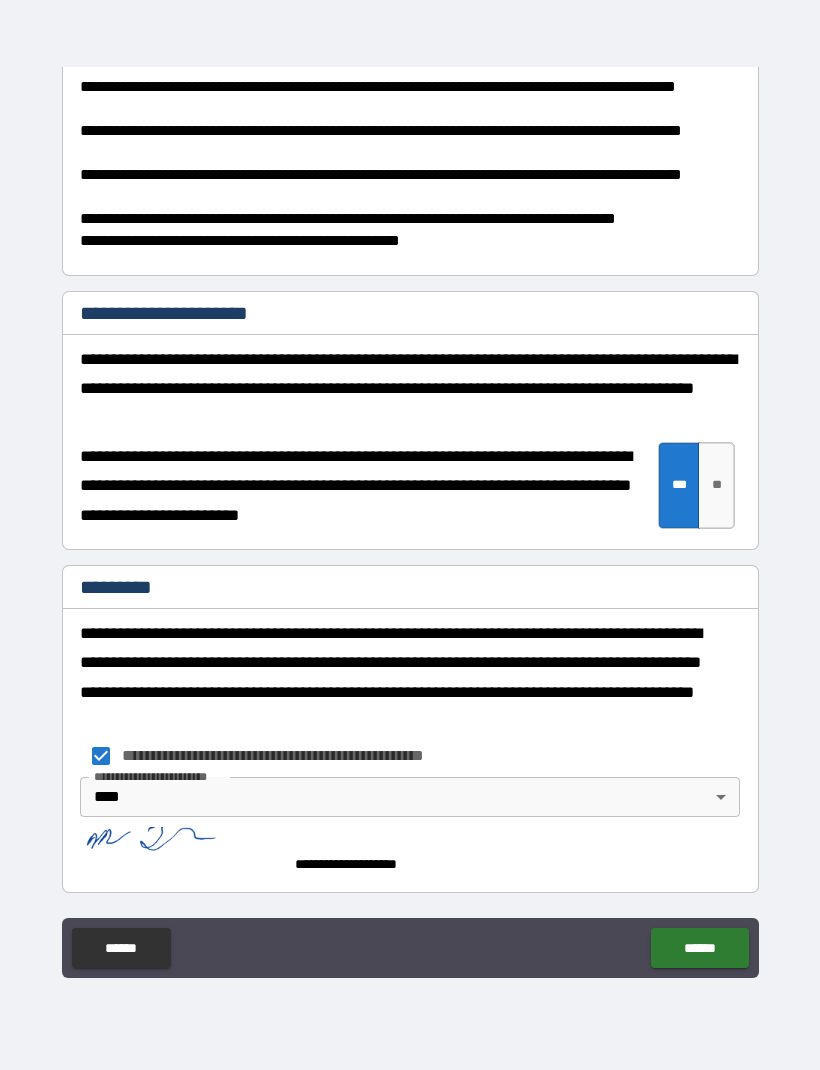 scroll, scrollTop: 4194, scrollLeft: 0, axis: vertical 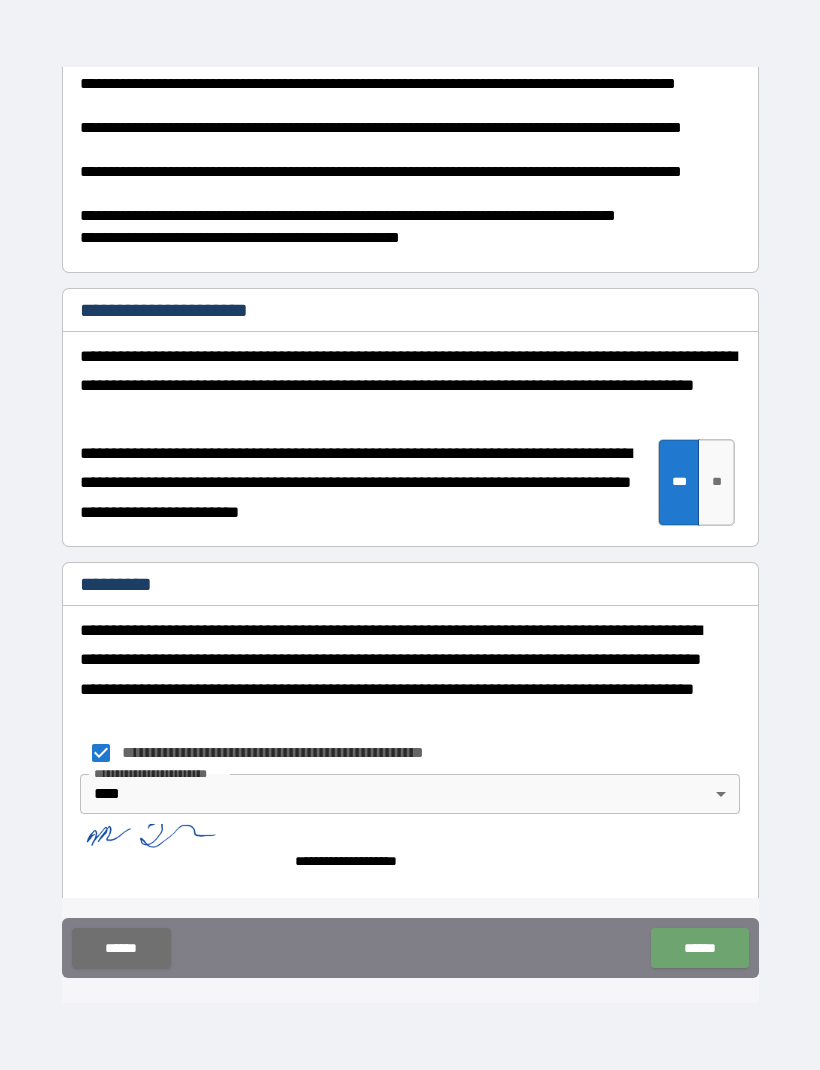 click on "******" at bounding box center (699, 948) 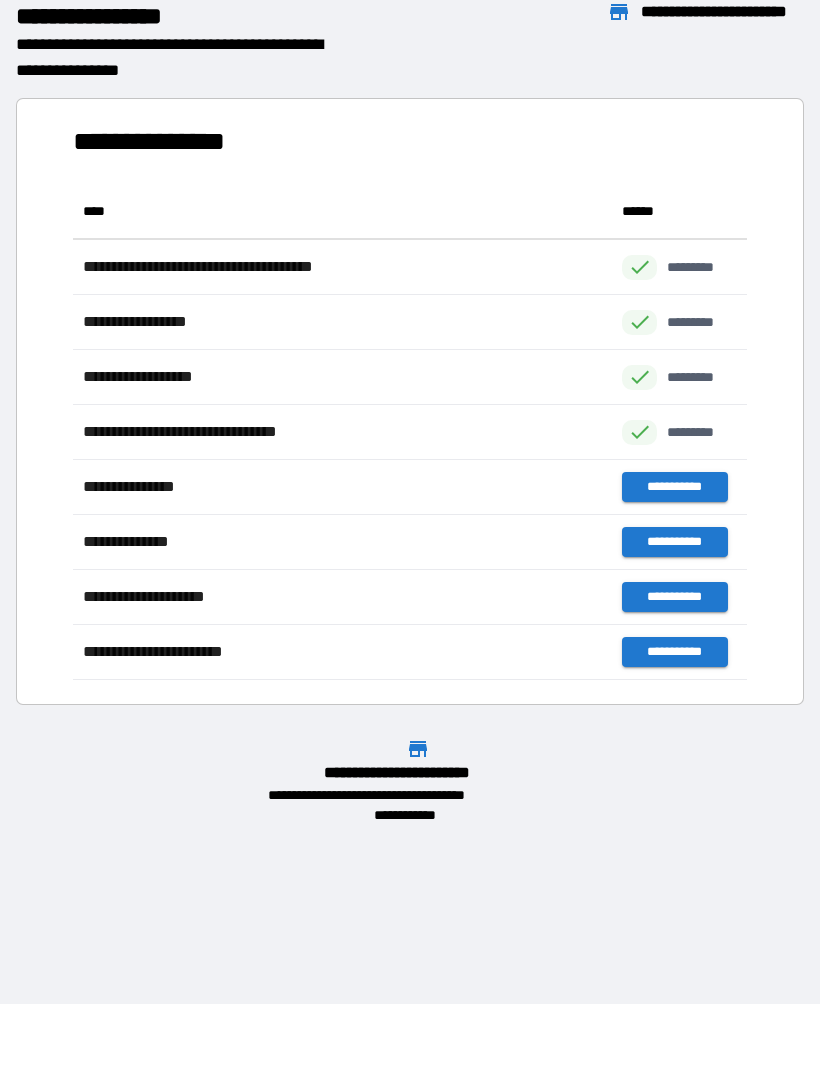 scroll, scrollTop: 496, scrollLeft: 674, axis: both 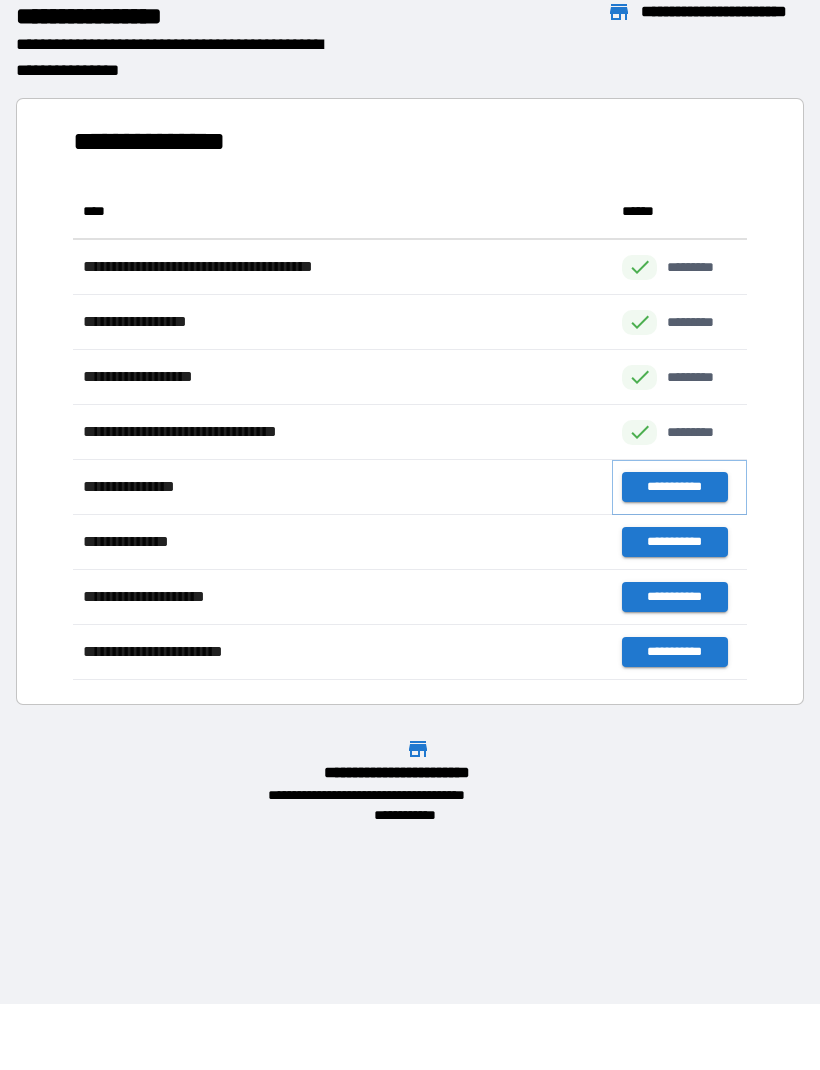 click on "**********" at bounding box center [674, 487] 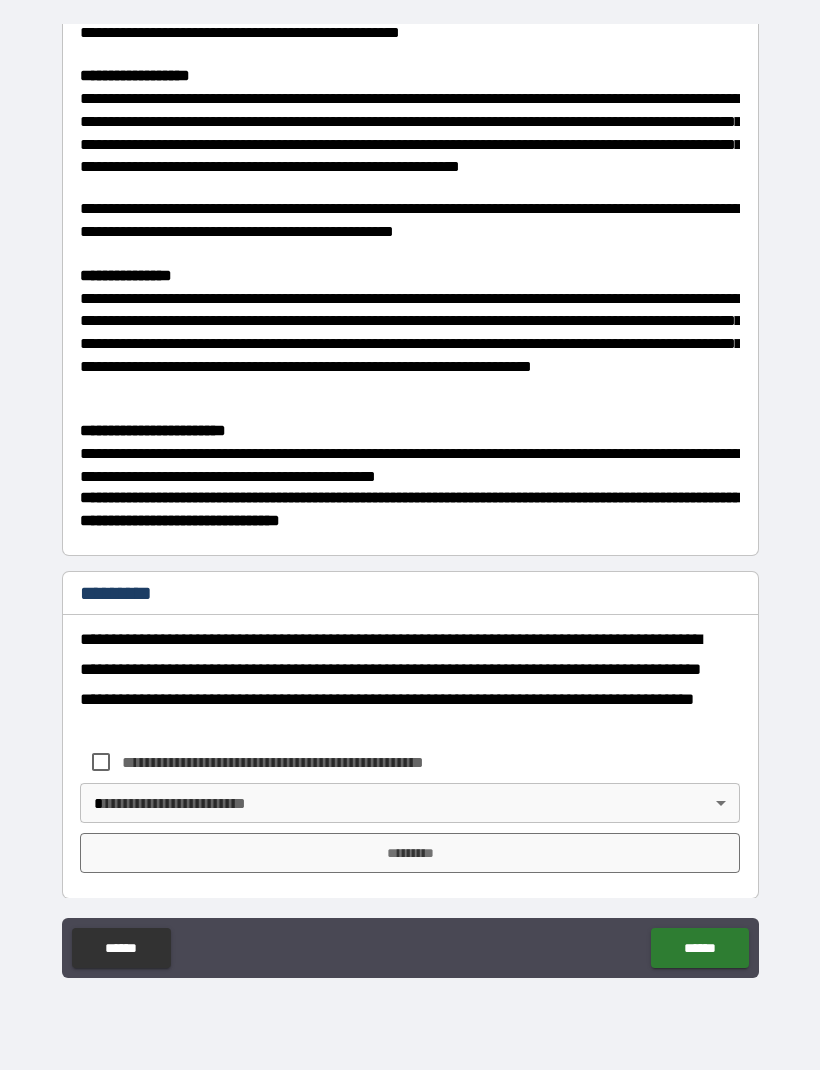 scroll, scrollTop: 389, scrollLeft: 0, axis: vertical 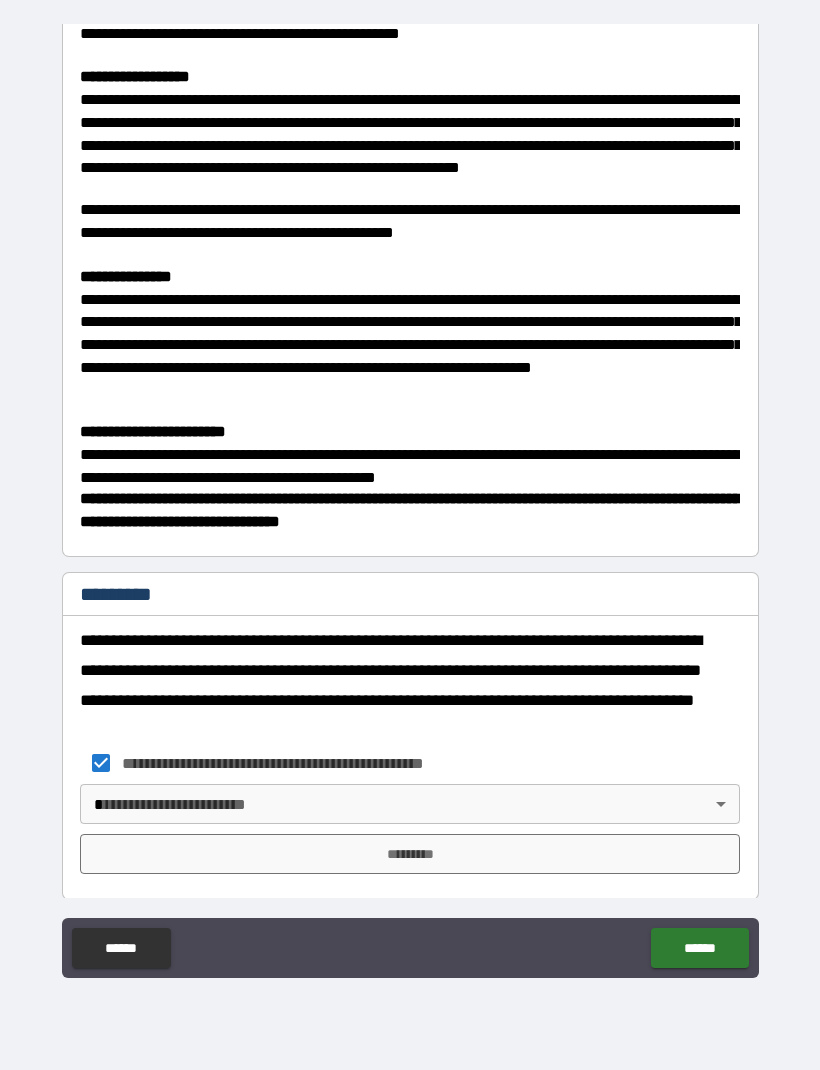 click on "**********" at bounding box center [410, 502] 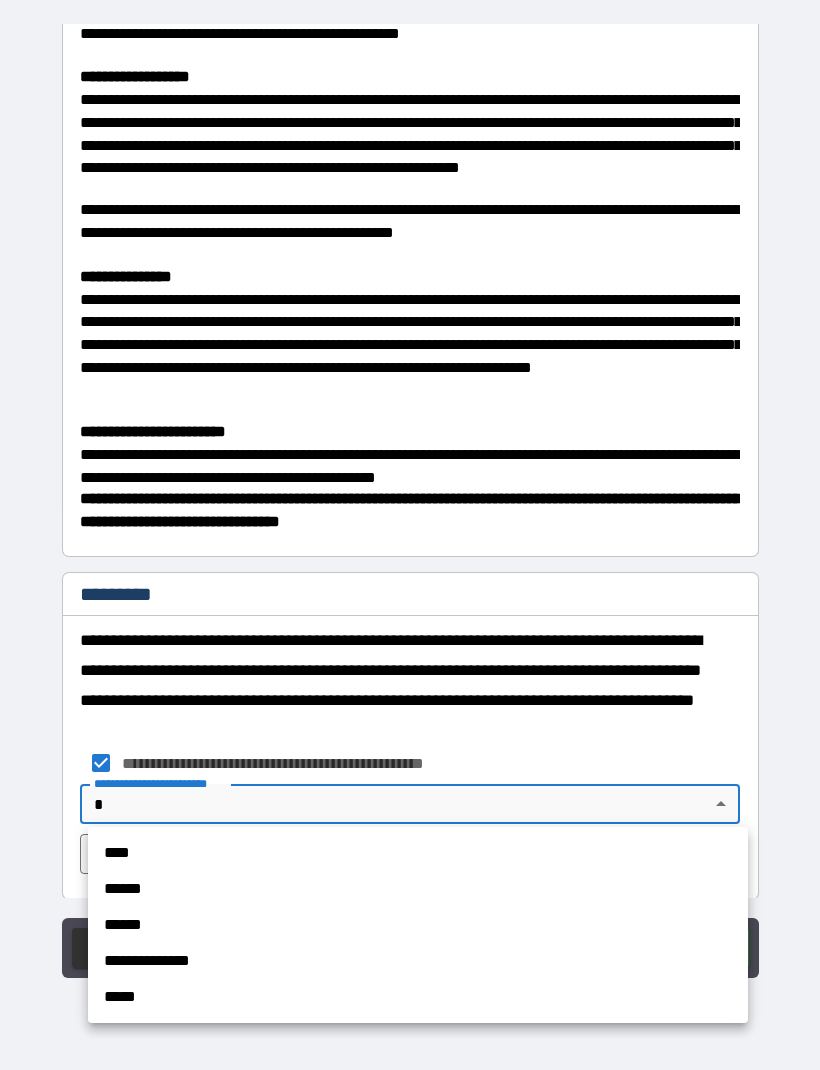 click on "****" at bounding box center (418, 853) 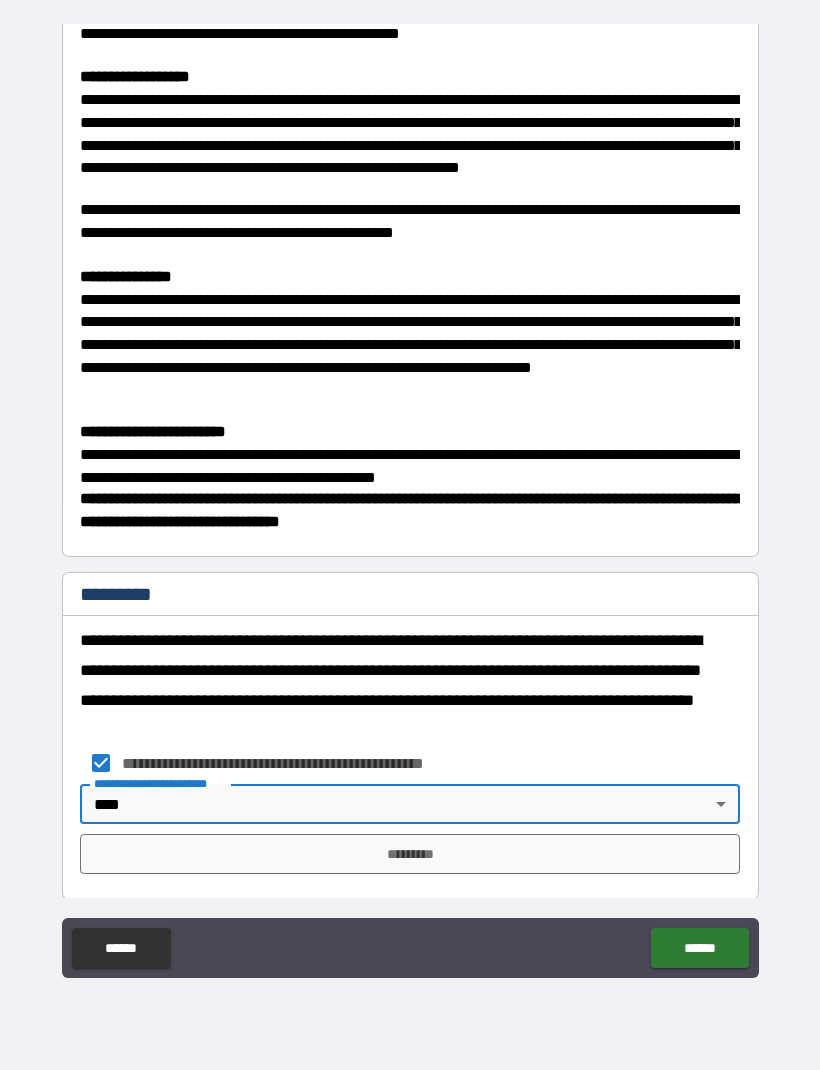click on "*********" at bounding box center (410, 854) 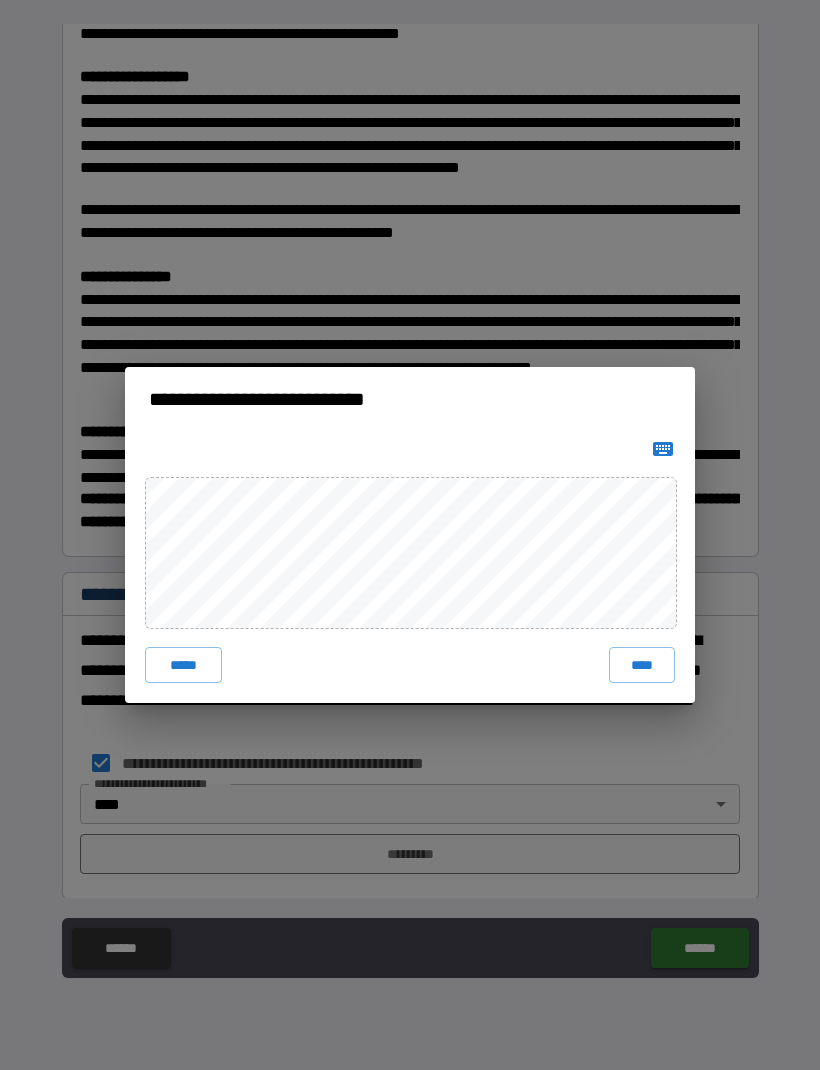 click on "****" at bounding box center (642, 665) 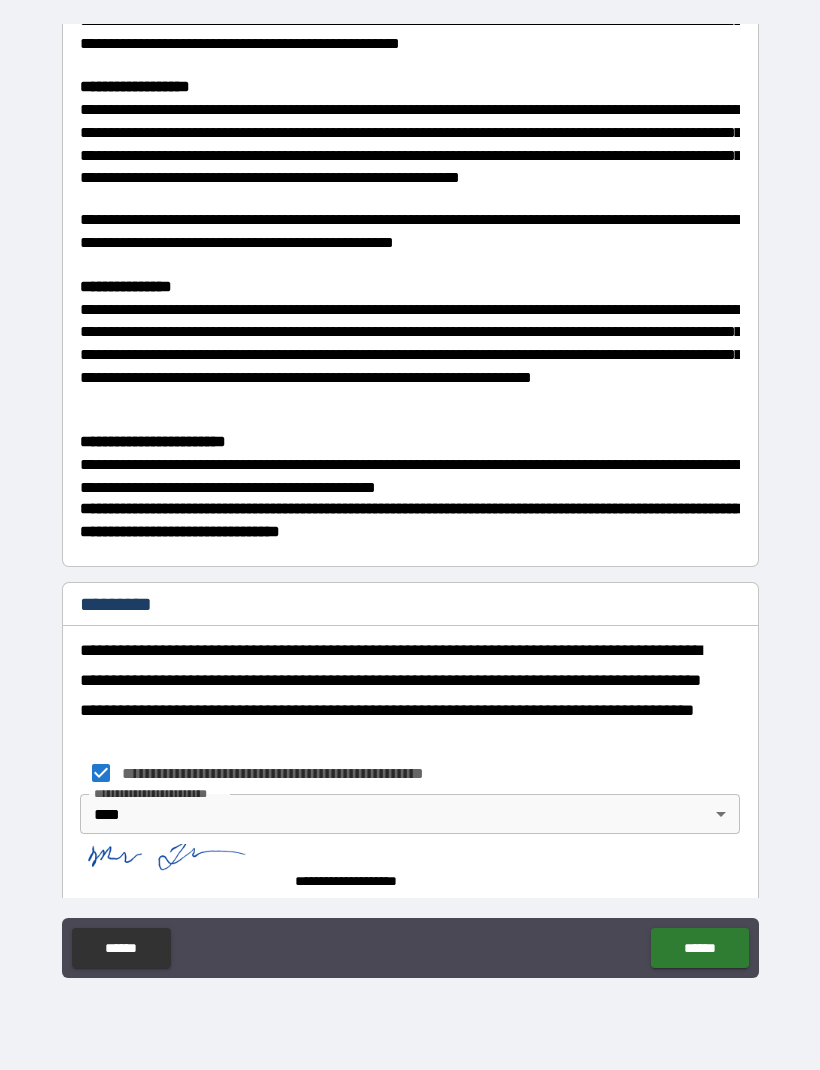 click on "******" at bounding box center [699, 948] 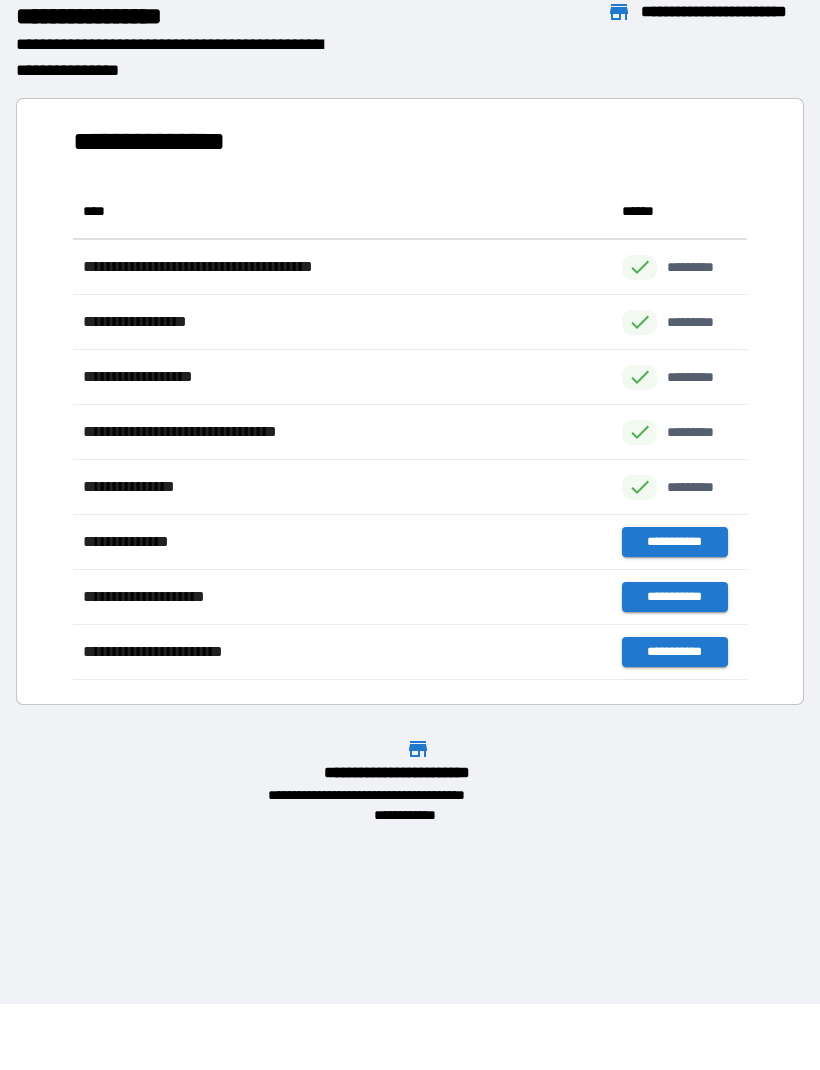 scroll, scrollTop: 1, scrollLeft: 1, axis: both 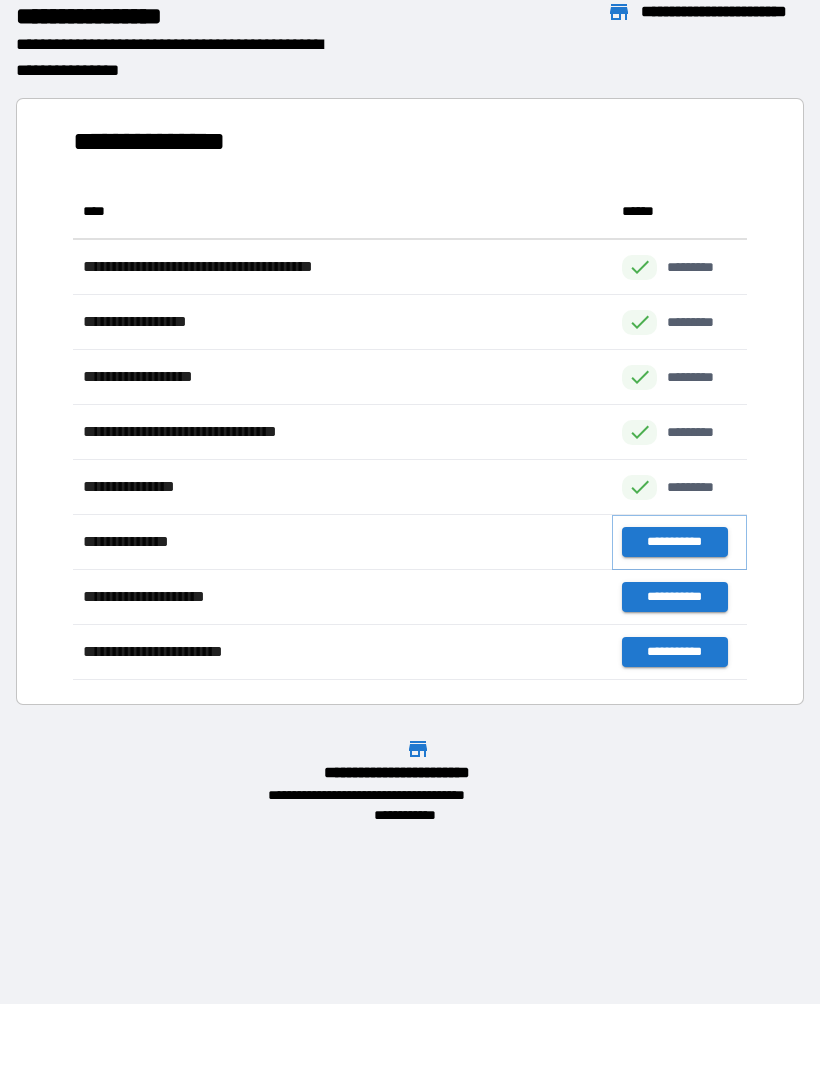 click on "**********" at bounding box center (674, 542) 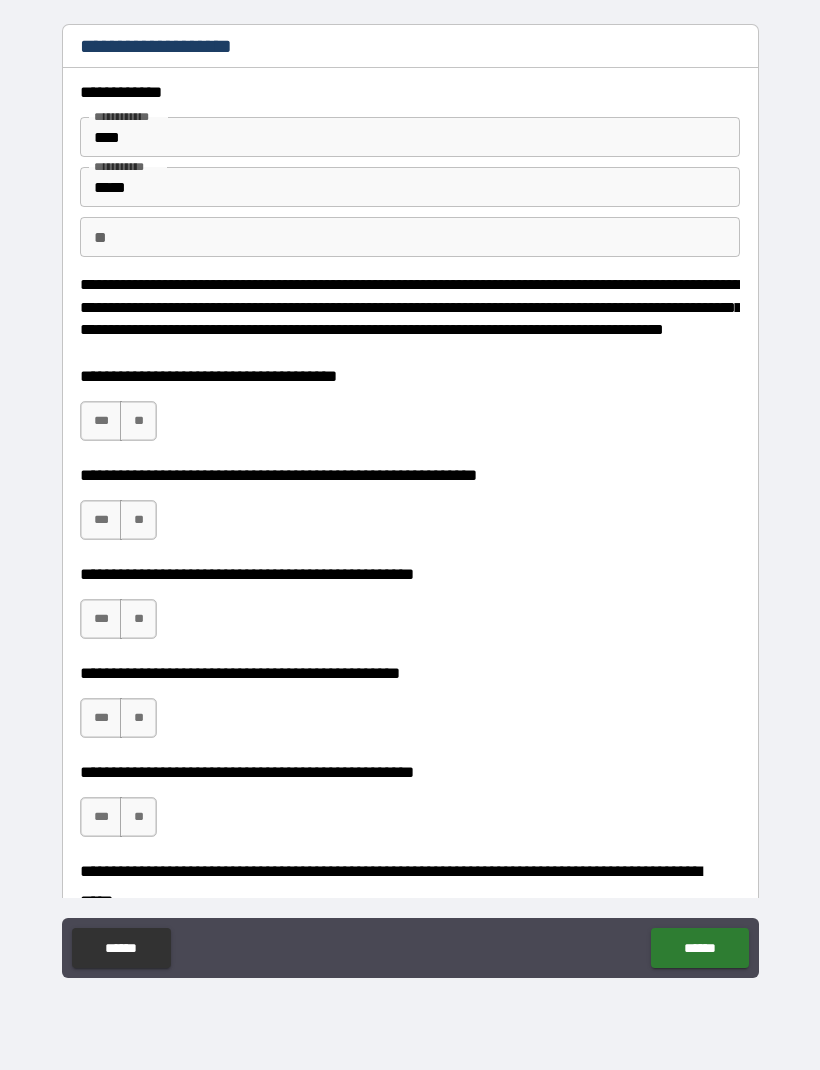 scroll, scrollTop: 0, scrollLeft: 0, axis: both 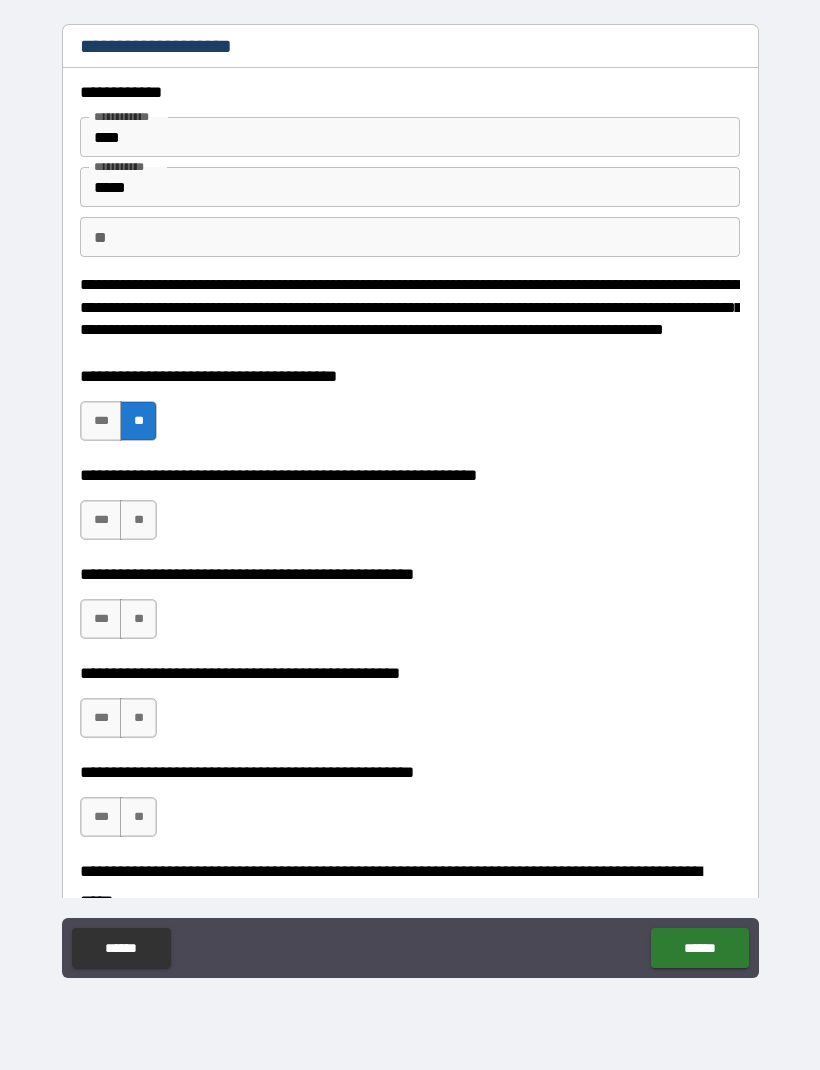 click on "**" at bounding box center (138, 520) 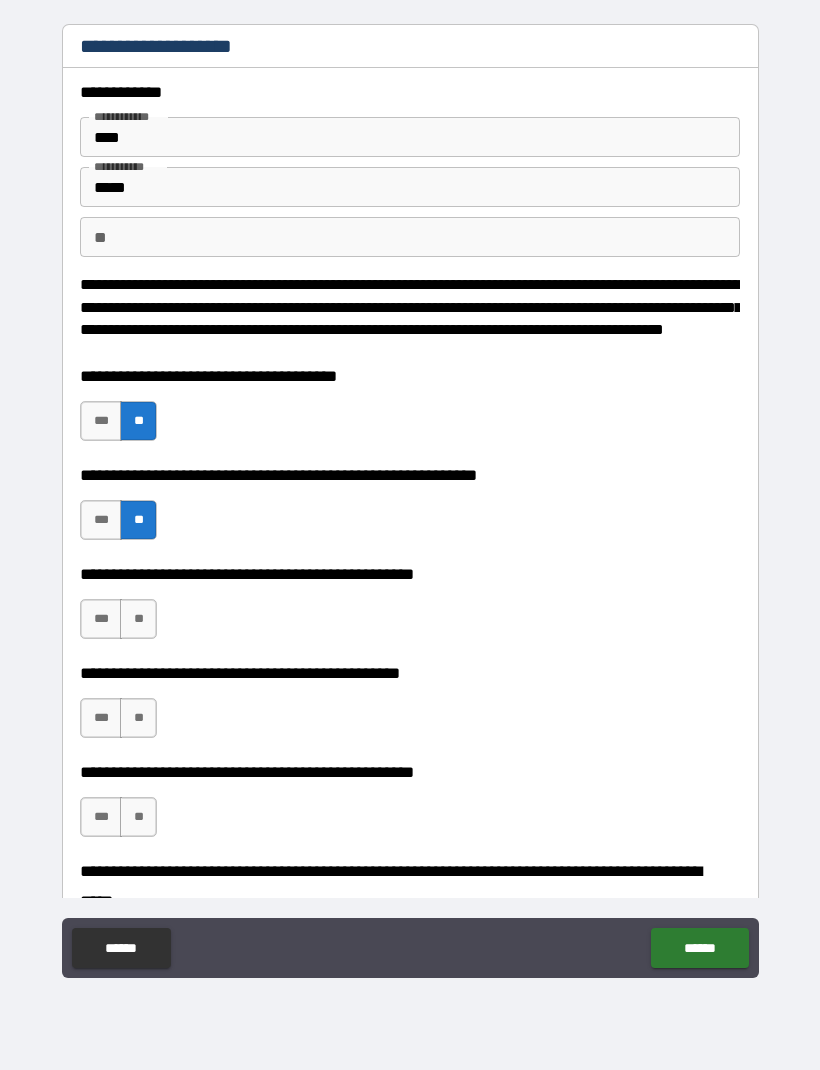 click on "**" at bounding box center [138, 619] 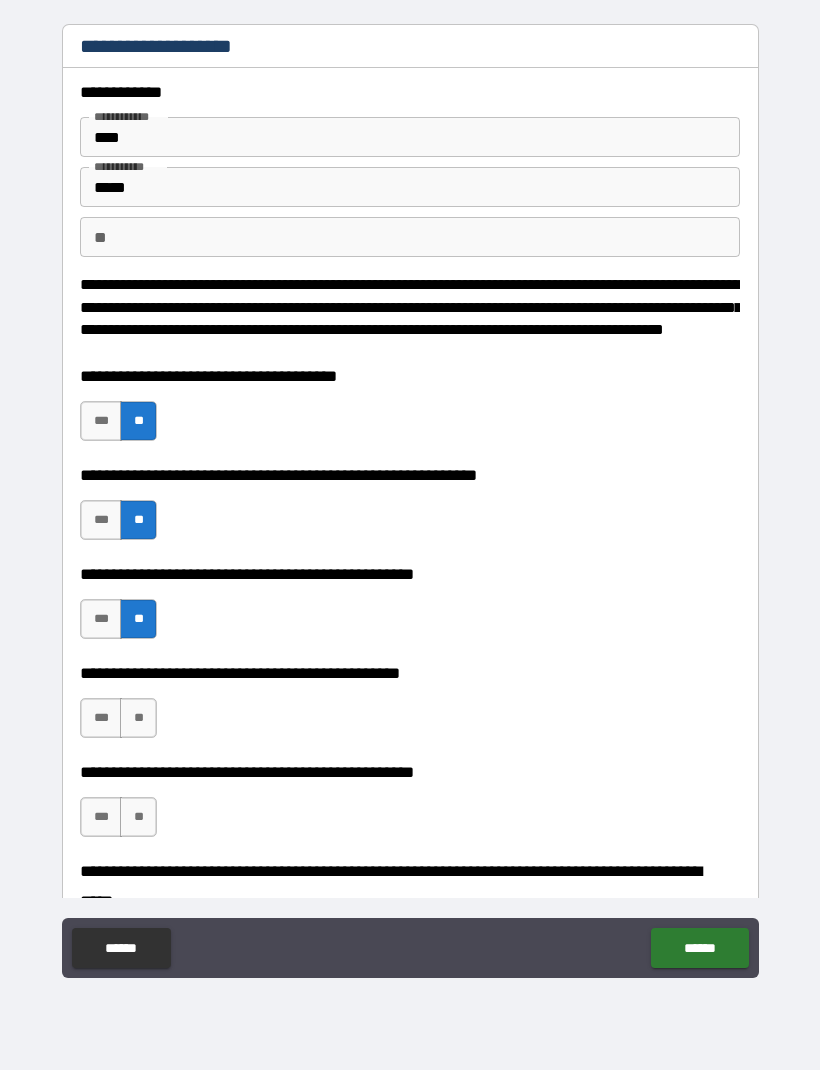 click on "**" at bounding box center [138, 718] 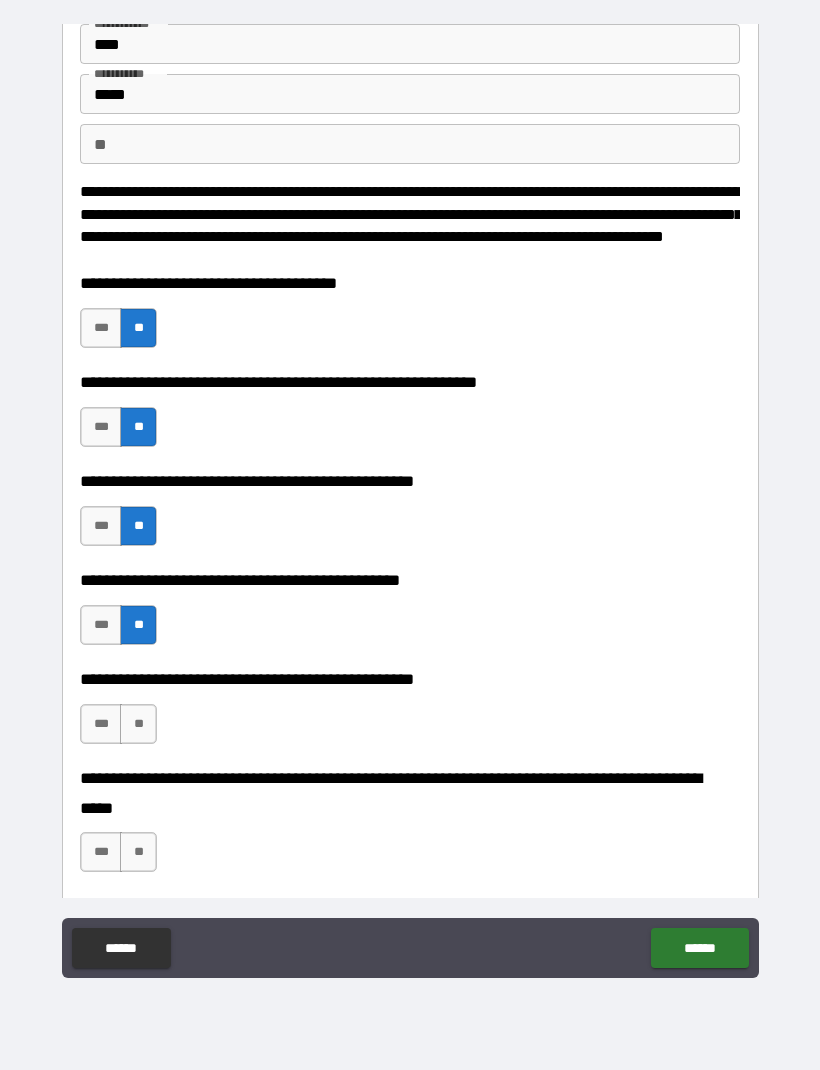 scroll, scrollTop: 103, scrollLeft: 0, axis: vertical 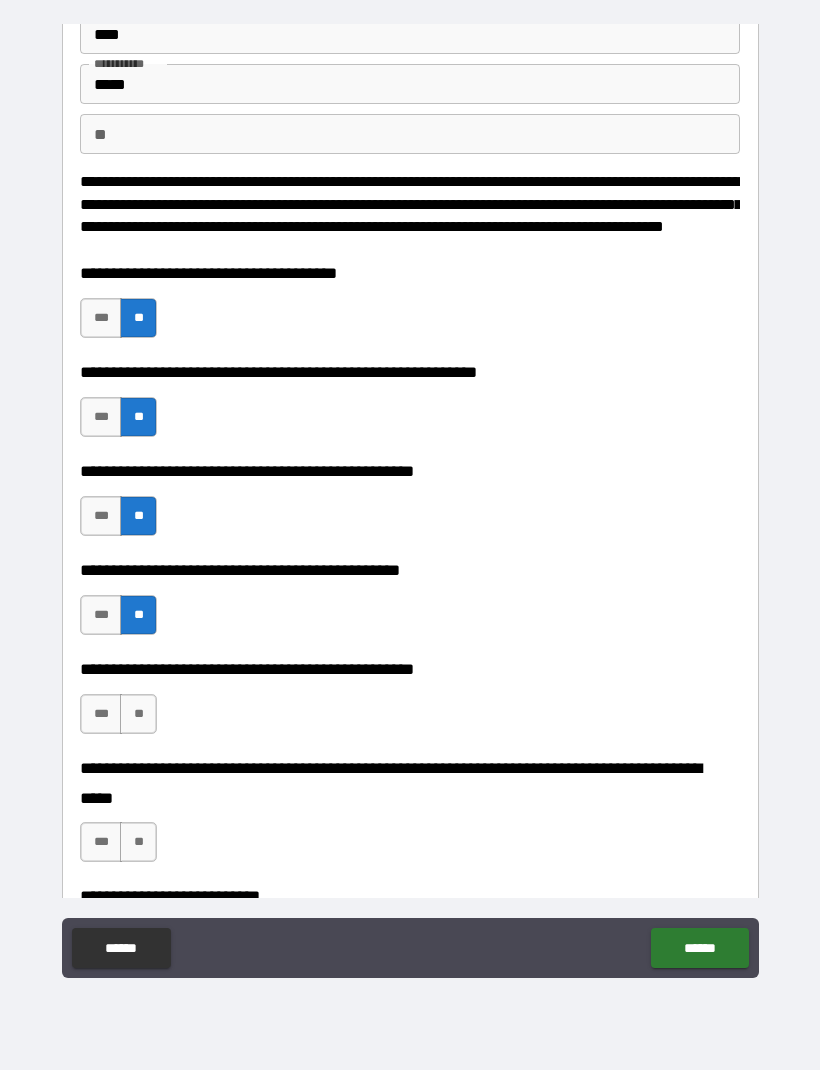 click on "**" at bounding box center [138, 714] 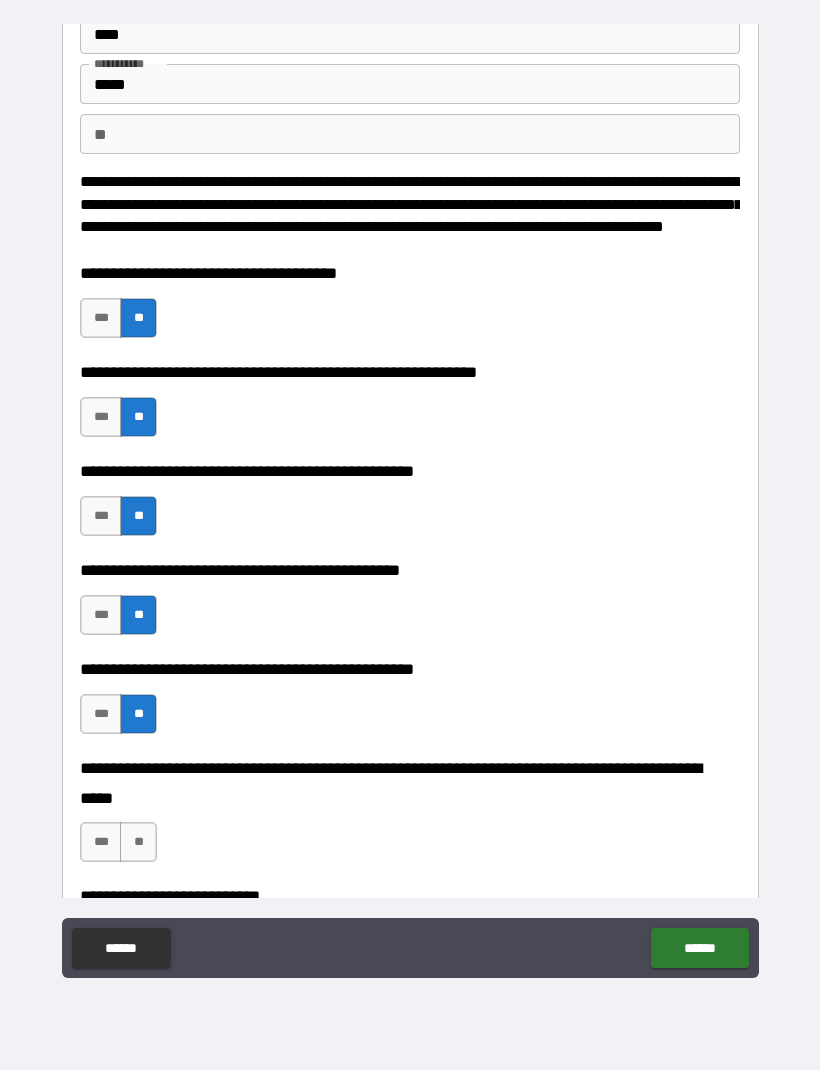 click on "**" at bounding box center (138, 842) 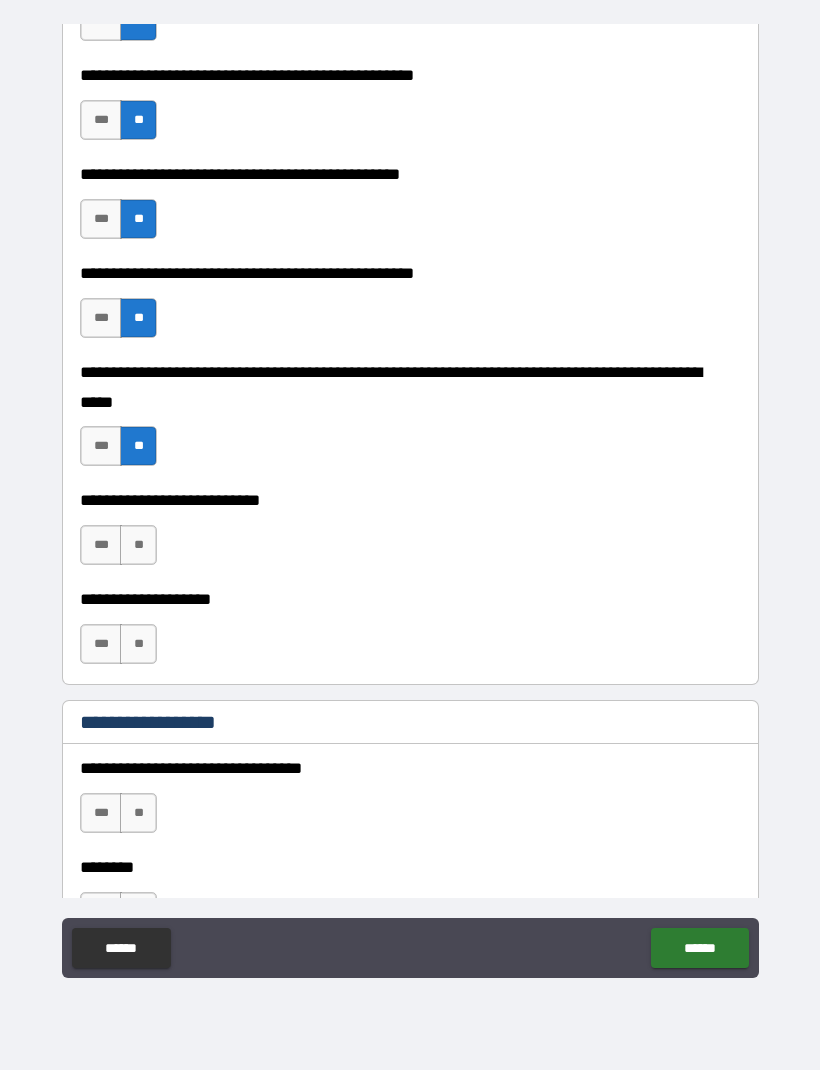 scroll, scrollTop: 499, scrollLeft: 0, axis: vertical 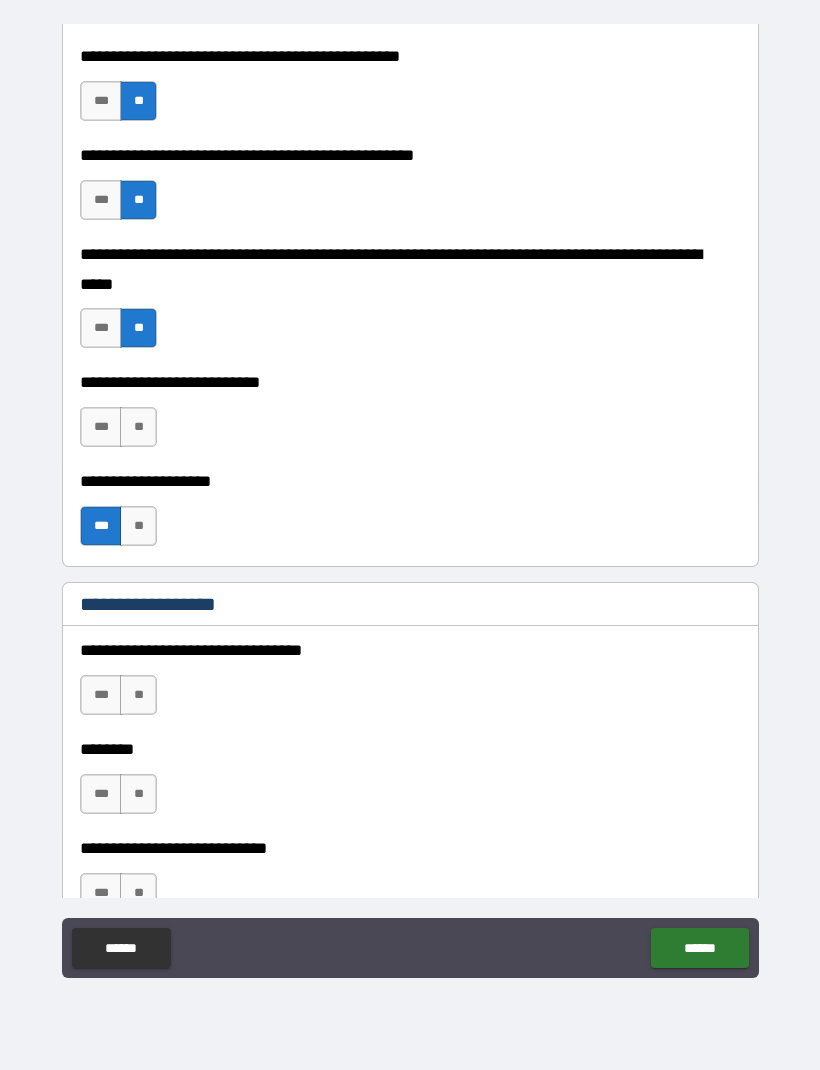 click on "**" at bounding box center [138, 794] 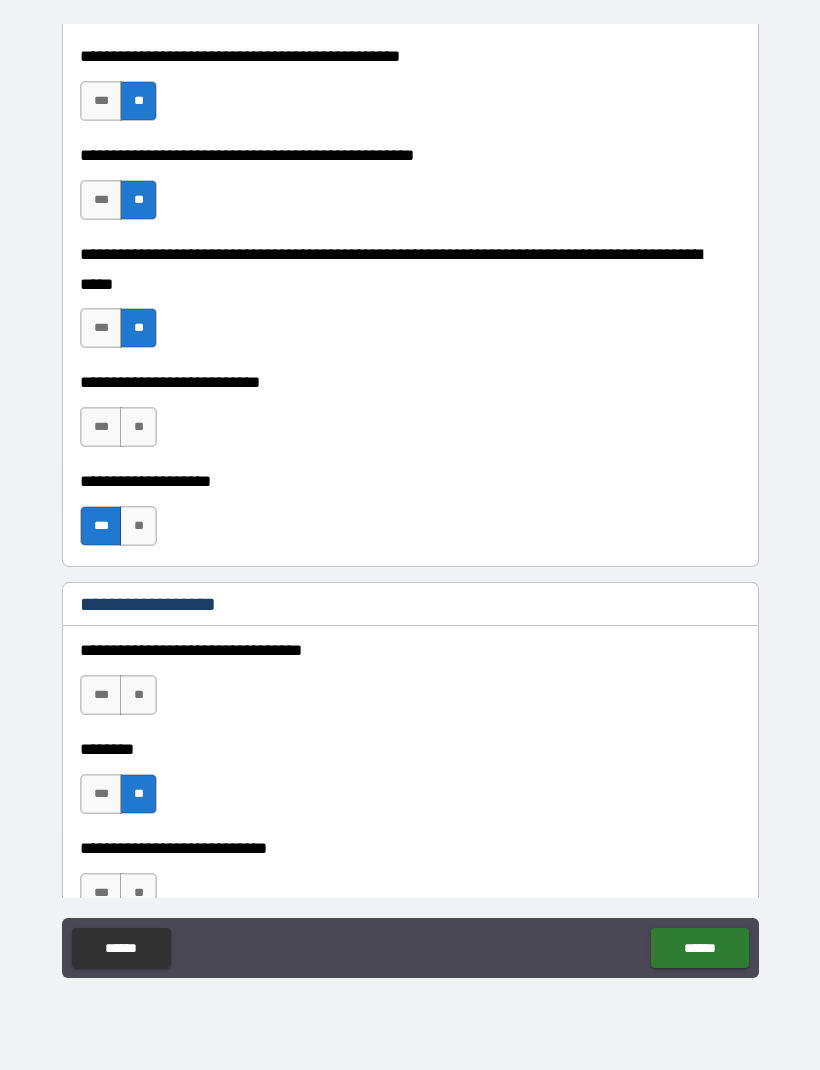 click on "**" at bounding box center (138, 695) 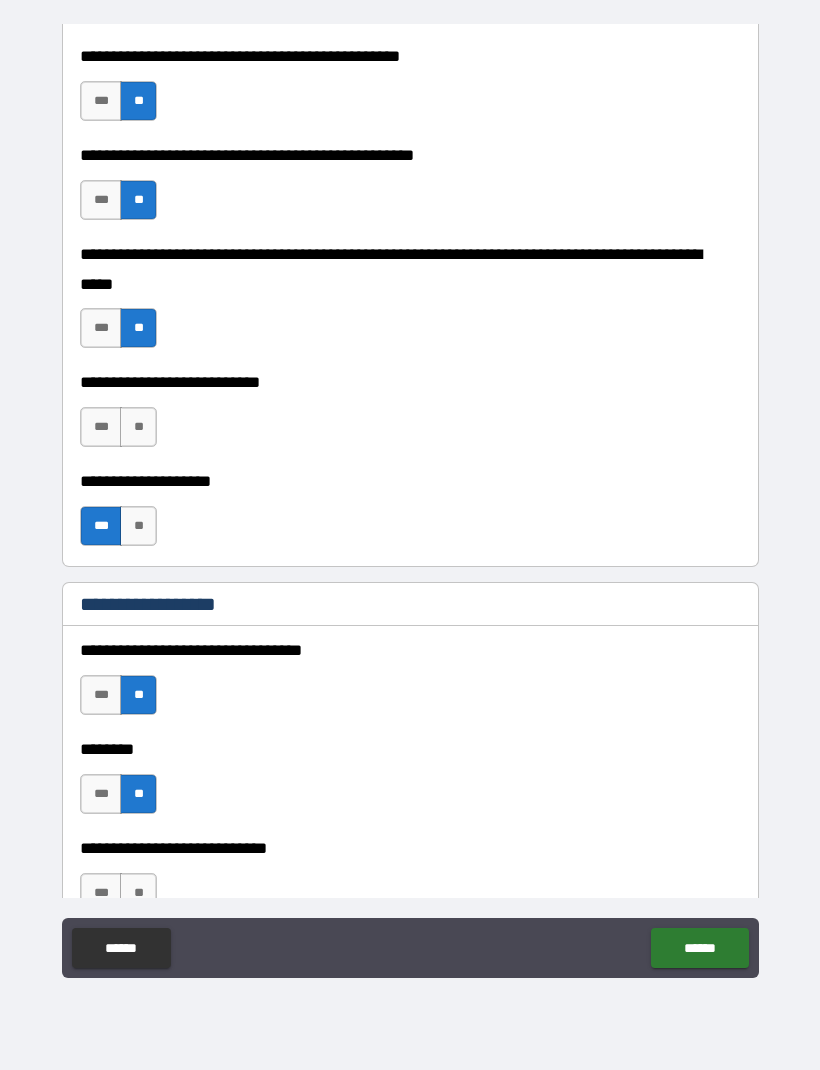click on "**" at bounding box center [138, 893] 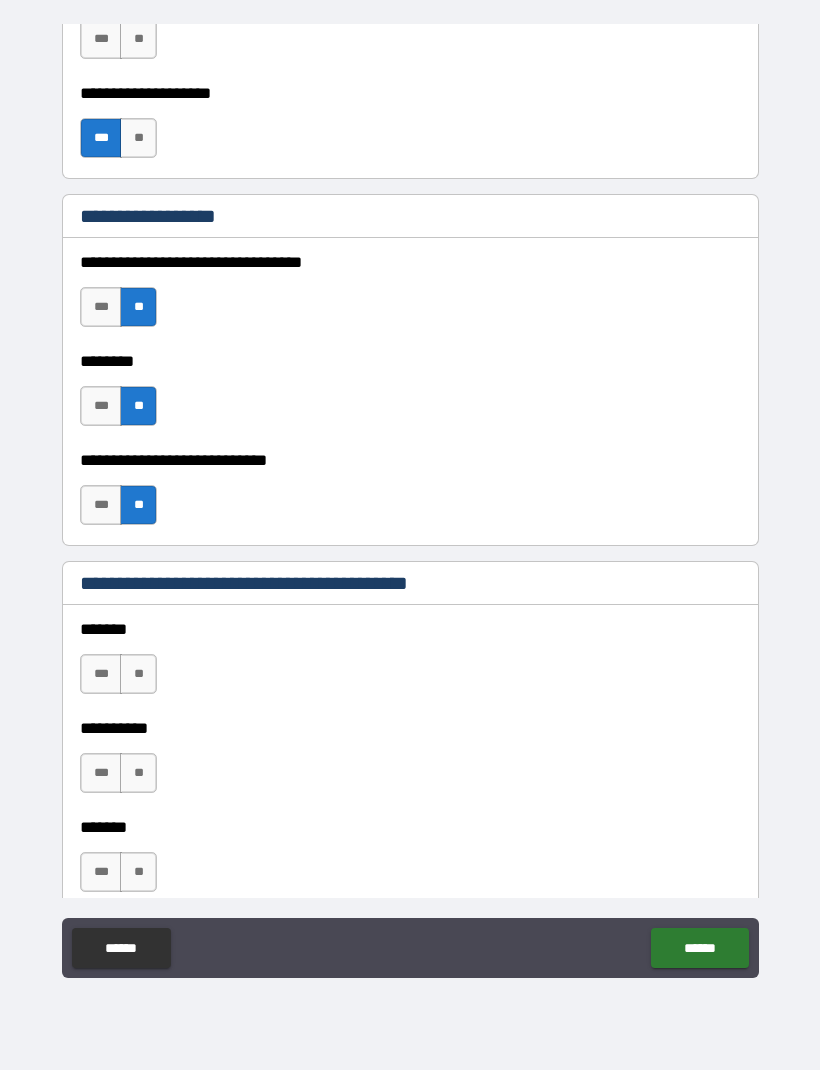 scroll, scrollTop: 1006, scrollLeft: 0, axis: vertical 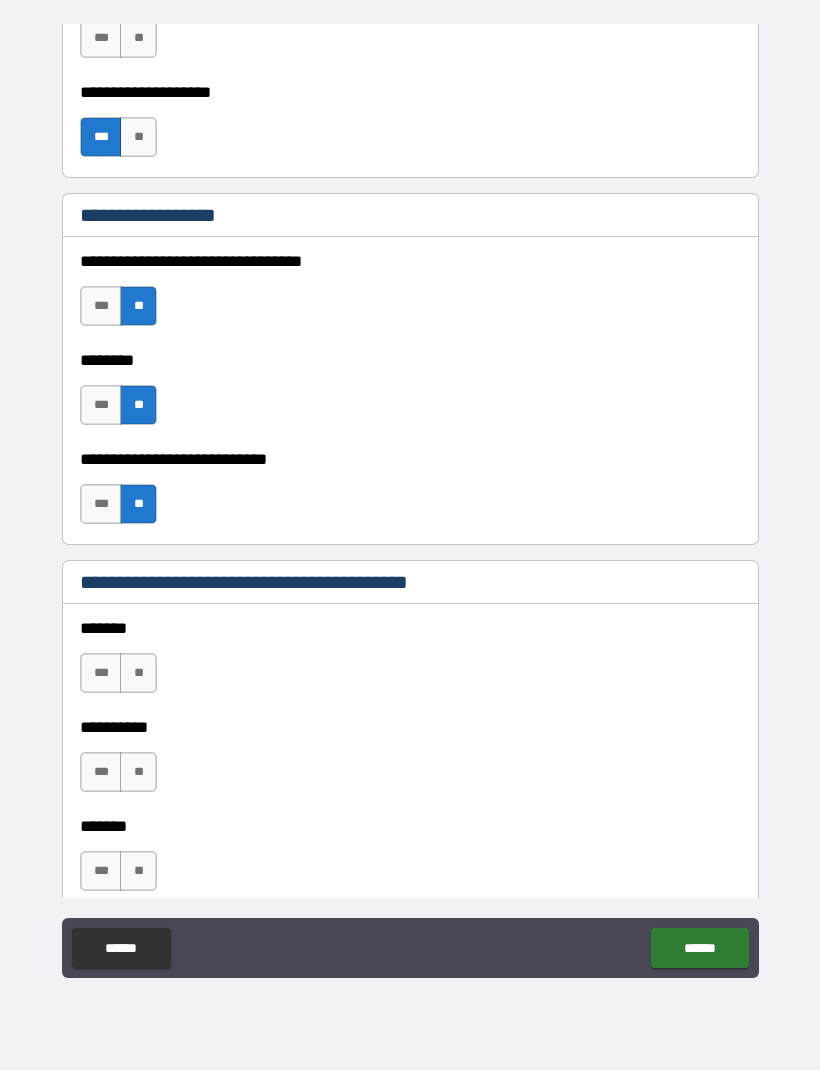 click on "**" at bounding box center (138, 504) 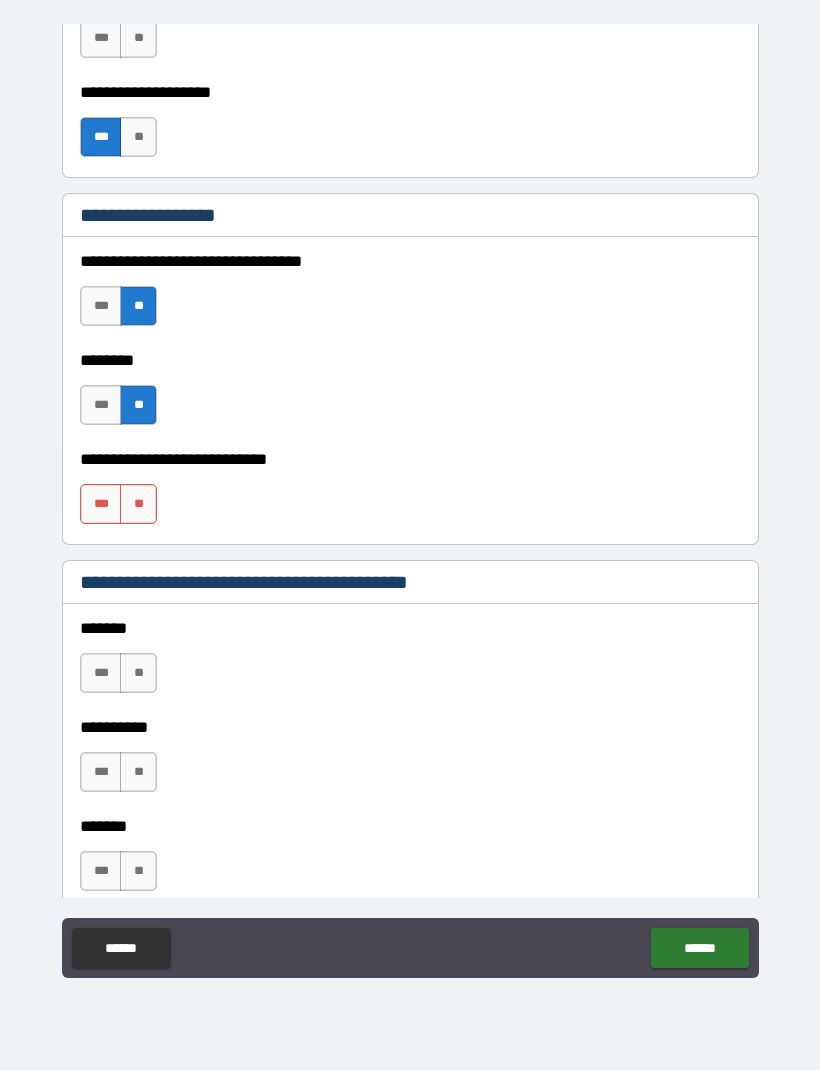click on "**" at bounding box center [138, 405] 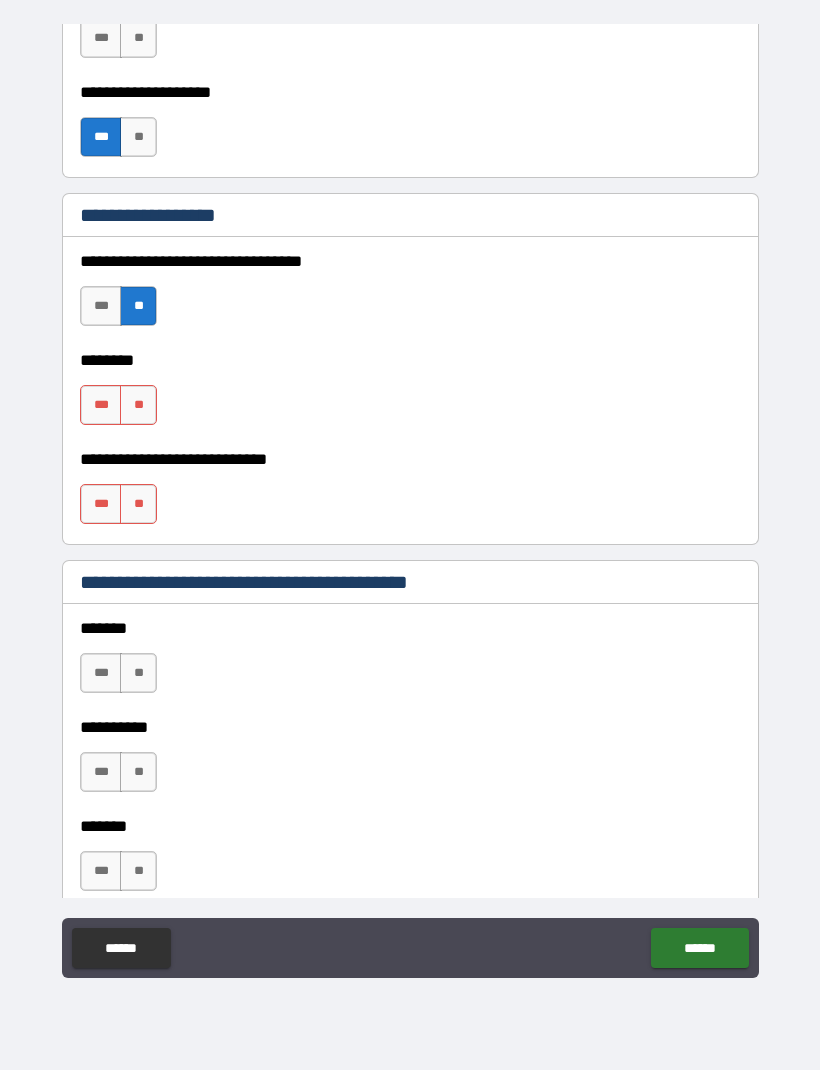 click on "**" at bounding box center (138, 306) 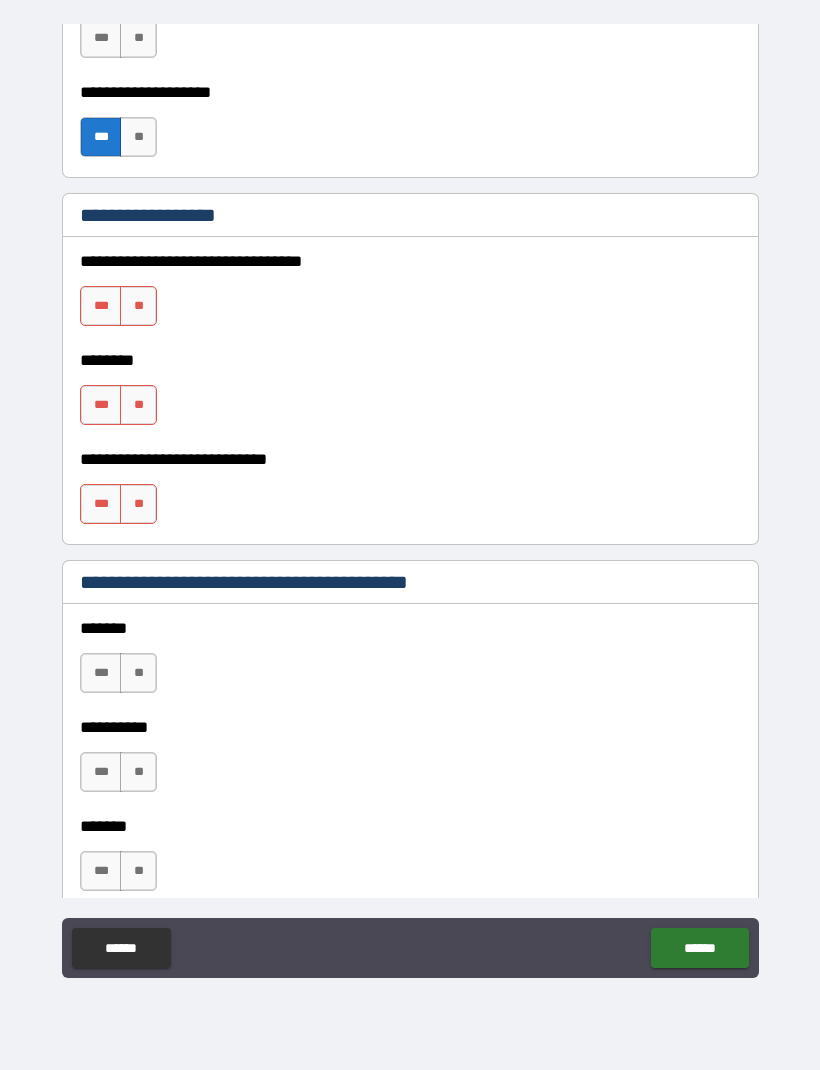 click on "**" at bounding box center (138, 504) 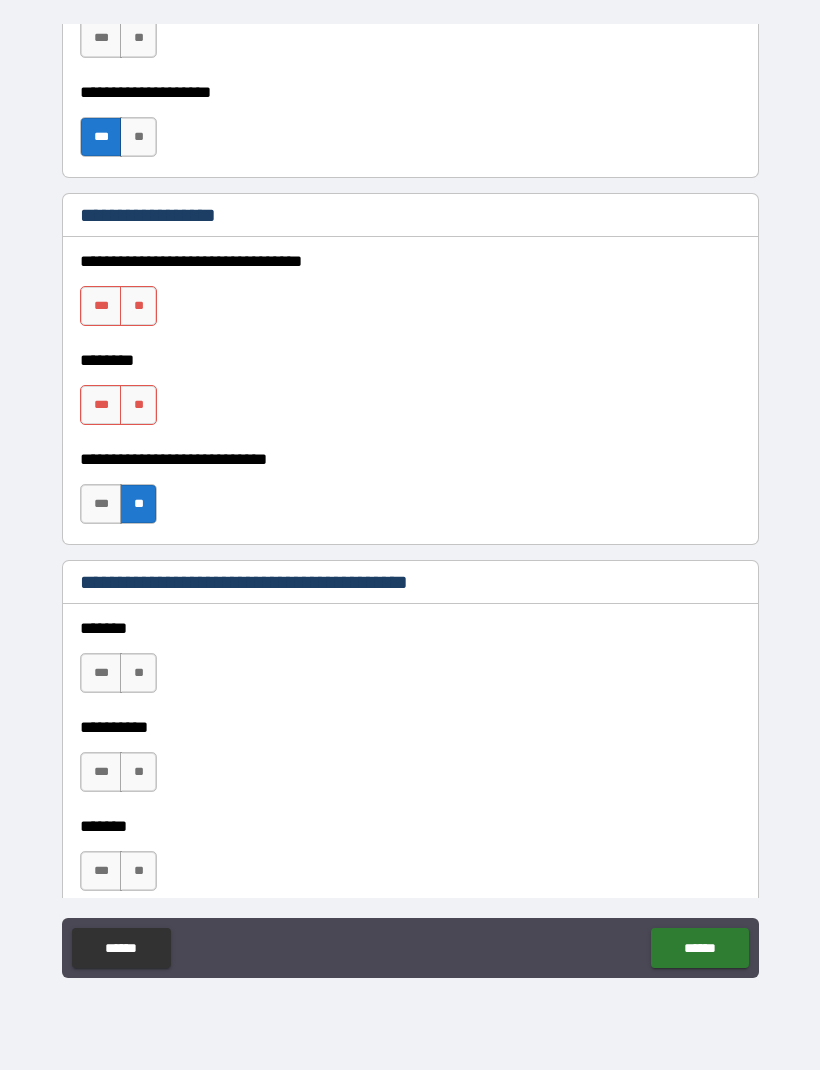 click on "**" at bounding box center [138, 405] 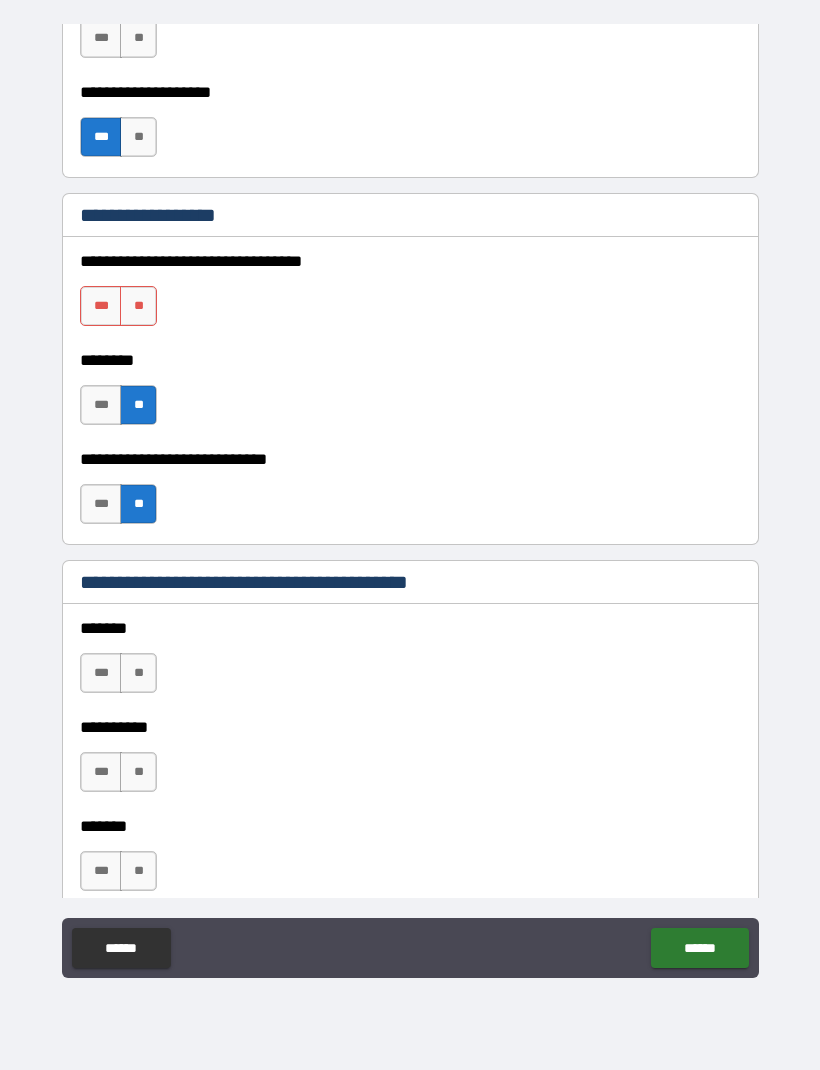click on "**" at bounding box center [138, 306] 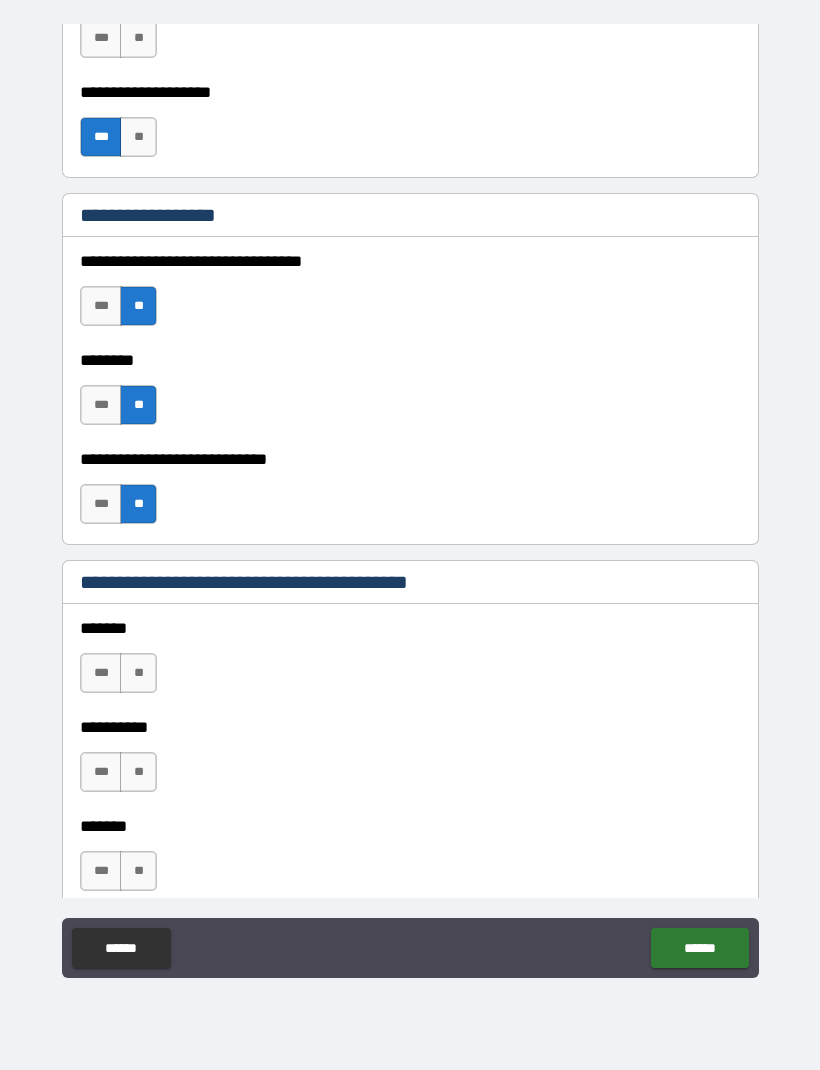 click on "**" at bounding box center [138, 673] 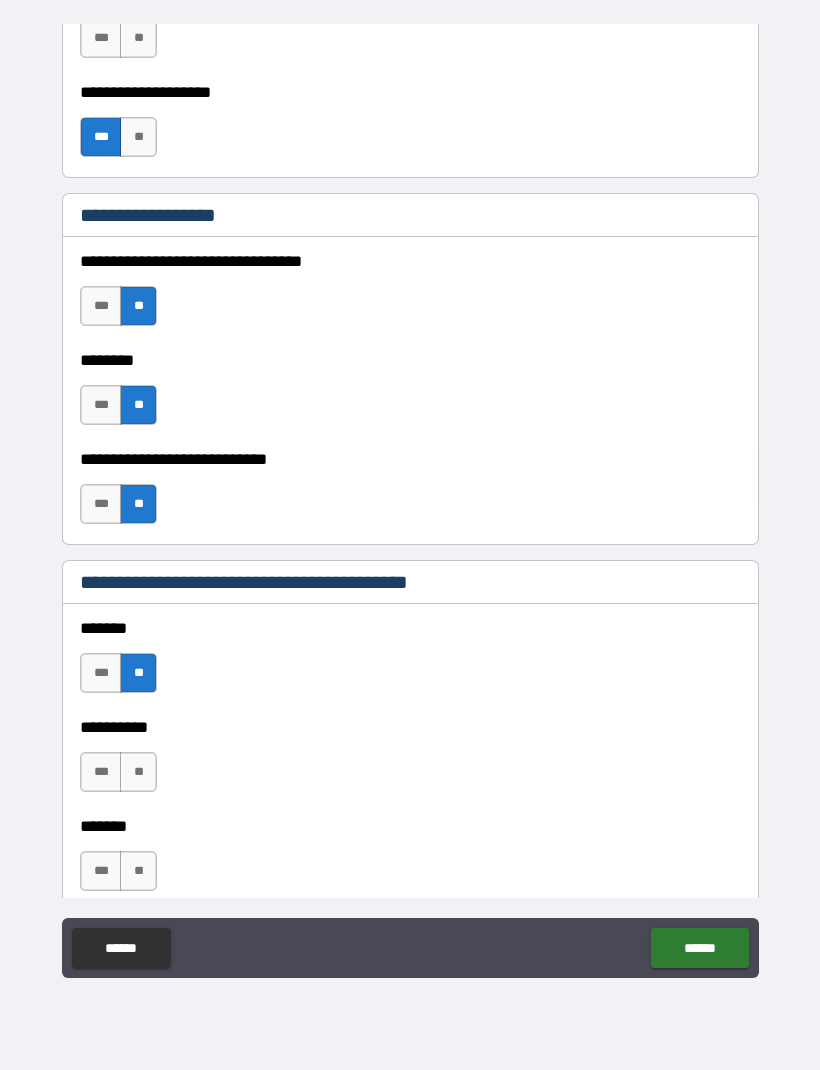 click on "**" at bounding box center [138, 772] 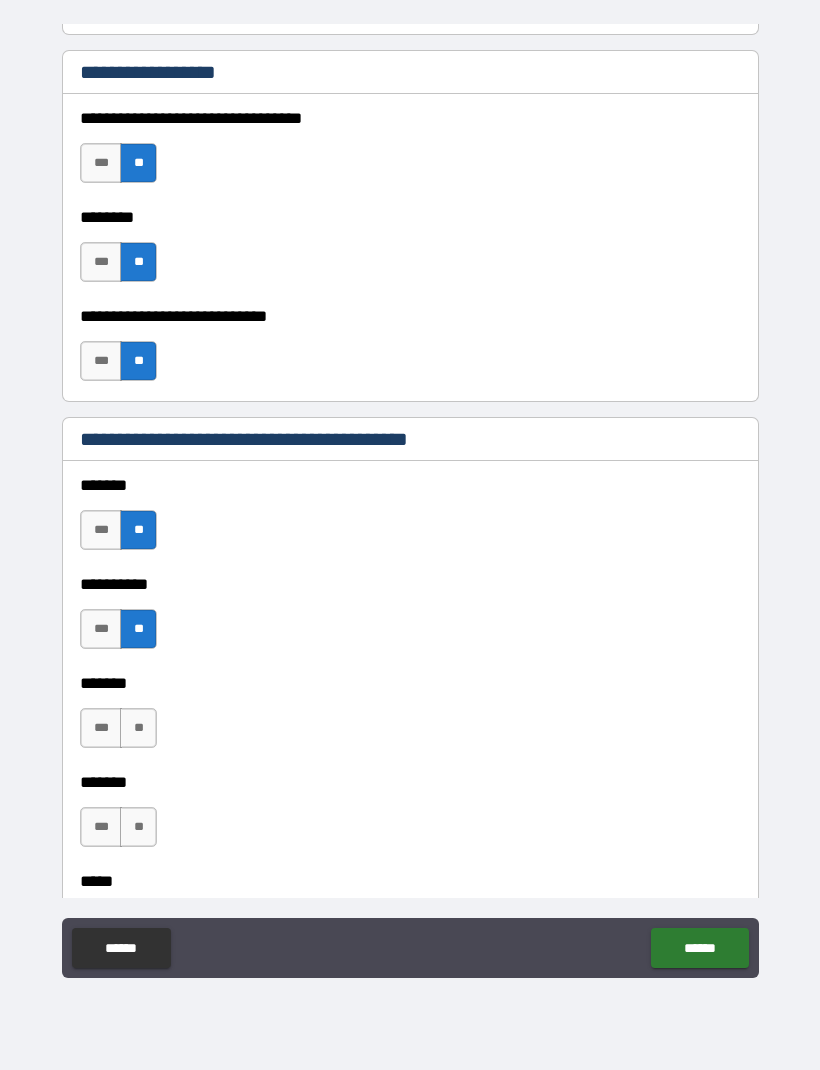 scroll, scrollTop: 1153, scrollLeft: 0, axis: vertical 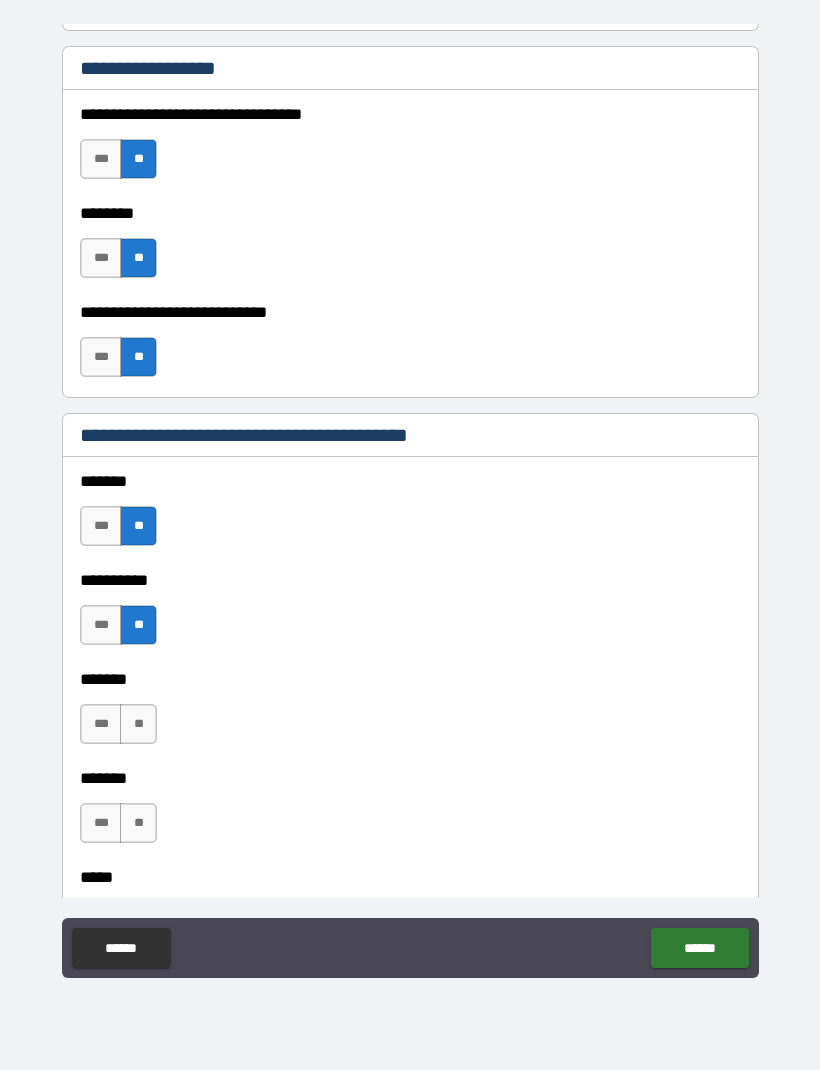 click on "**" at bounding box center (138, 724) 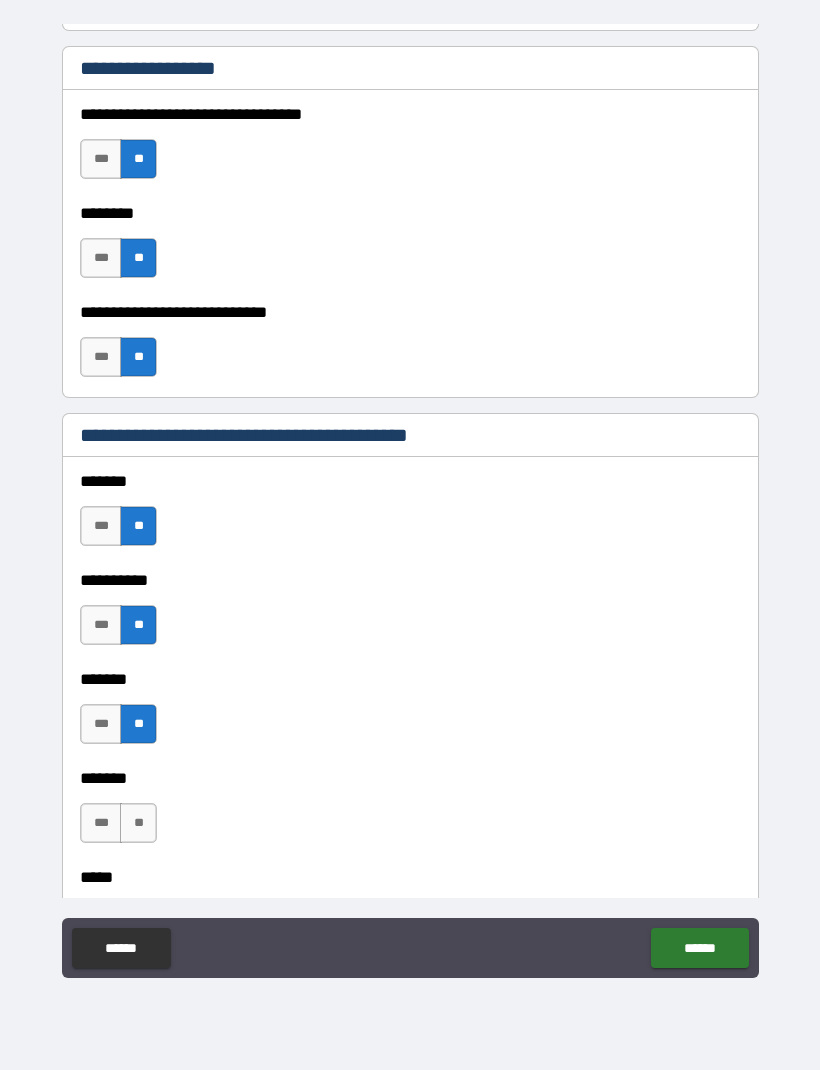 click on "**" at bounding box center [138, 823] 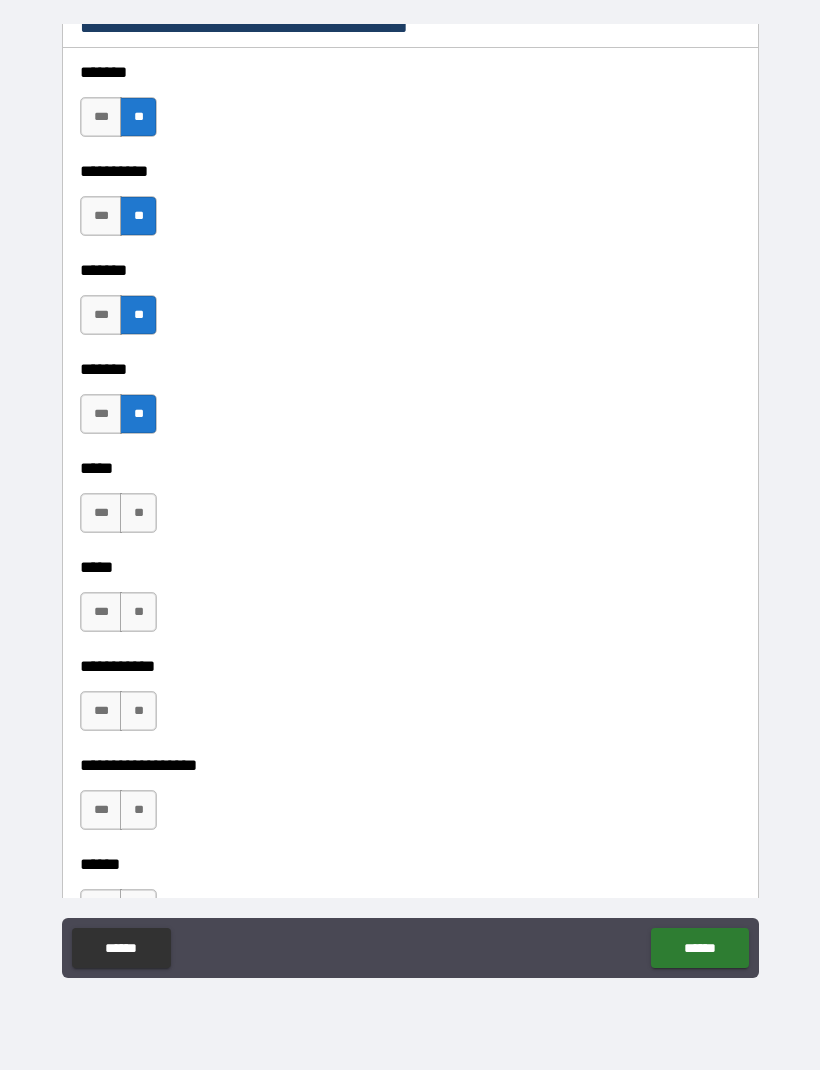 scroll, scrollTop: 1576, scrollLeft: 0, axis: vertical 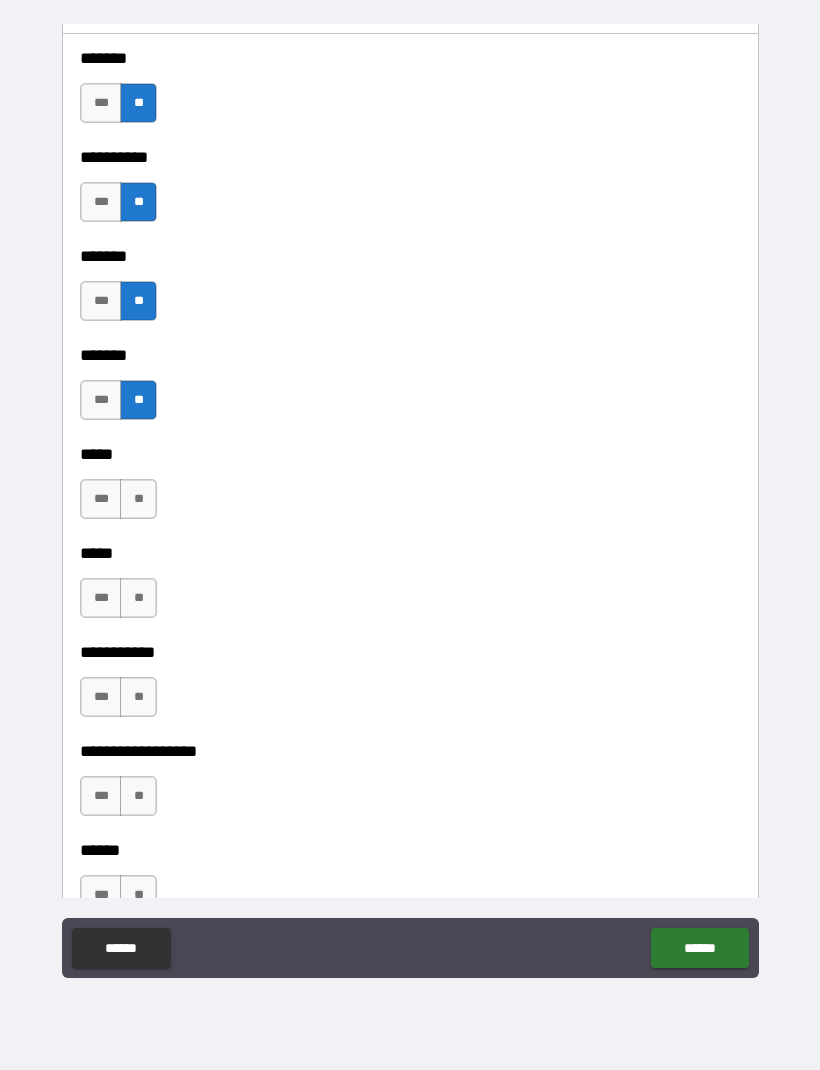 click on "**" at bounding box center (138, 598) 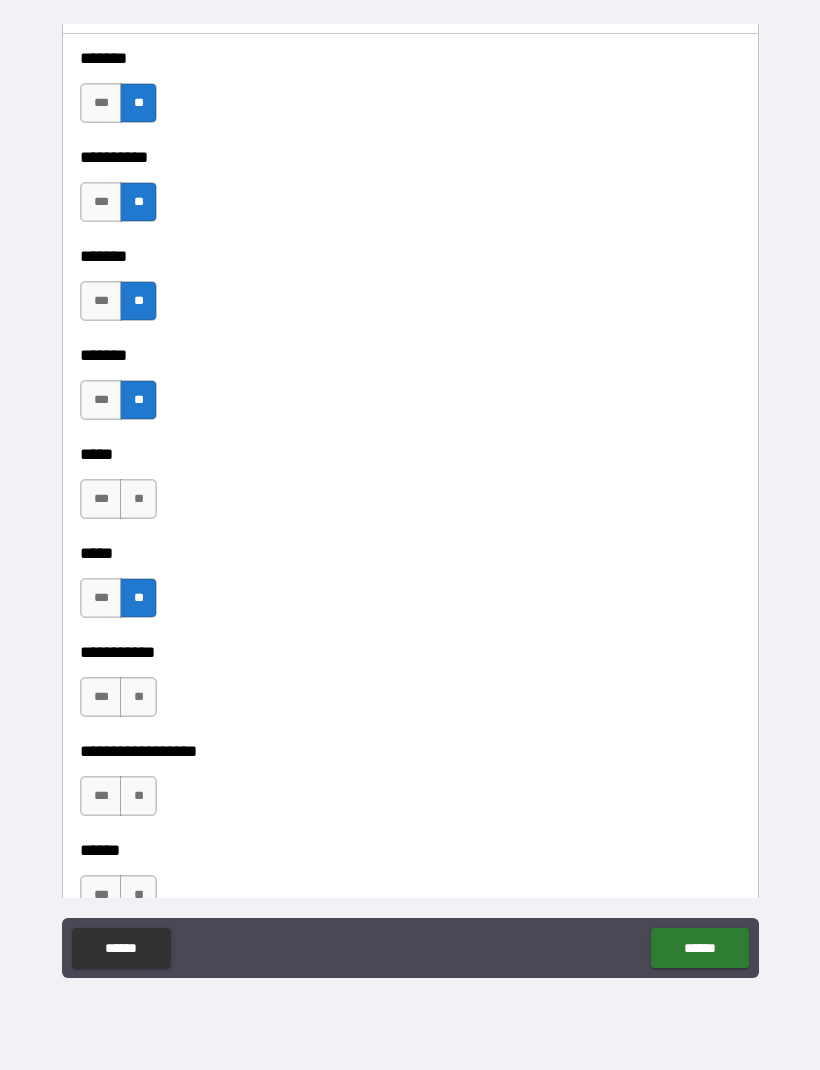 click on "**" at bounding box center (138, 499) 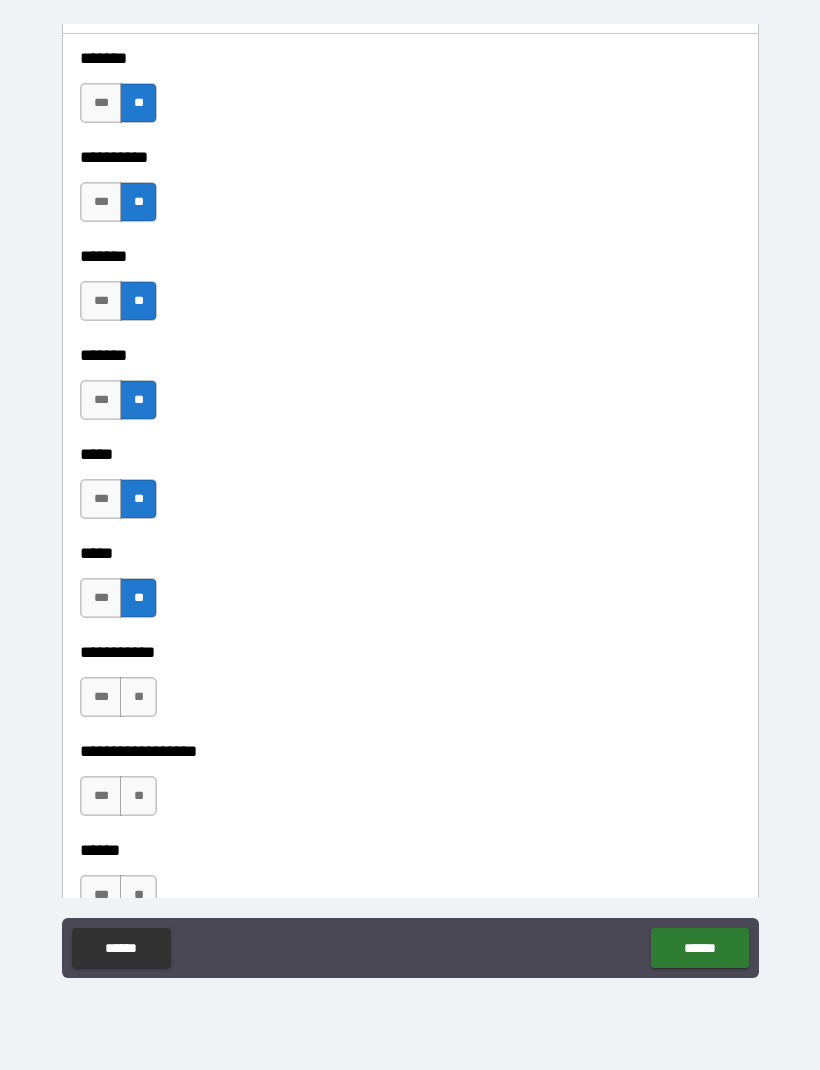 click on "**********" at bounding box center [410, 737] 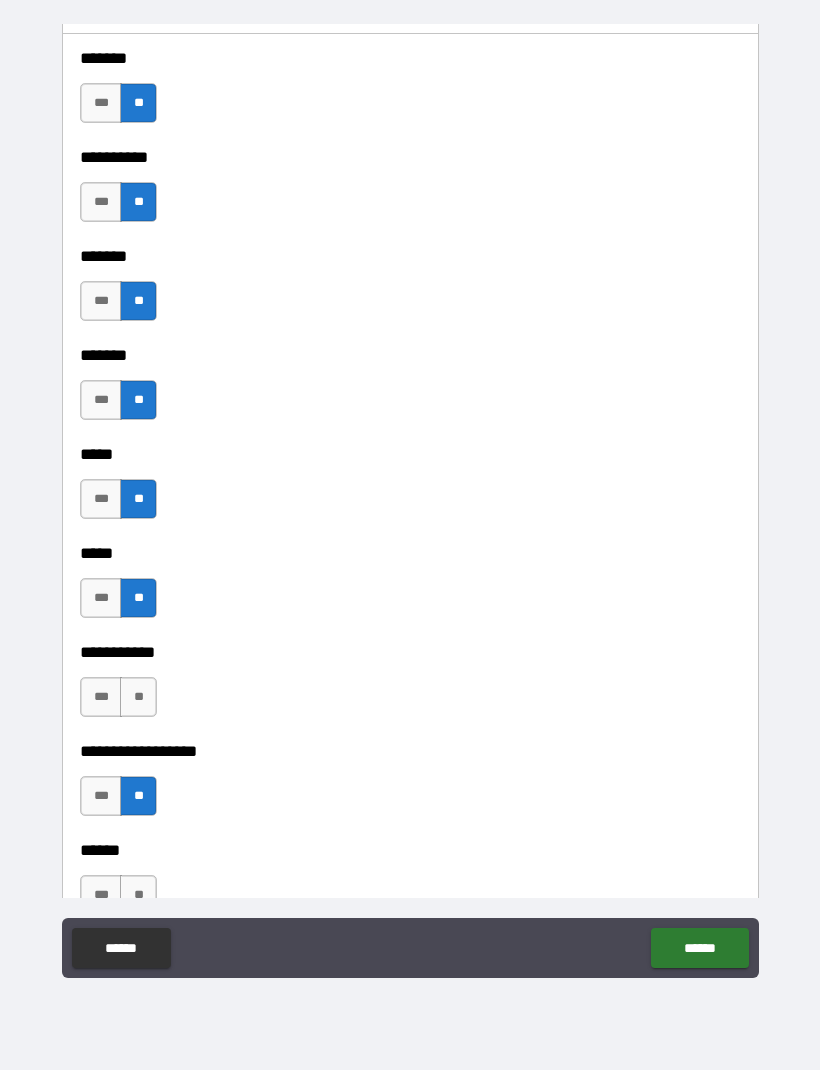 click on "**" at bounding box center (138, 697) 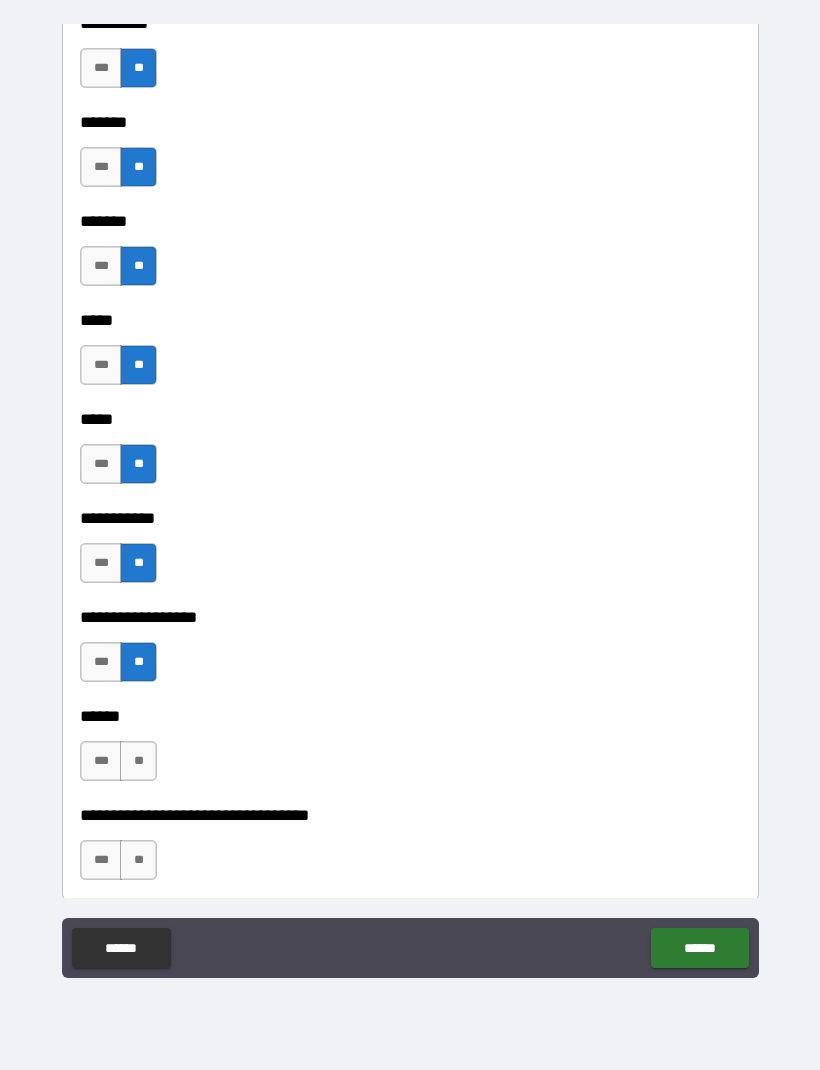 scroll, scrollTop: 1714, scrollLeft: 0, axis: vertical 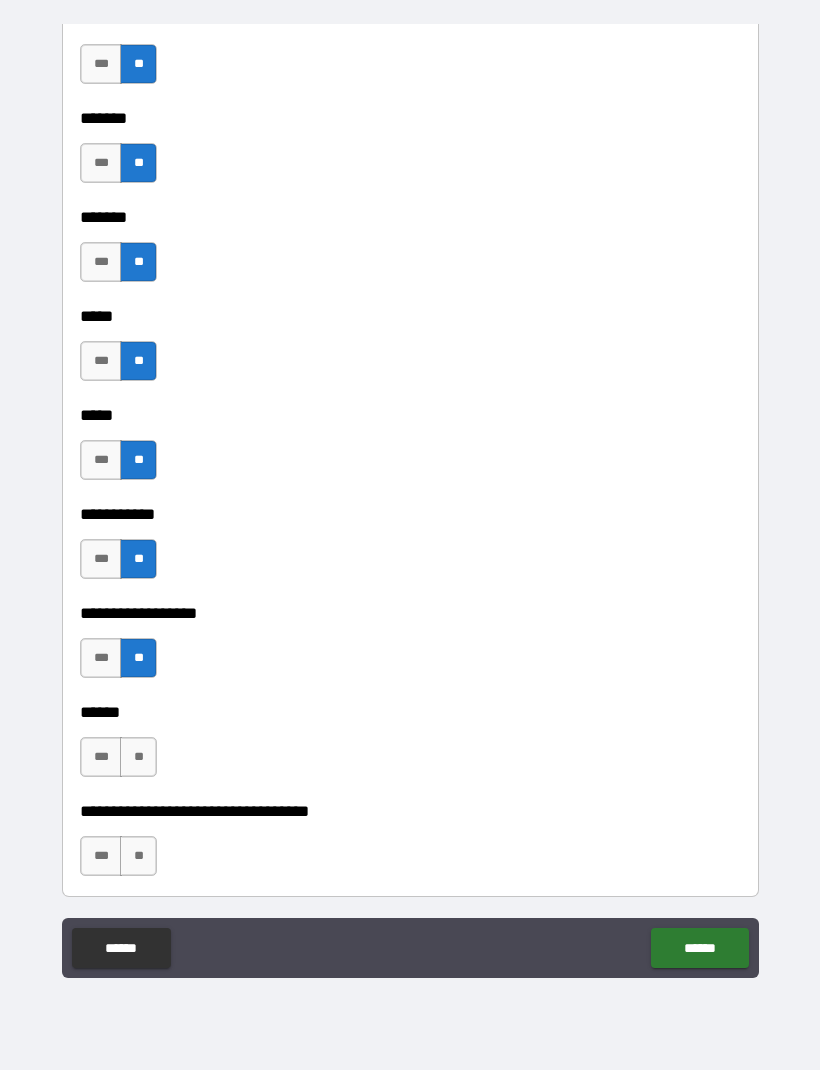 click on "**" at bounding box center [138, 757] 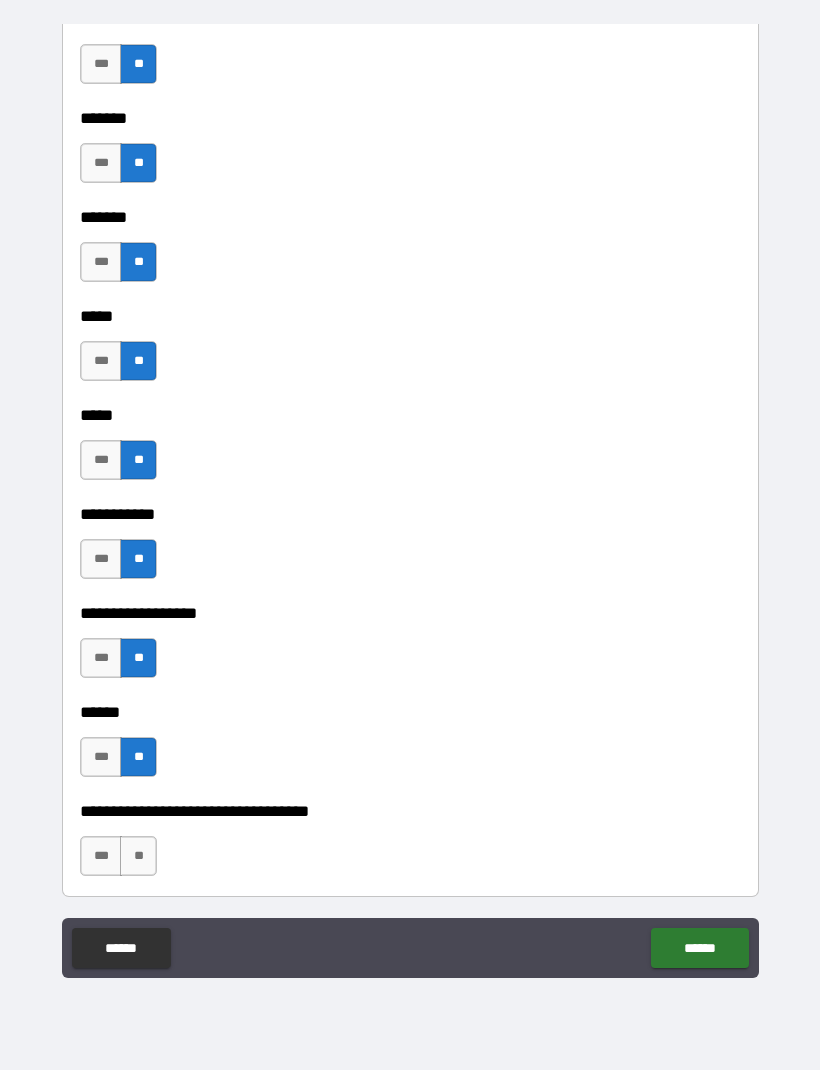 click on "**" at bounding box center (138, 856) 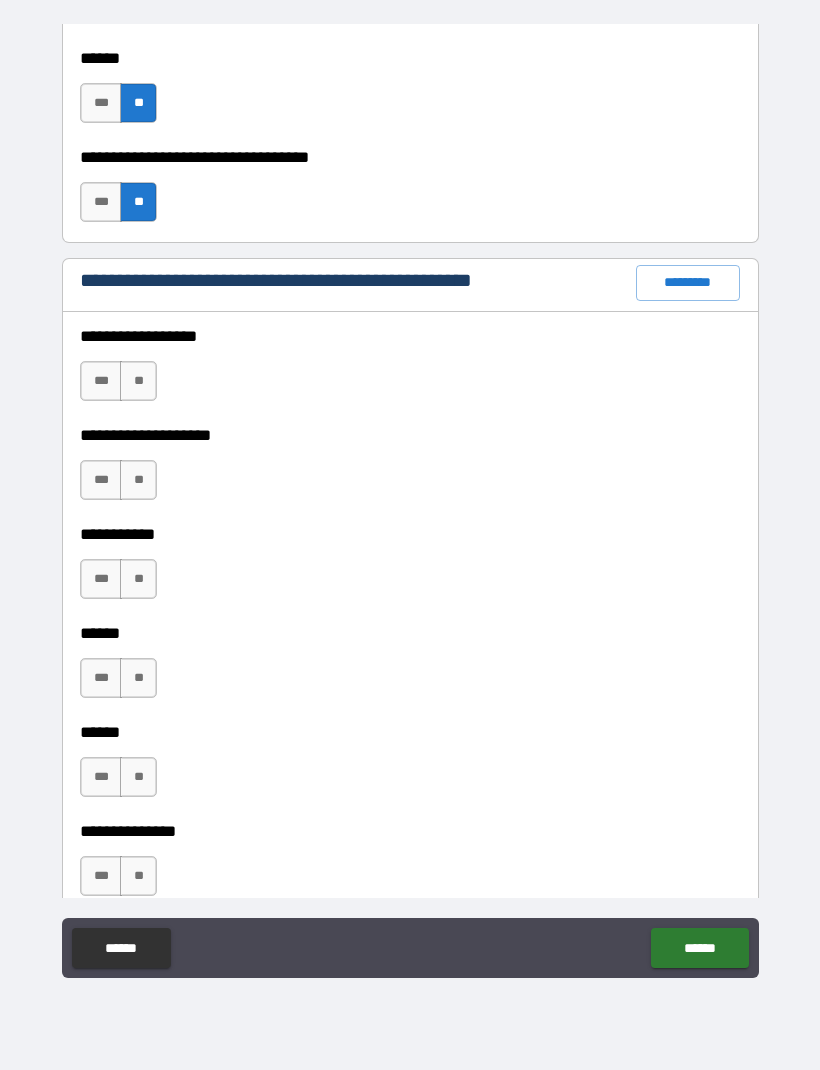 scroll, scrollTop: 2369, scrollLeft: 0, axis: vertical 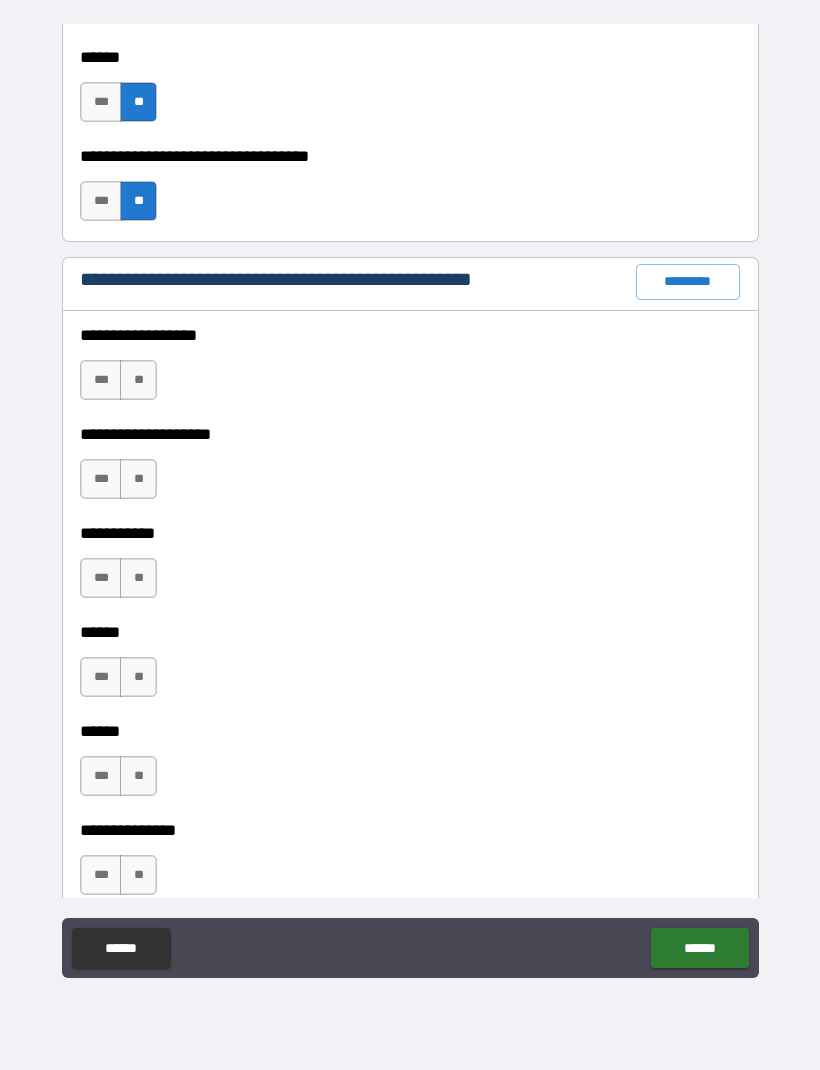 click on "*********" at bounding box center (688, 282) 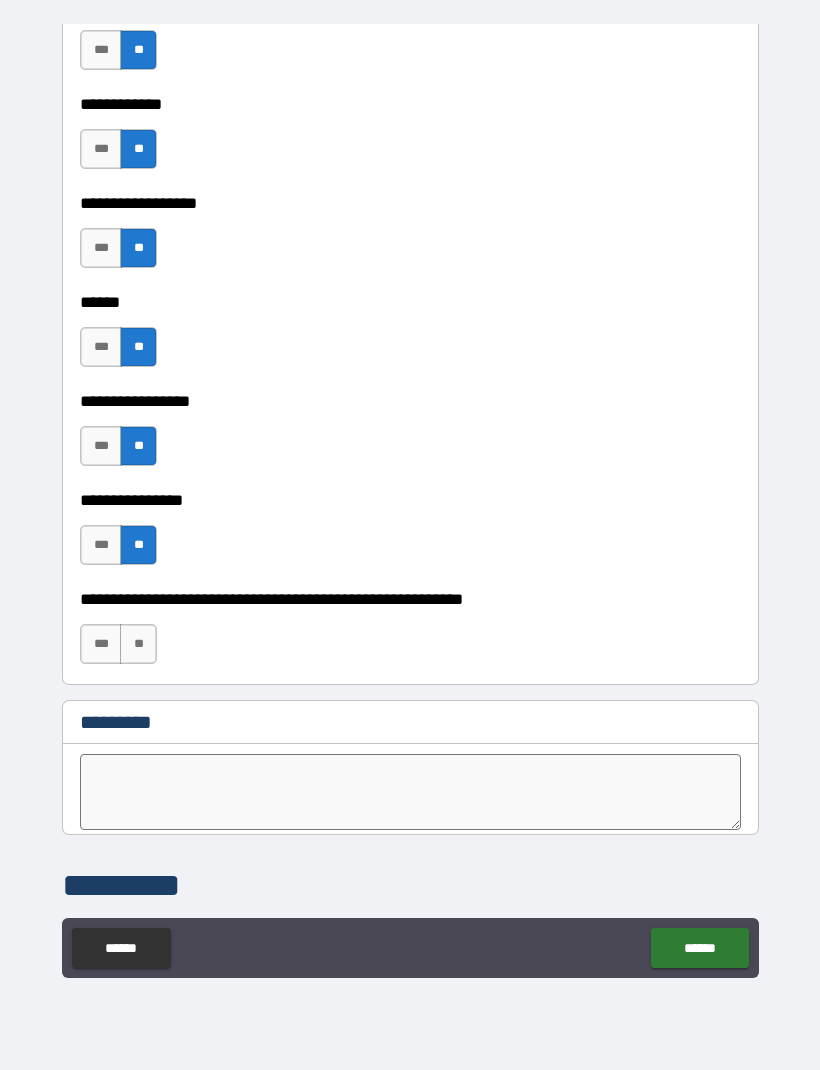 scroll, scrollTop: 9730, scrollLeft: 0, axis: vertical 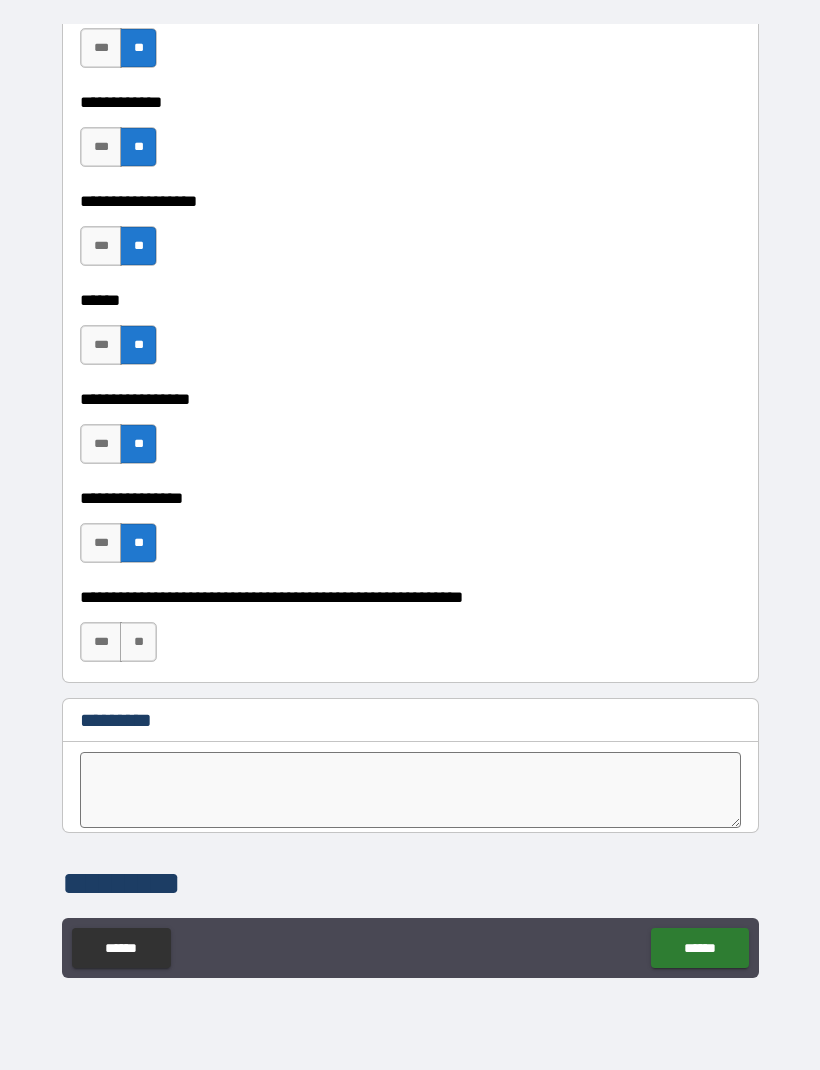 click on "**" at bounding box center [138, 642] 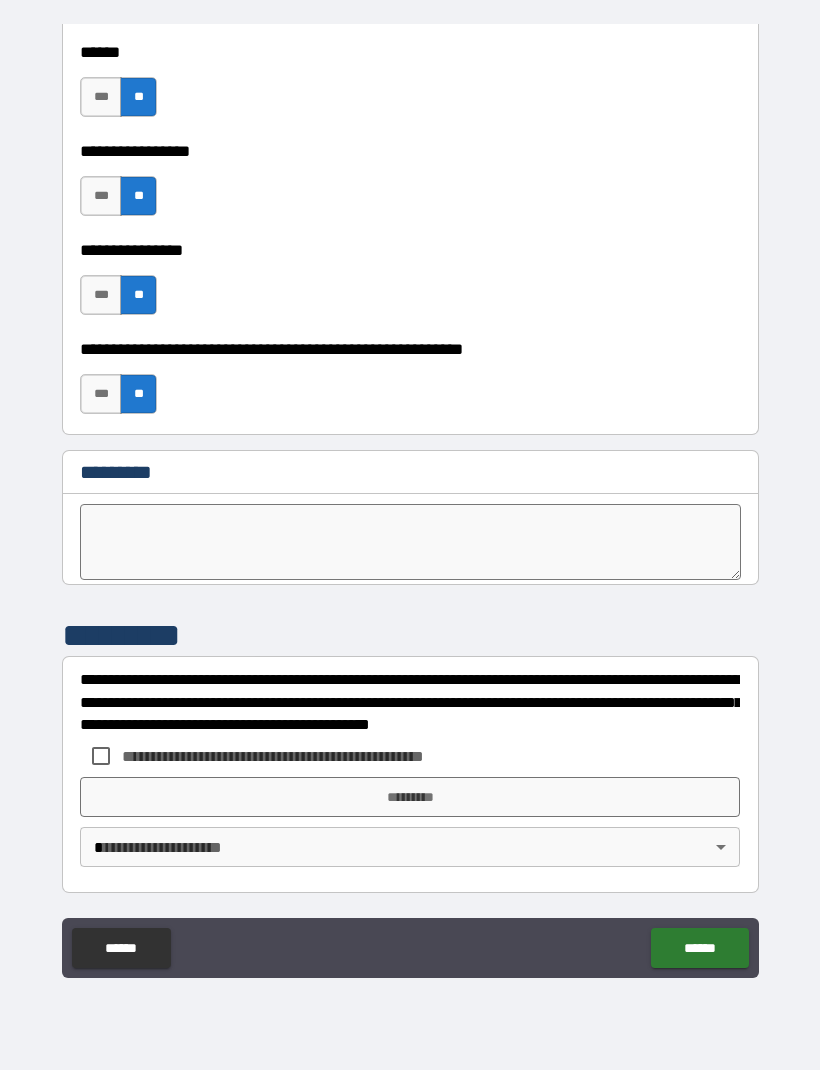 scroll, scrollTop: 9978, scrollLeft: 0, axis: vertical 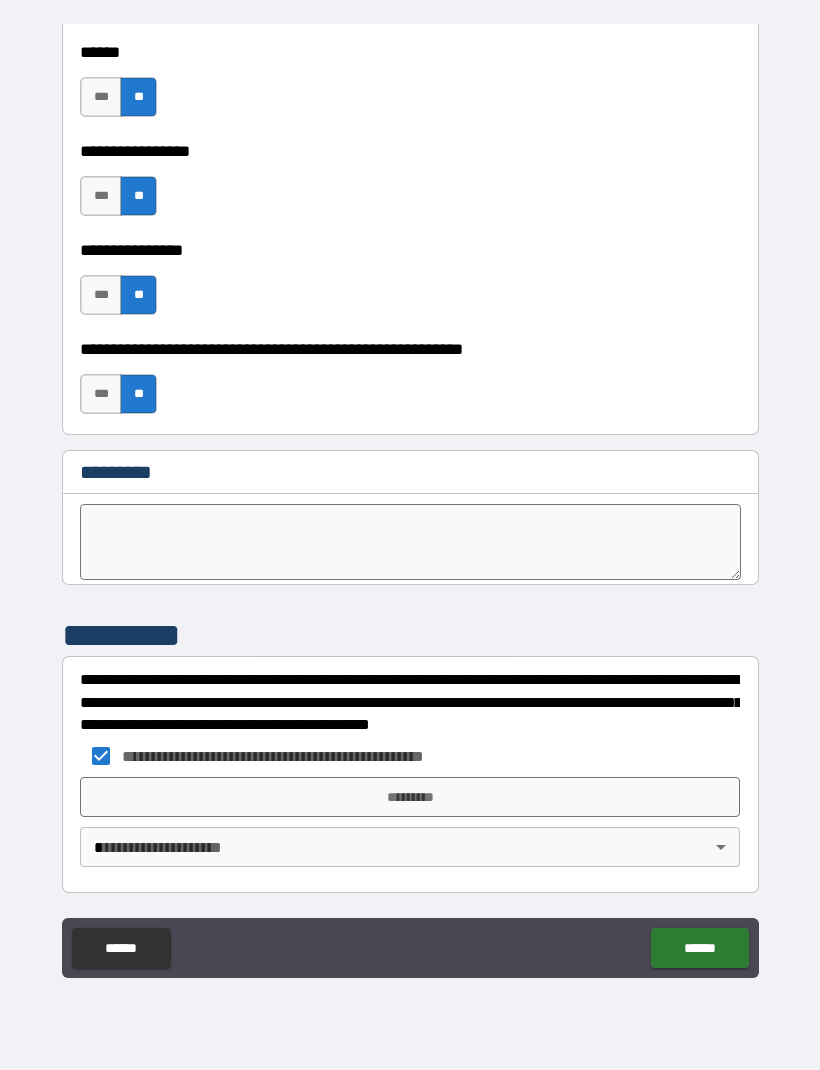 click on "*********" at bounding box center [410, 797] 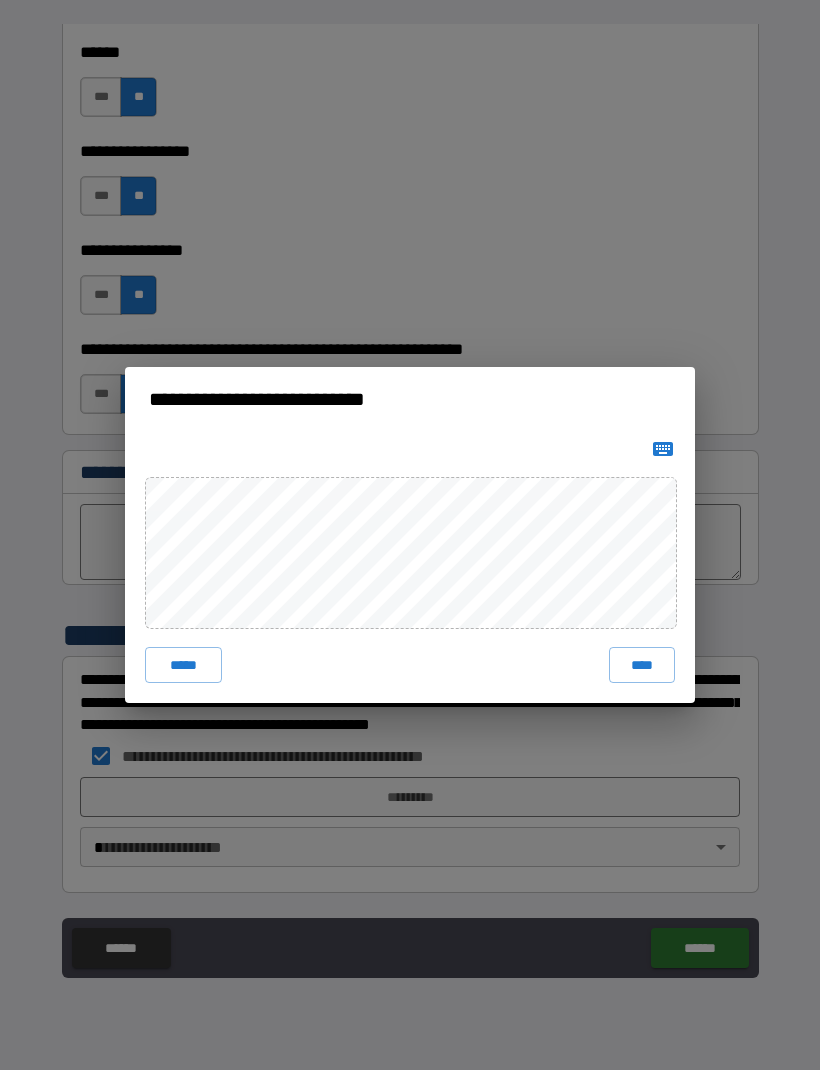 click on "****" at bounding box center [642, 665] 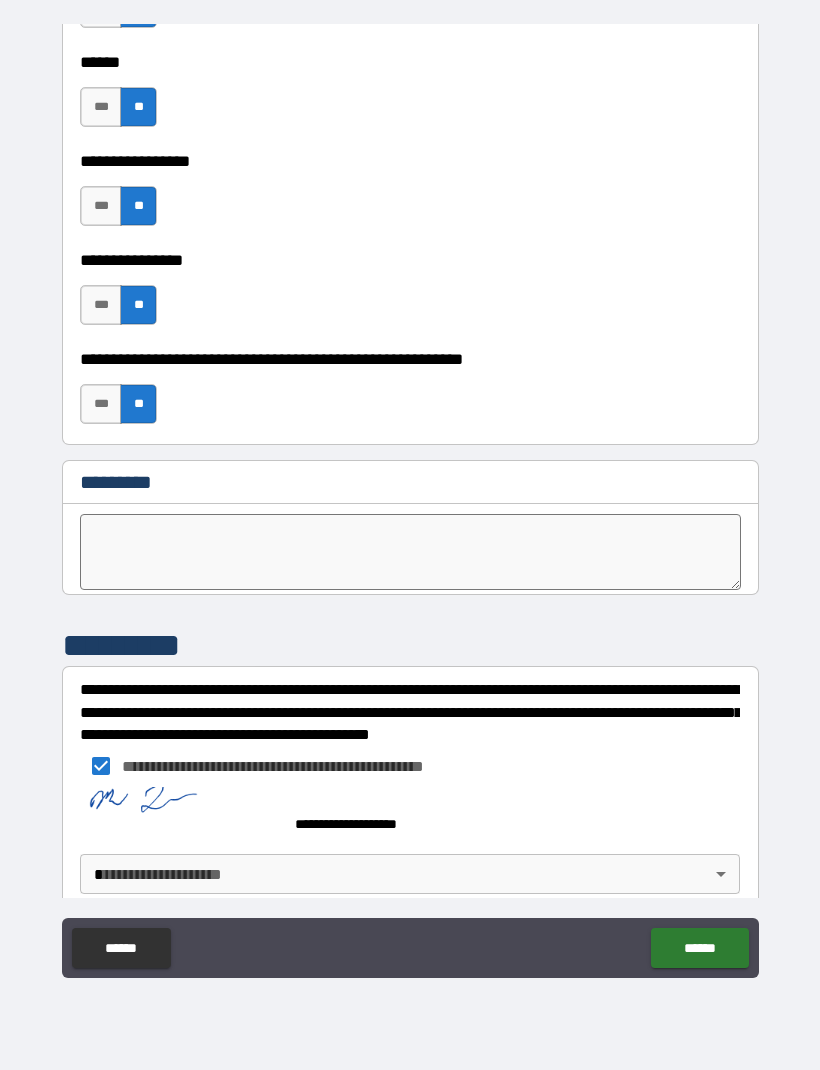 click on "**********" at bounding box center [410, 502] 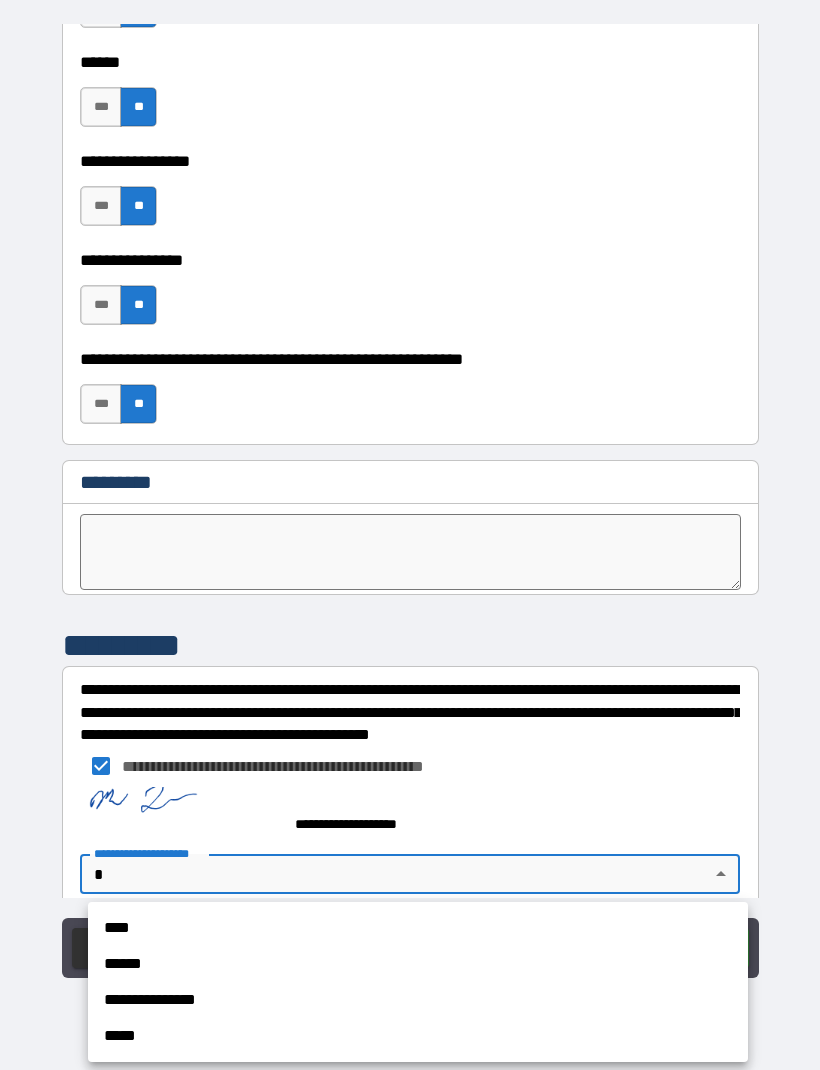 click on "****" at bounding box center (418, 928) 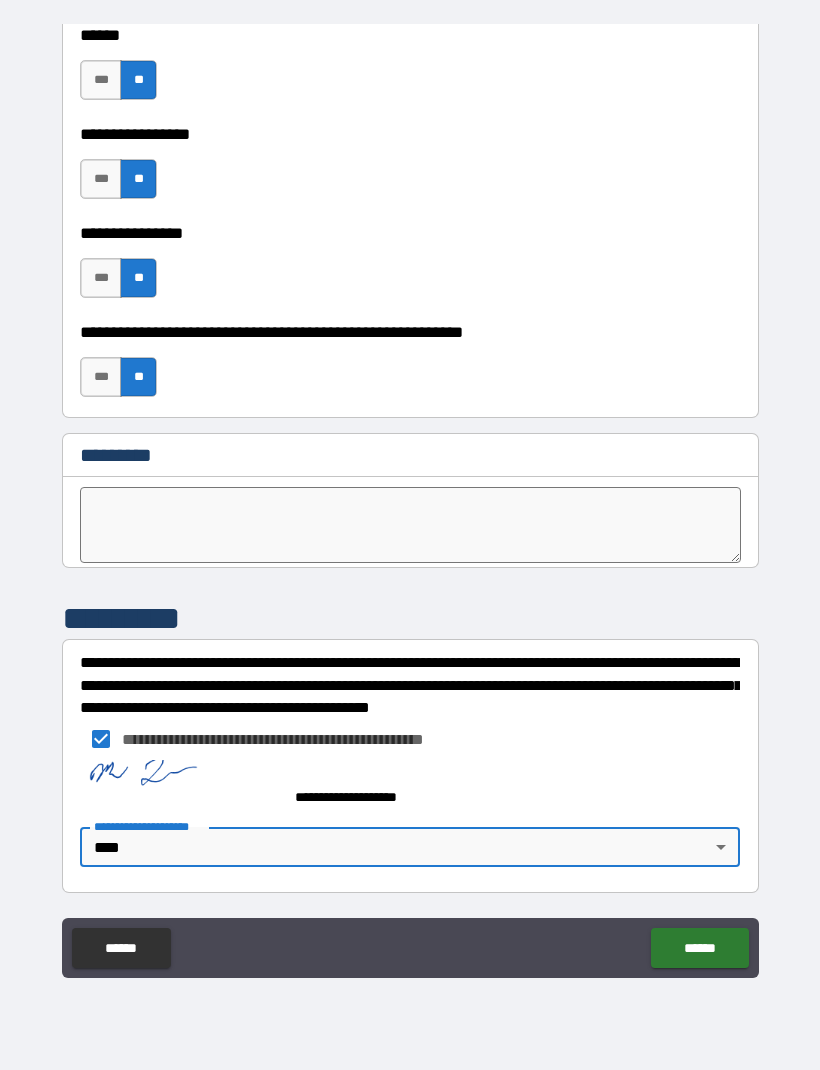 scroll, scrollTop: 9995, scrollLeft: 0, axis: vertical 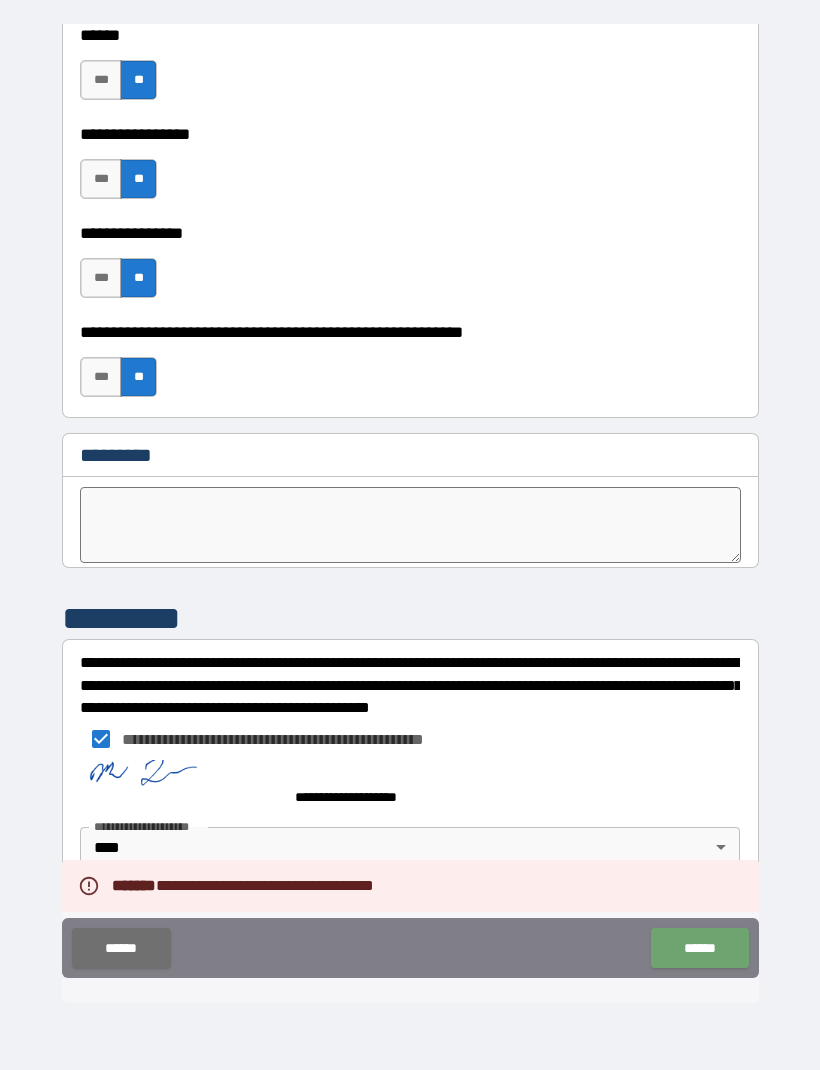 click on "******" at bounding box center (699, 948) 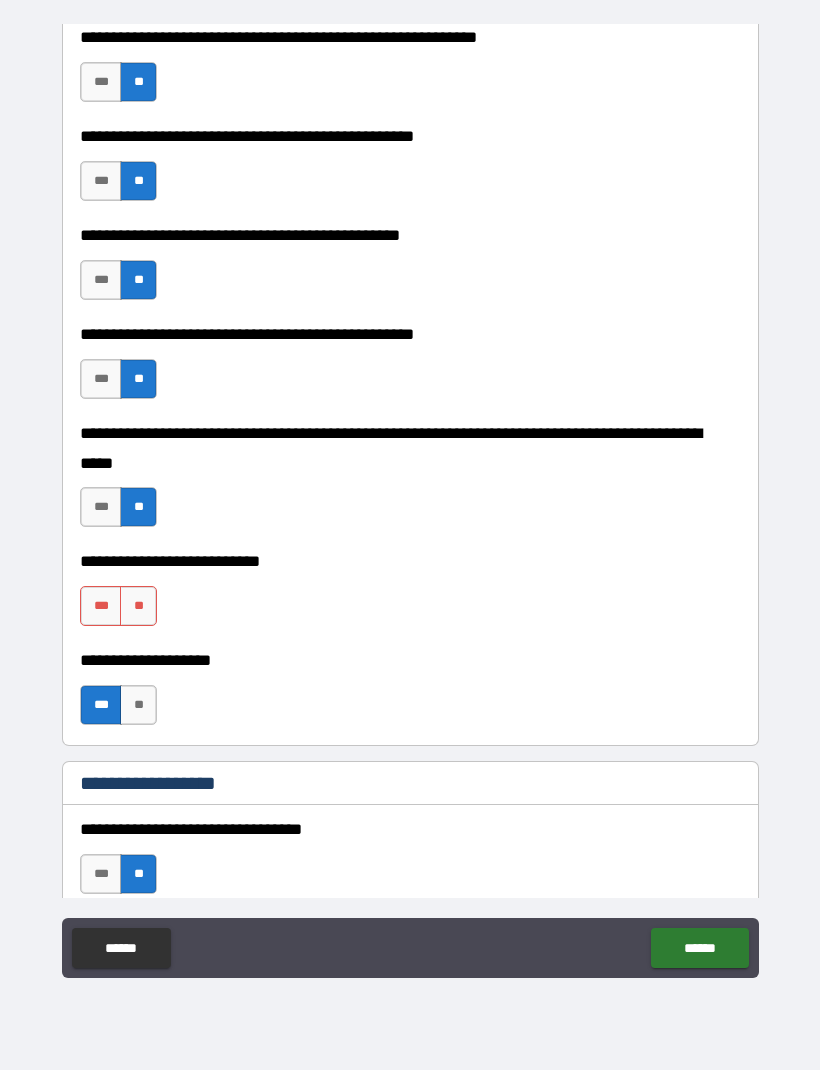 scroll, scrollTop: 453, scrollLeft: 0, axis: vertical 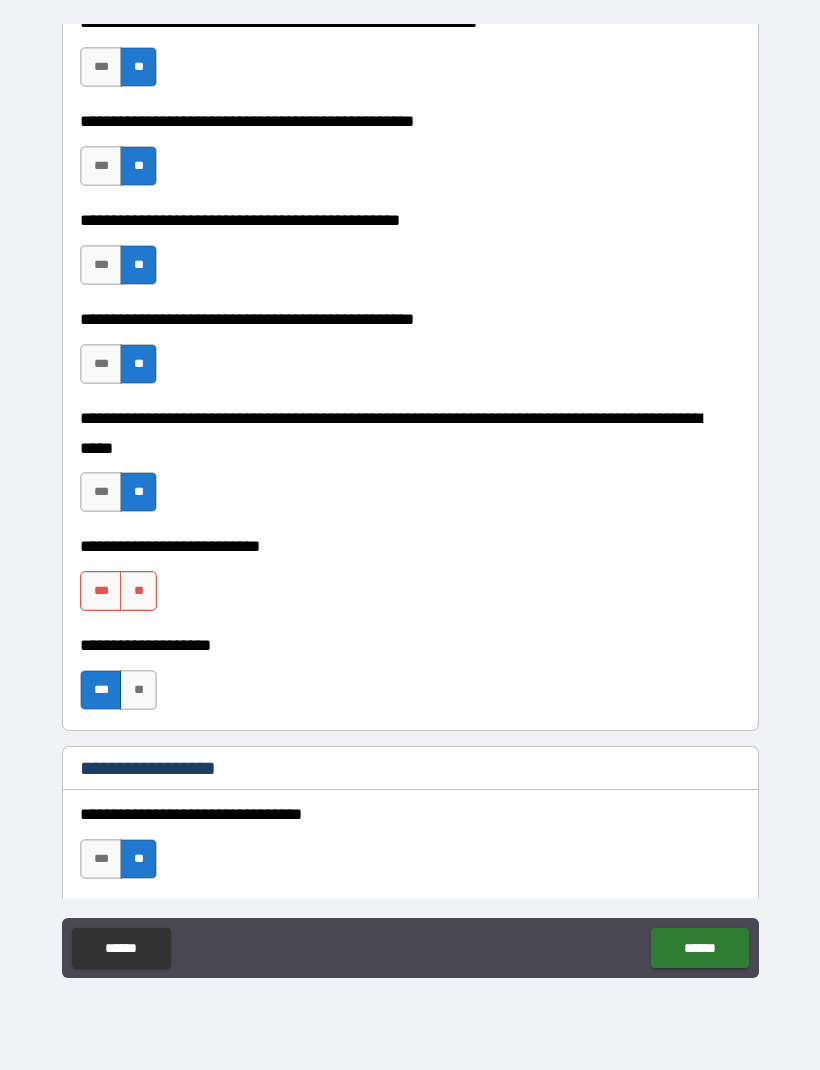 click on "**" at bounding box center (138, 591) 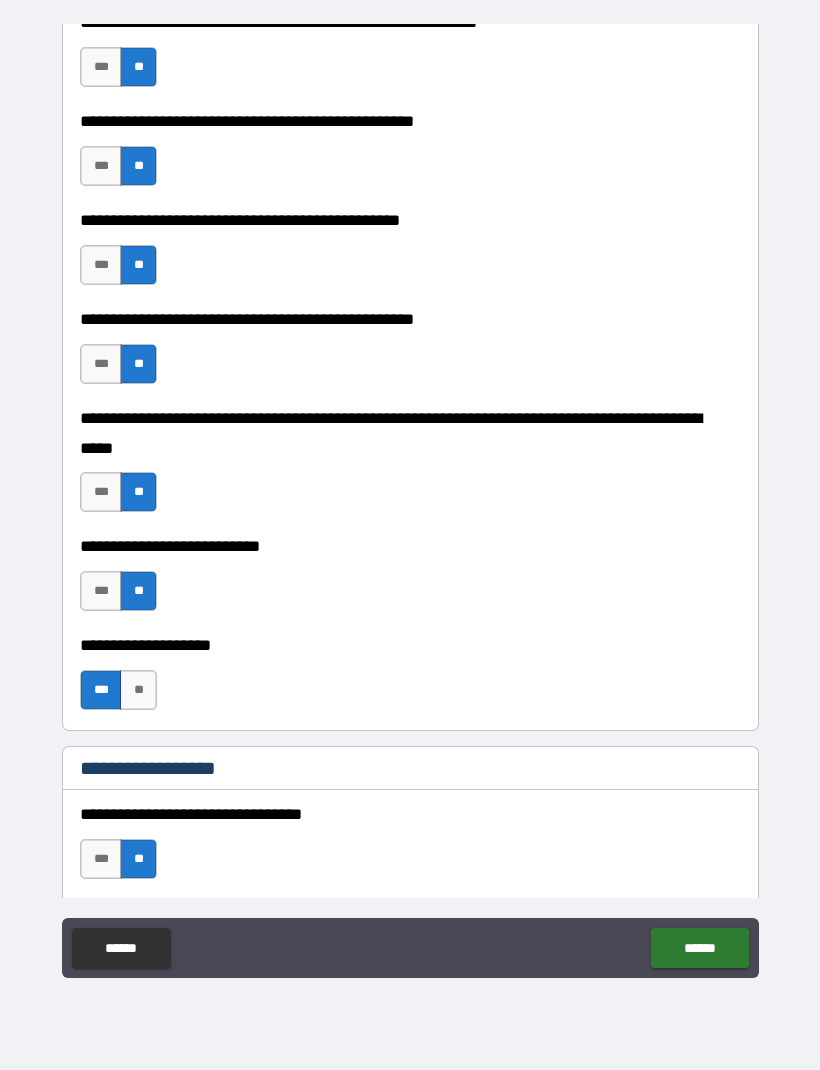 click on "******" at bounding box center (699, 948) 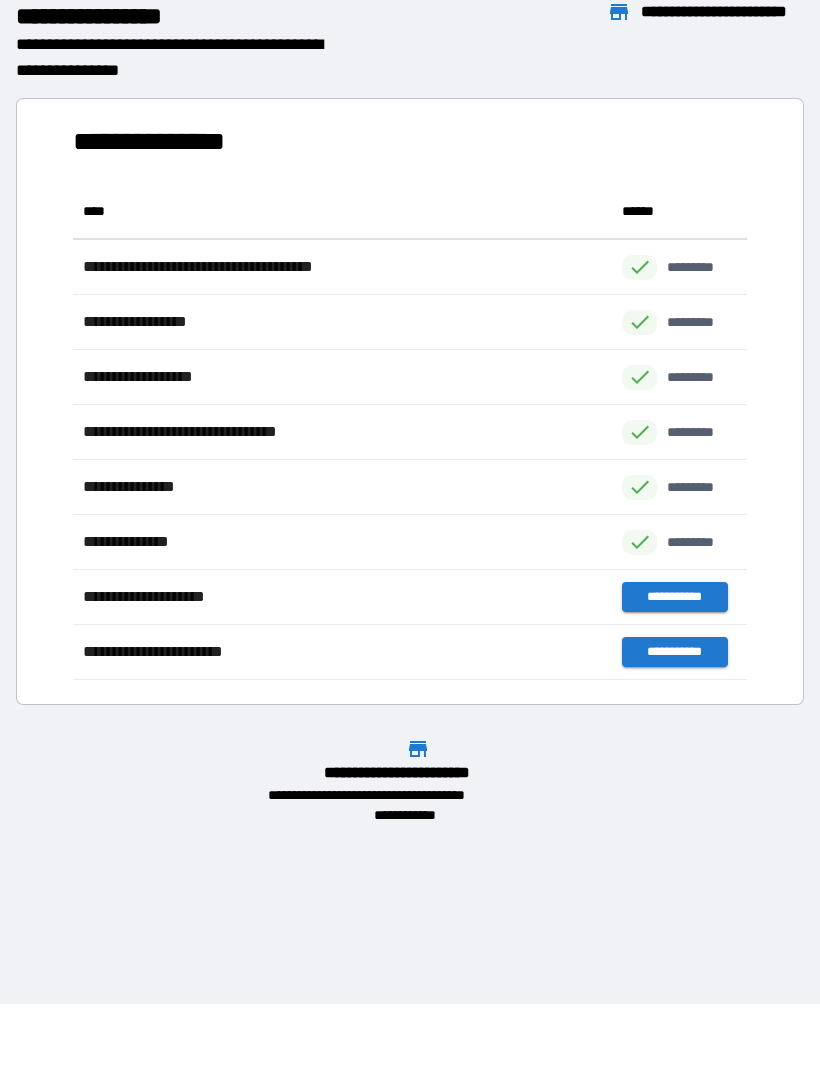 scroll, scrollTop: 1, scrollLeft: 1, axis: both 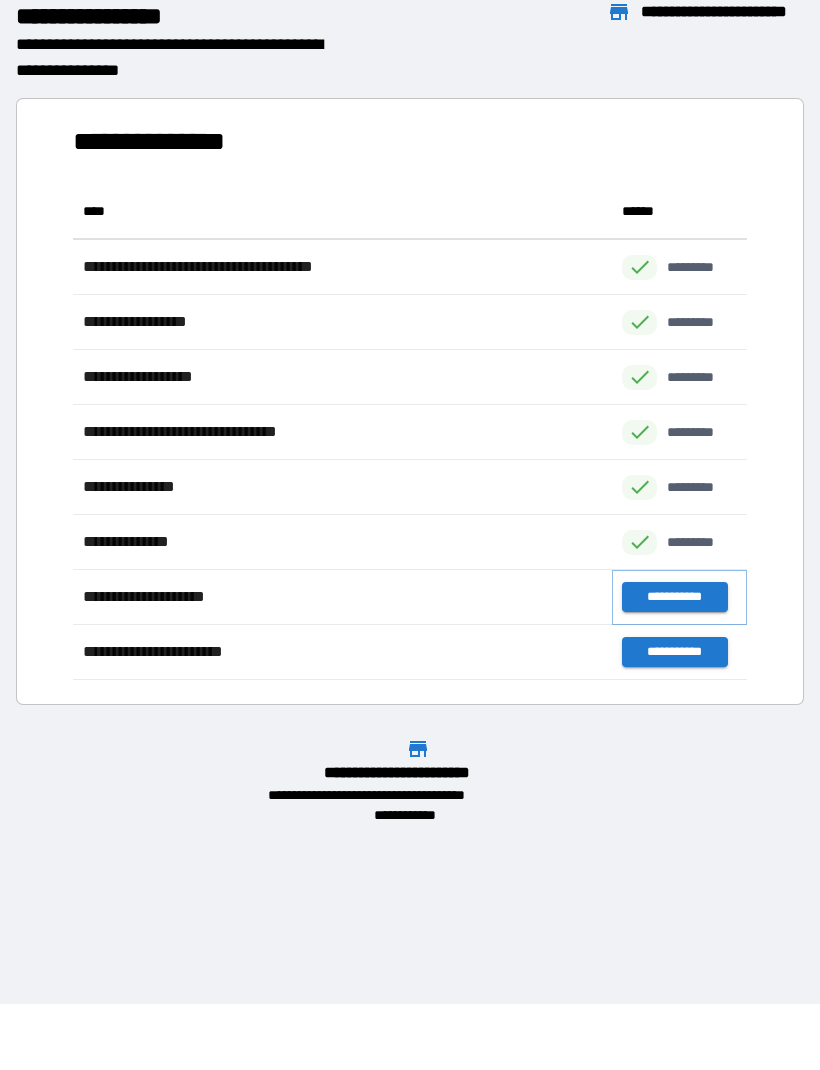 click on "**********" at bounding box center [674, 597] 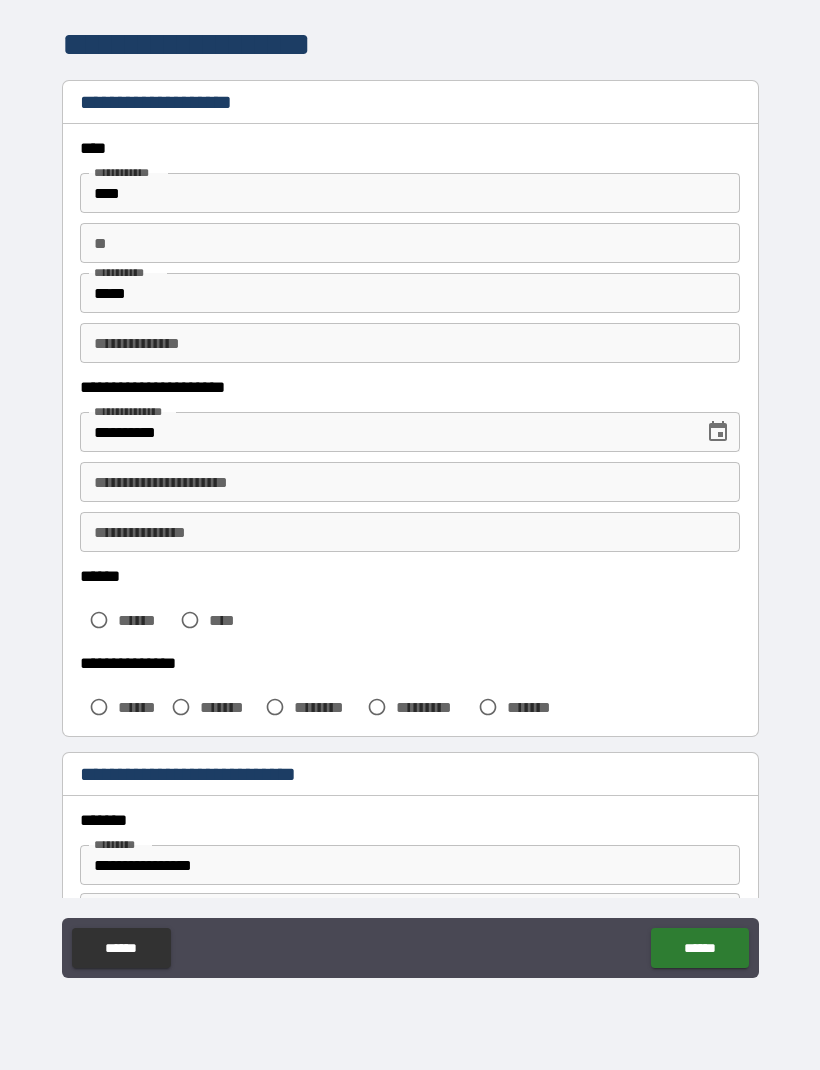 click on "**********" at bounding box center (410, 482) 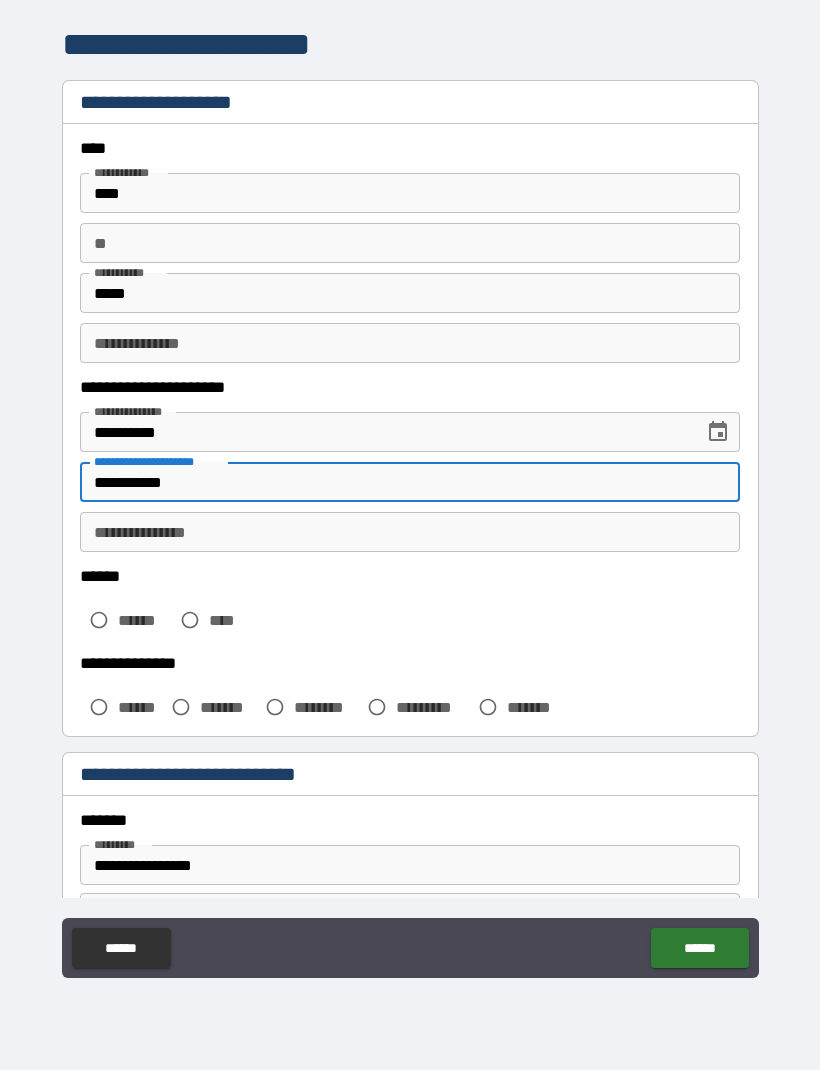 click on "**********" at bounding box center (410, 532) 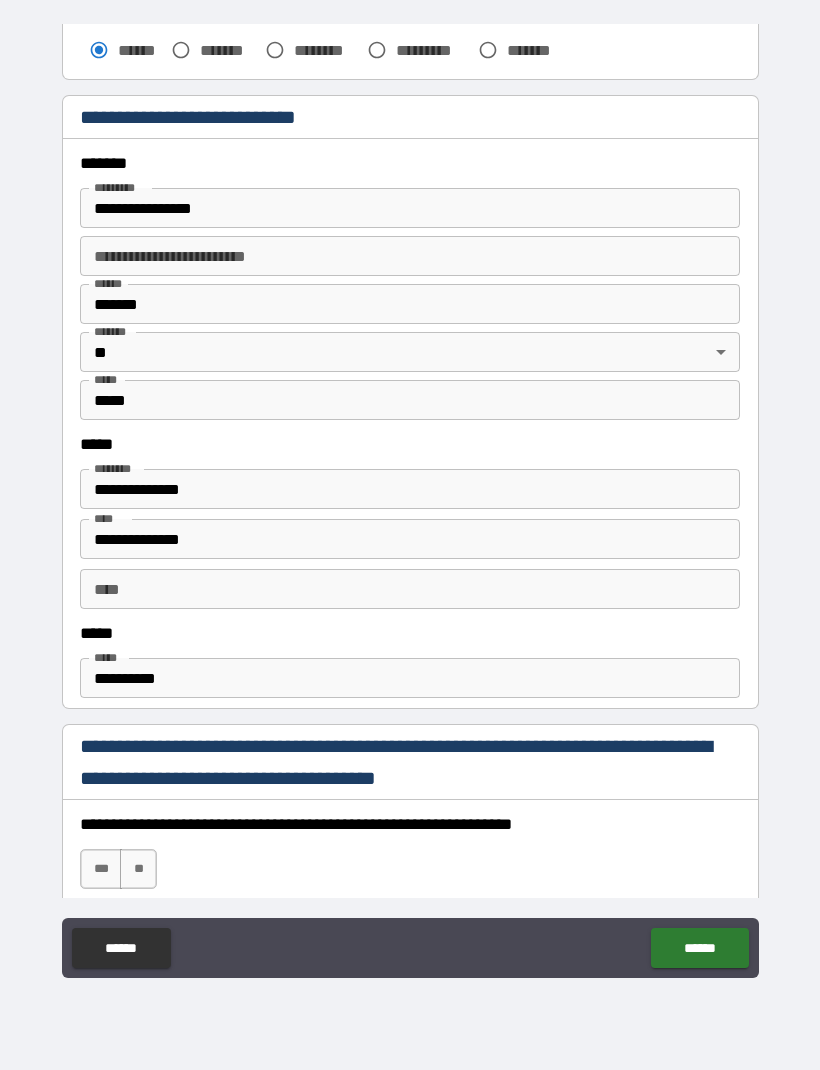 scroll, scrollTop: 655, scrollLeft: 0, axis: vertical 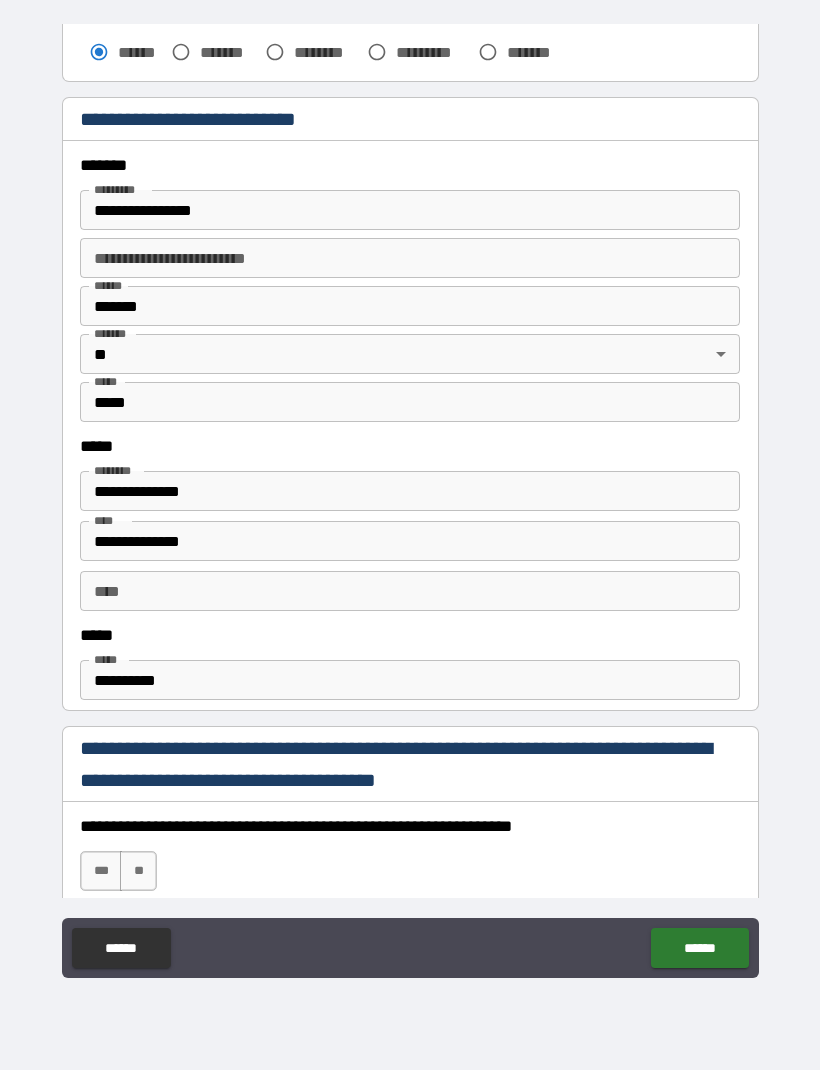 click on "**********" at bounding box center (410, 258) 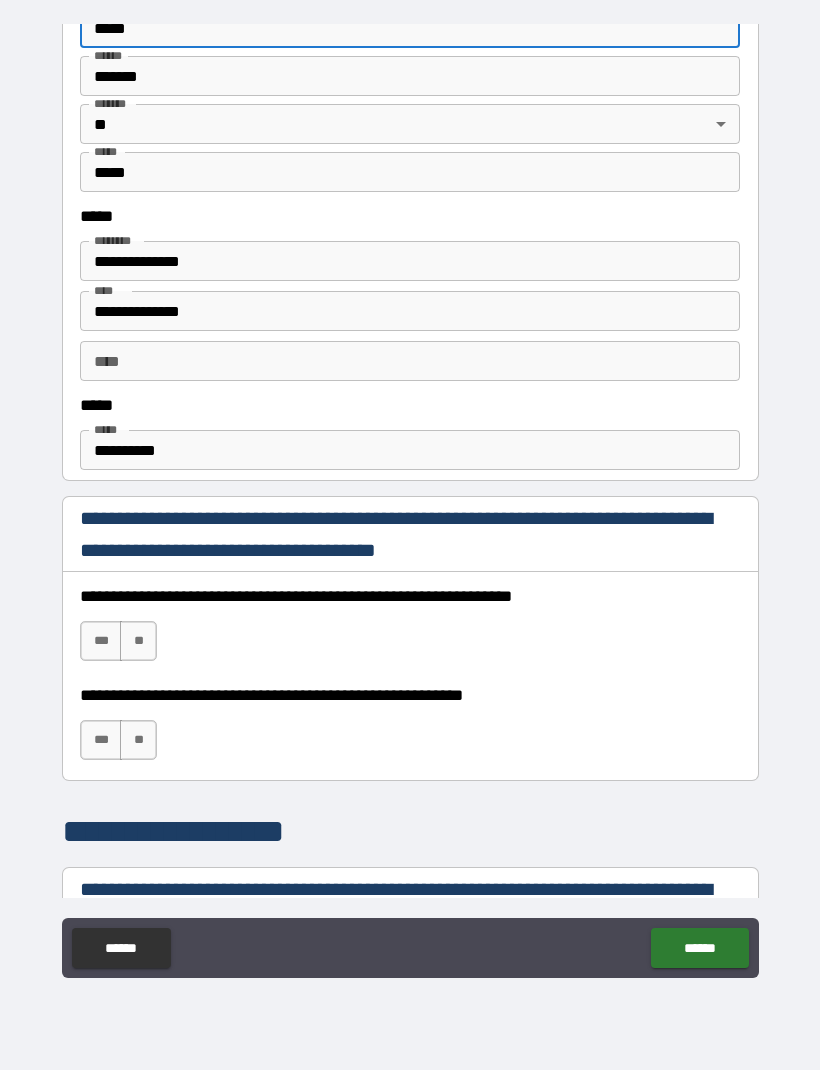 scroll, scrollTop: 895, scrollLeft: 0, axis: vertical 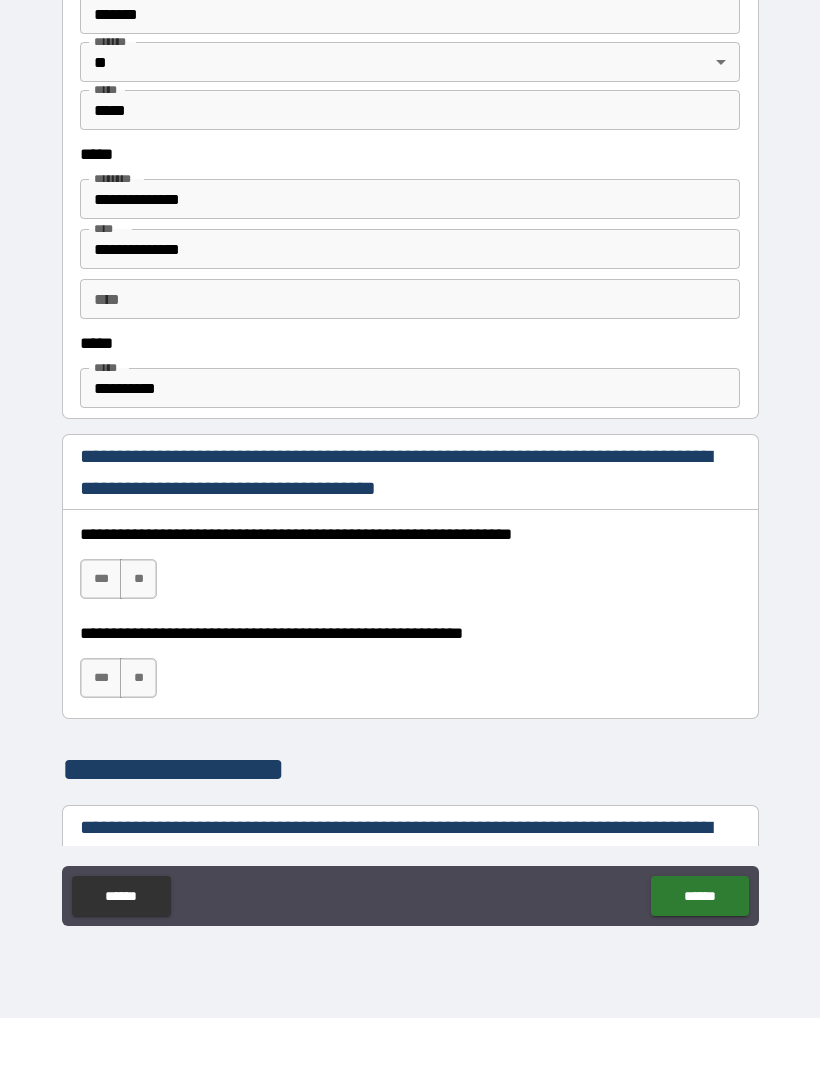 click on "***" at bounding box center (101, 631) 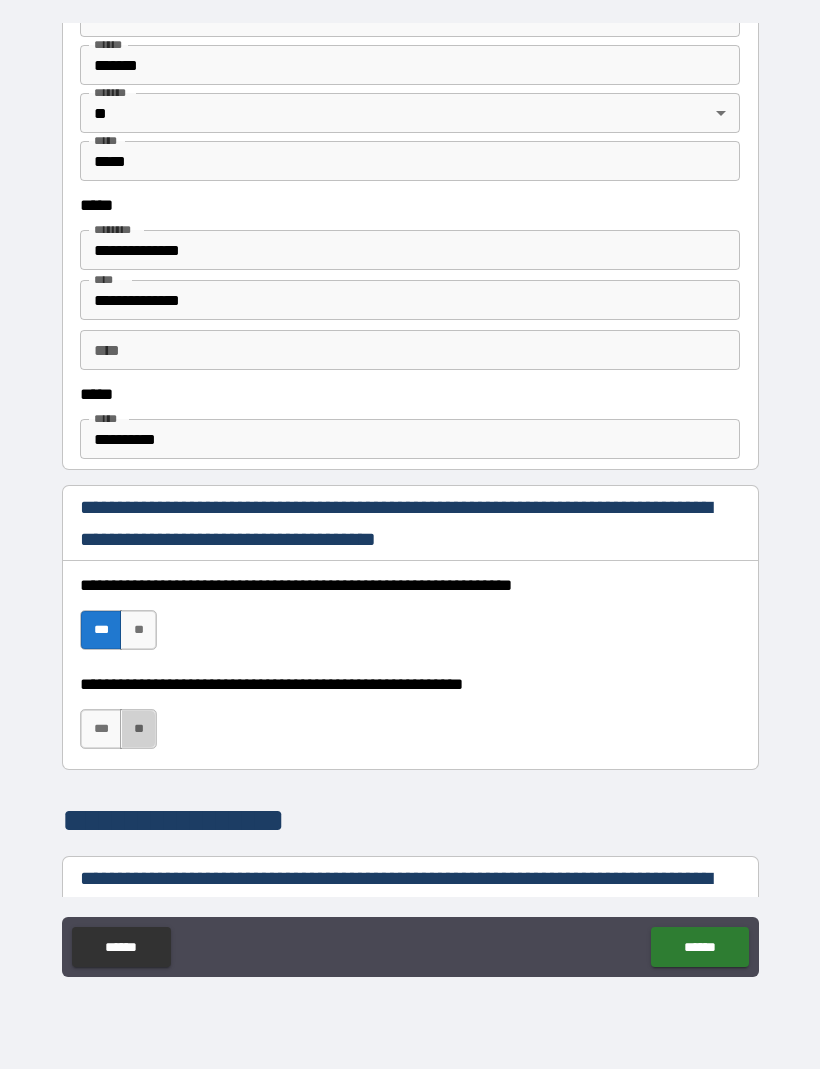 click on "**" at bounding box center (138, 730) 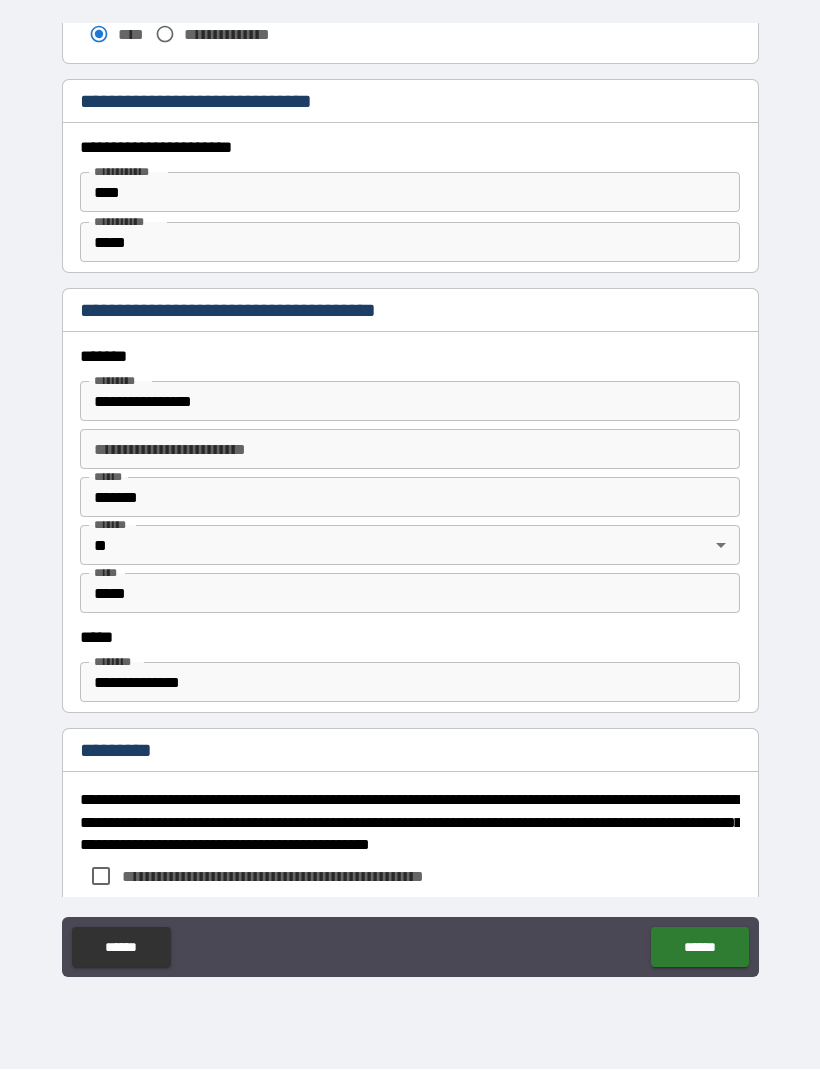 scroll, scrollTop: 1865, scrollLeft: 0, axis: vertical 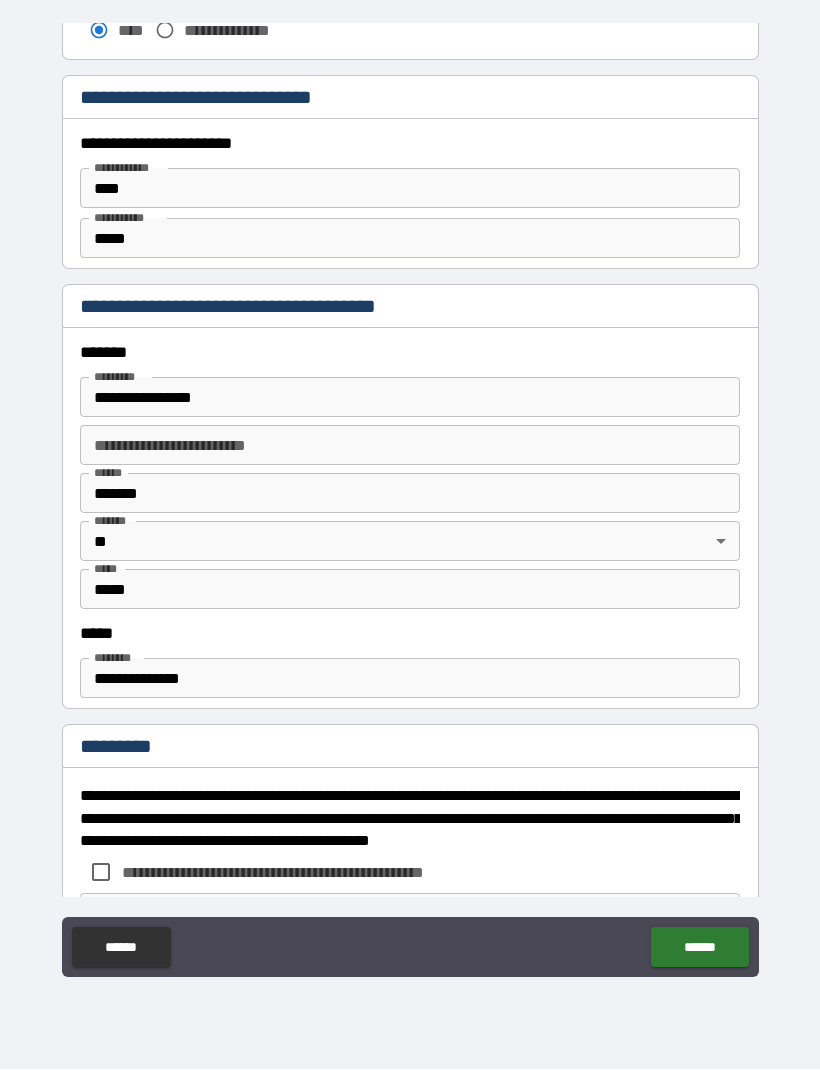 click on "**********" at bounding box center [410, 446] 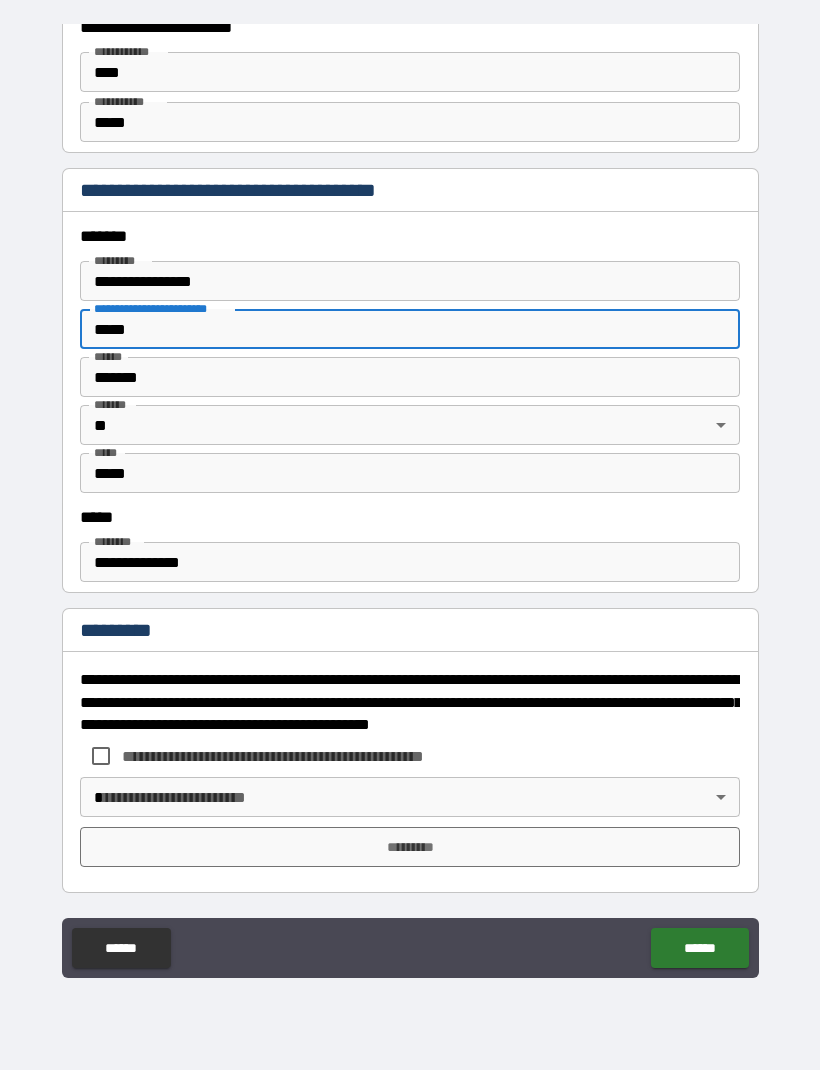scroll, scrollTop: 1982, scrollLeft: 0, axis: vertical 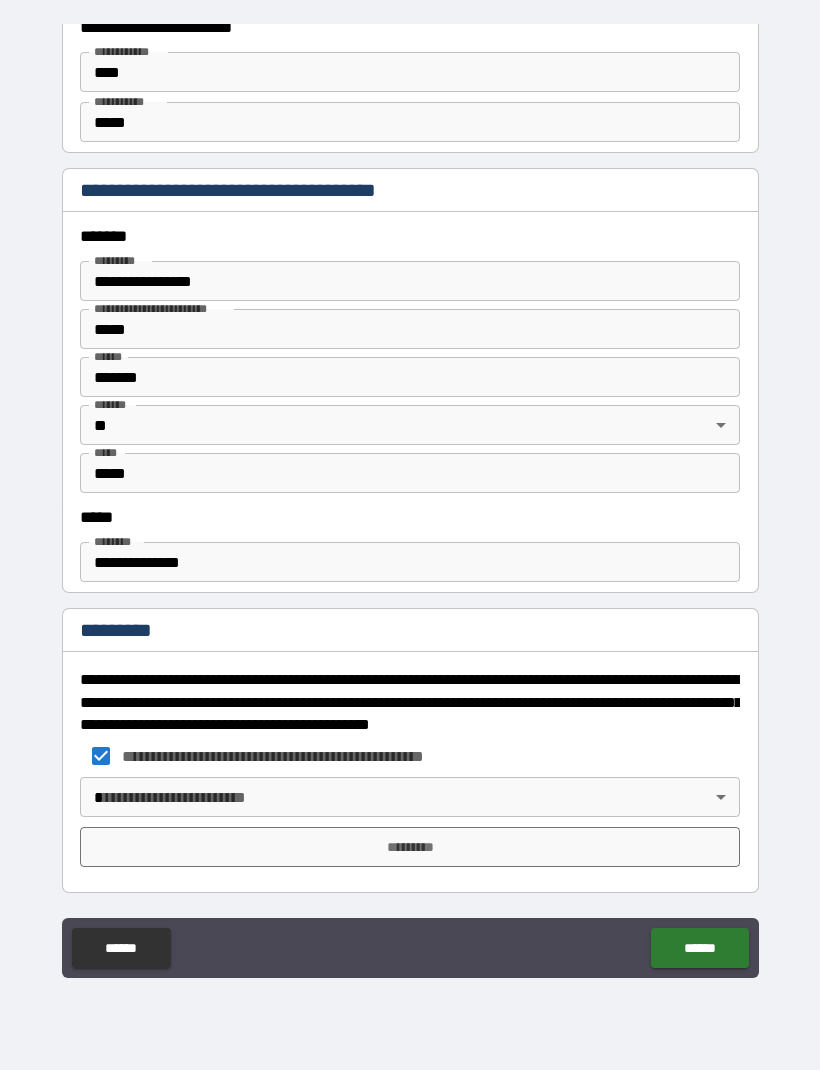 click on "**********" at bounding box center (410, 502) 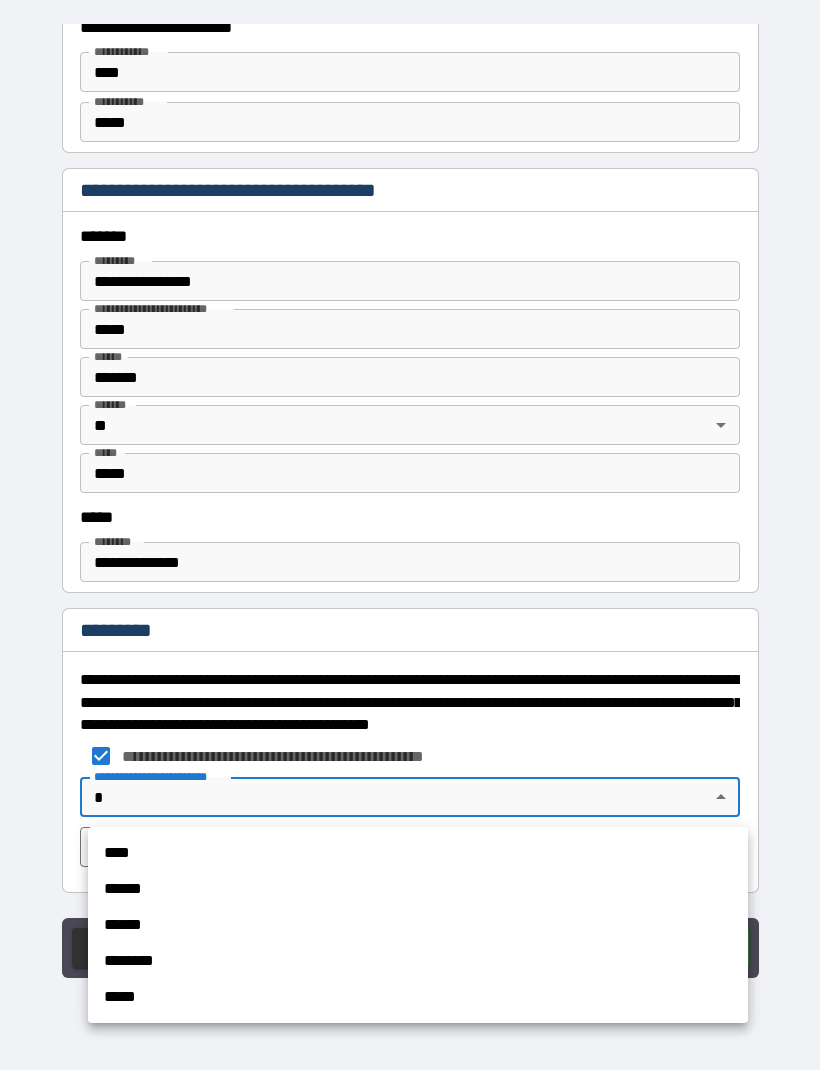click on "****" at bounding box center [418, 853] 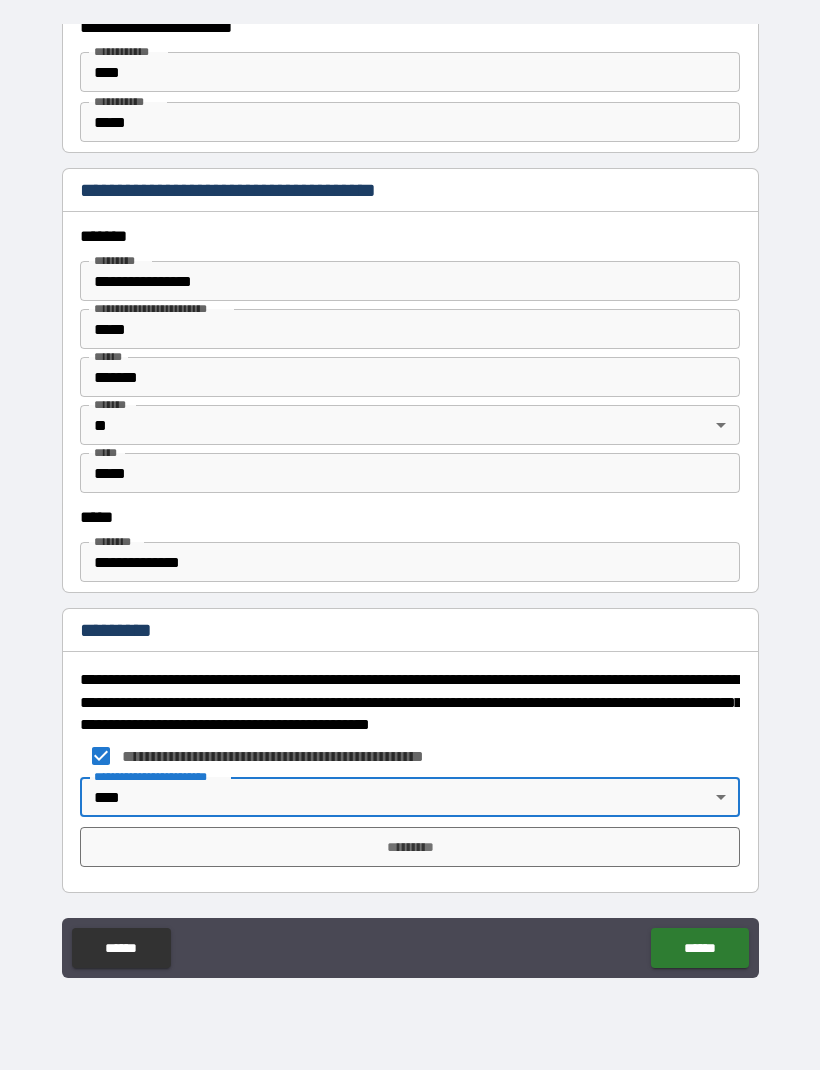 click on "*********" at bounding box center (410, 847) 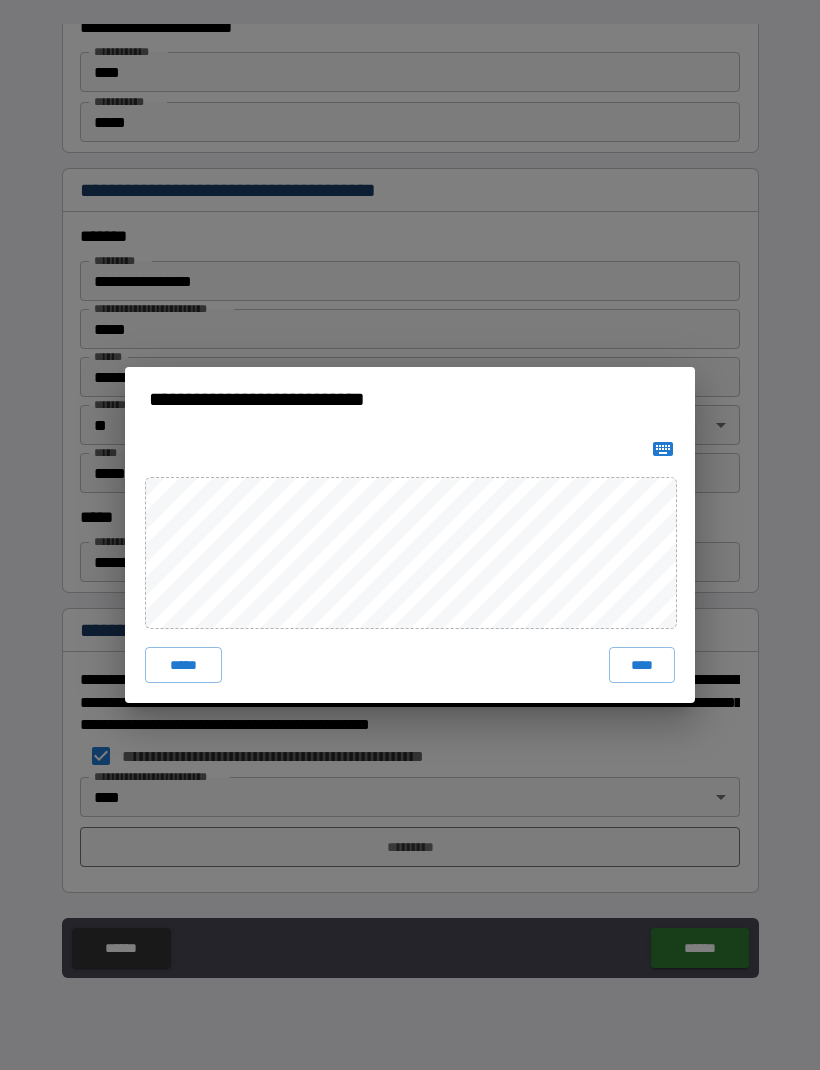 click on "****" at bounding box center [642, 665] 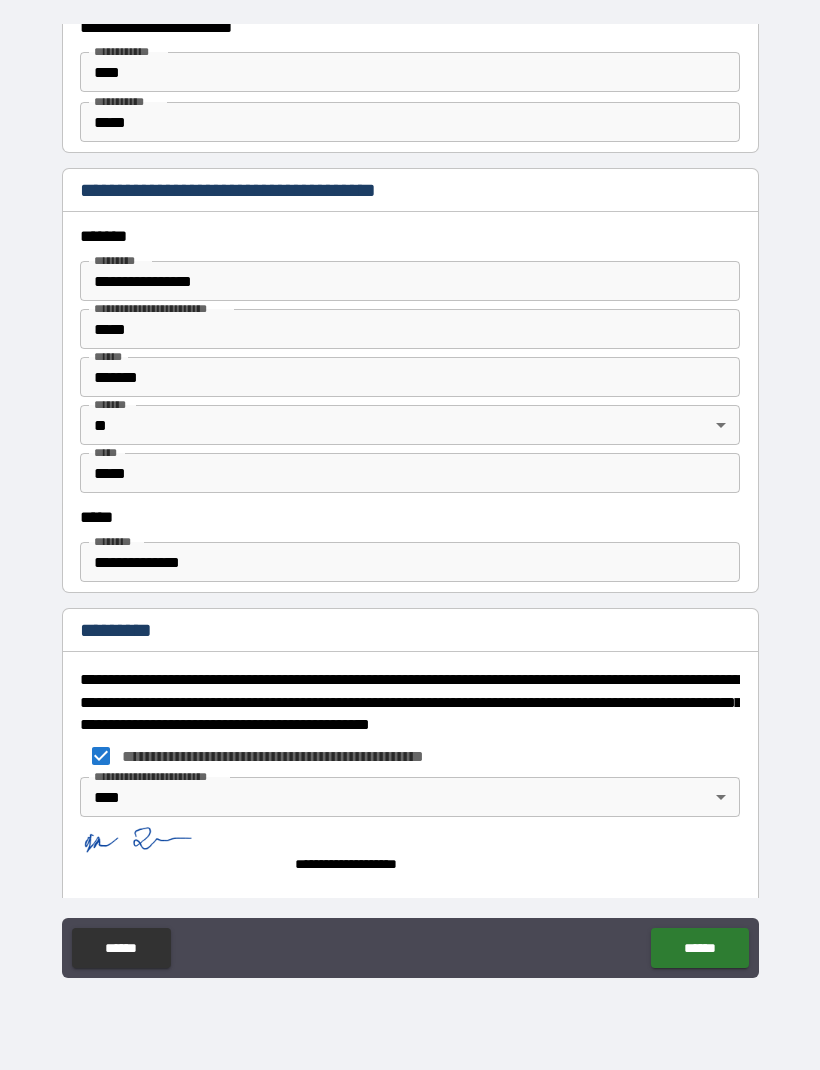 scroll, scrollTop: 1972, scrollLeft: 0, axis: vertical 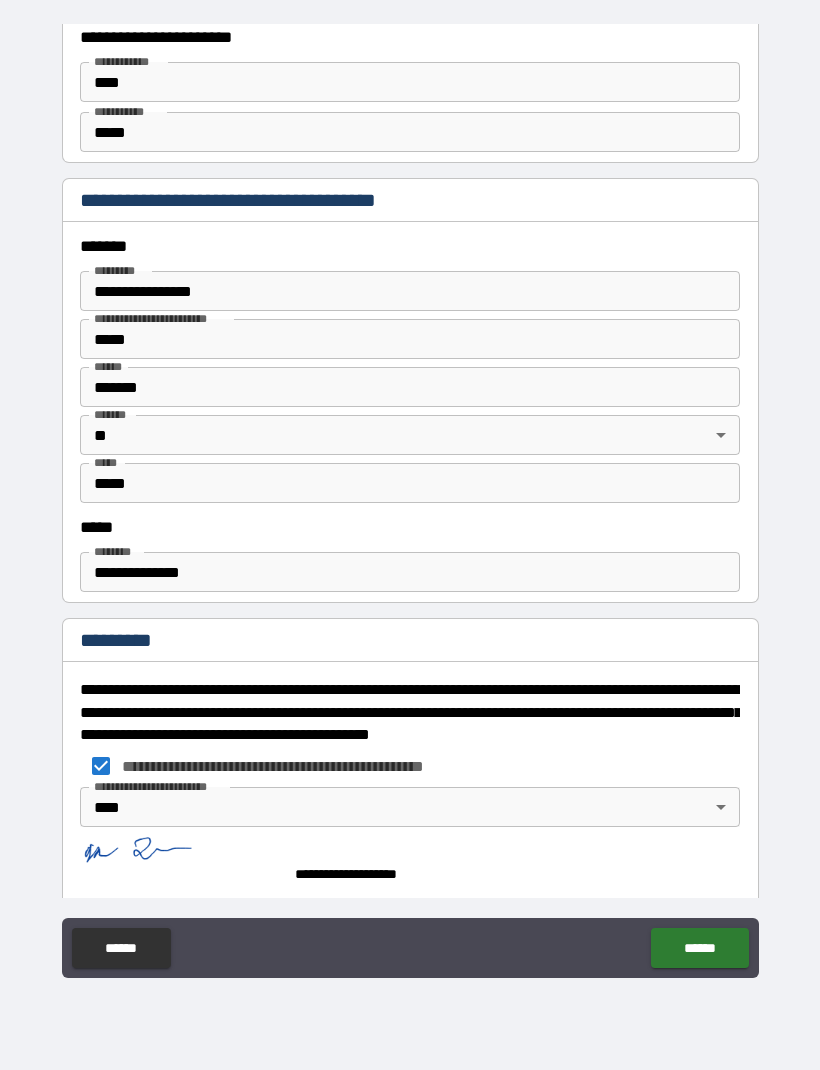 click on "******" at bounding box center (699, 948) 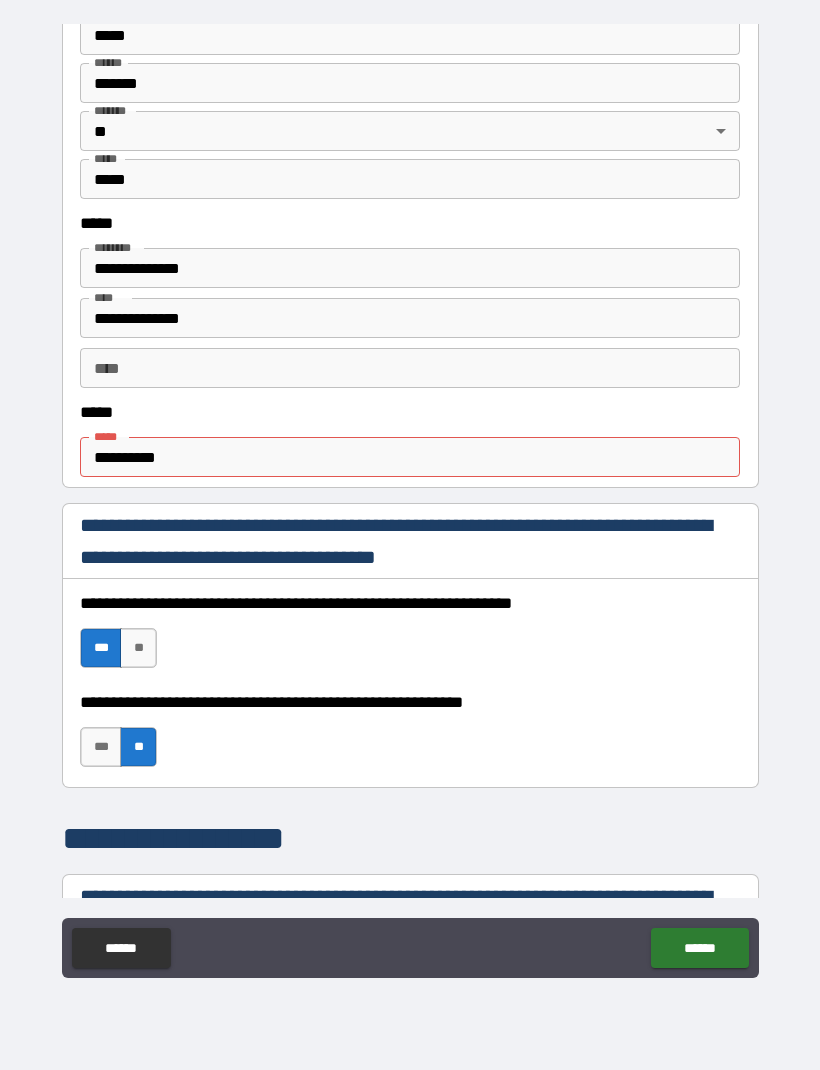 scroll, scrollTop: 874, scrollLeft: 0, axis: vertical 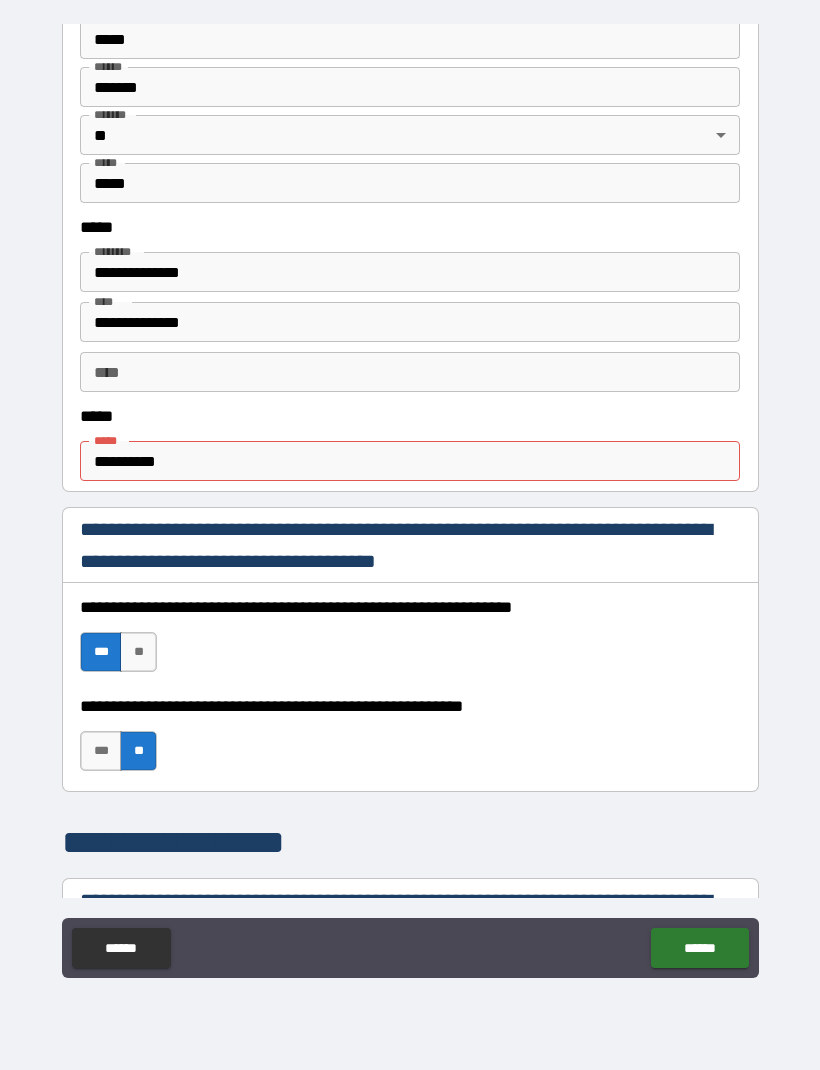 click on "**********" at bounding box center (410, 461) 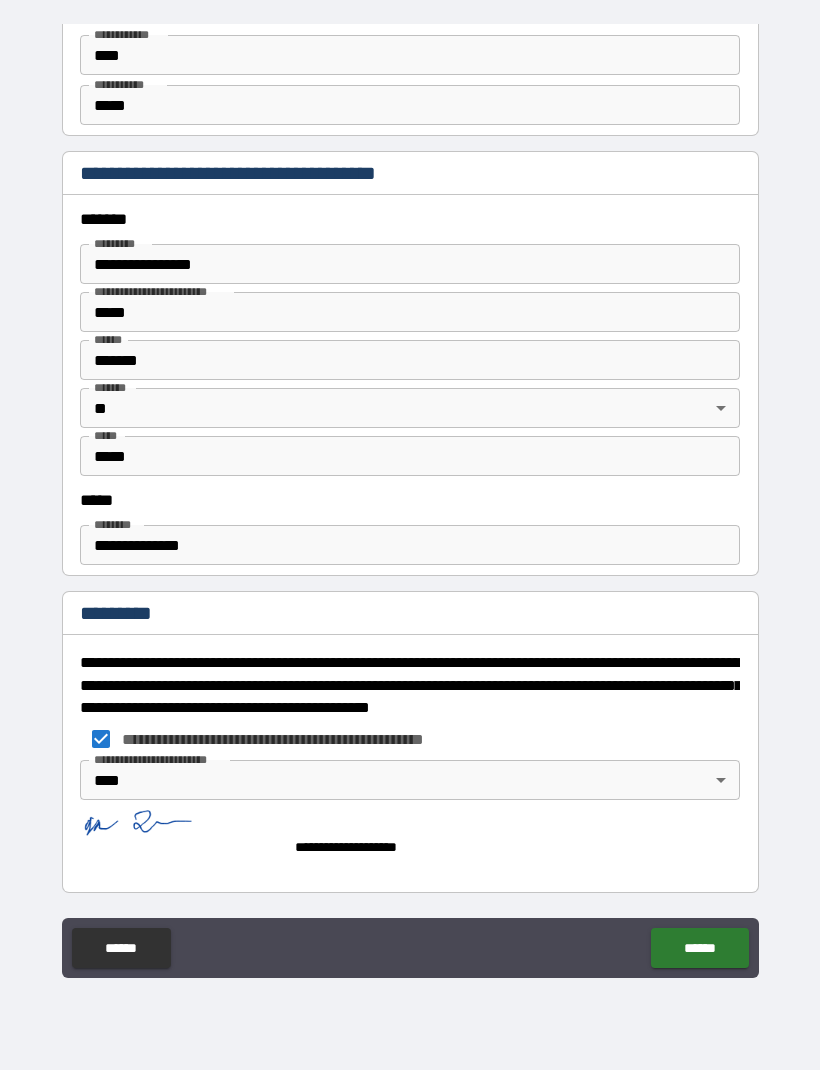 scroll, scrollTop: 1999, scrollLeft: 0, axis: vertical 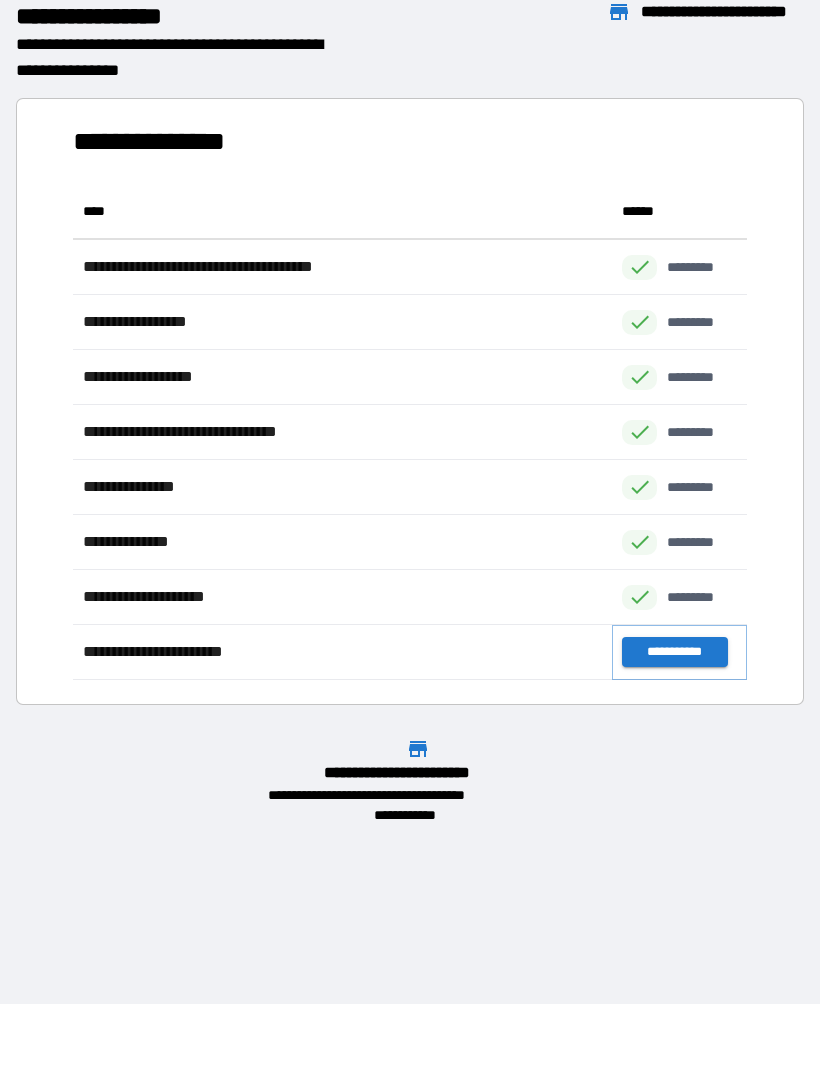 click on "**********" at bounding box center (674, 652) 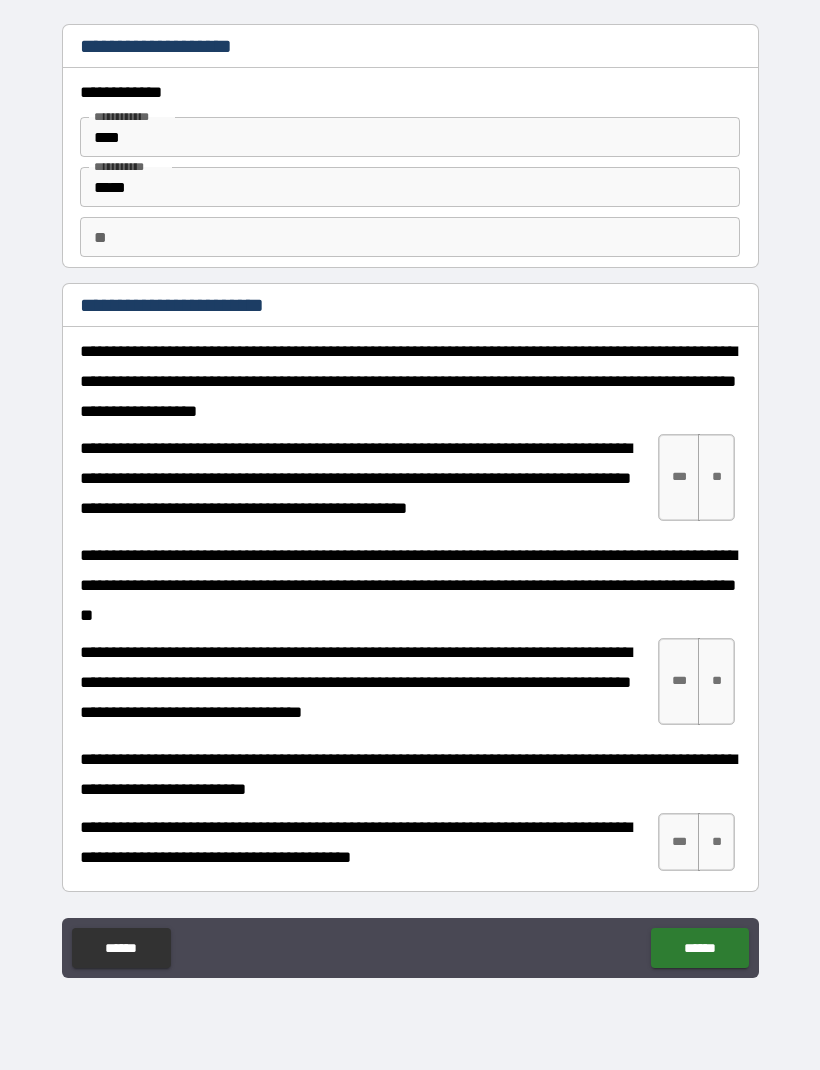 click on "***" at bounding box center [679, 477] 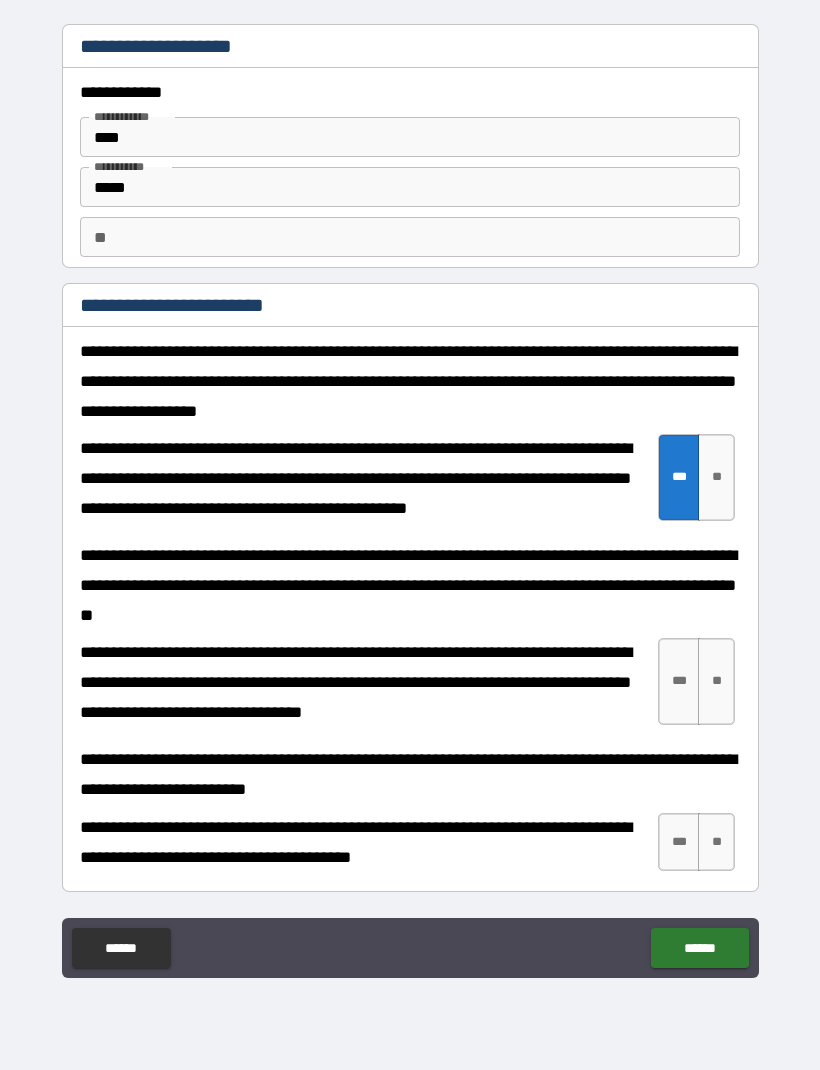 click on "***" at bounding box center (679, 681) 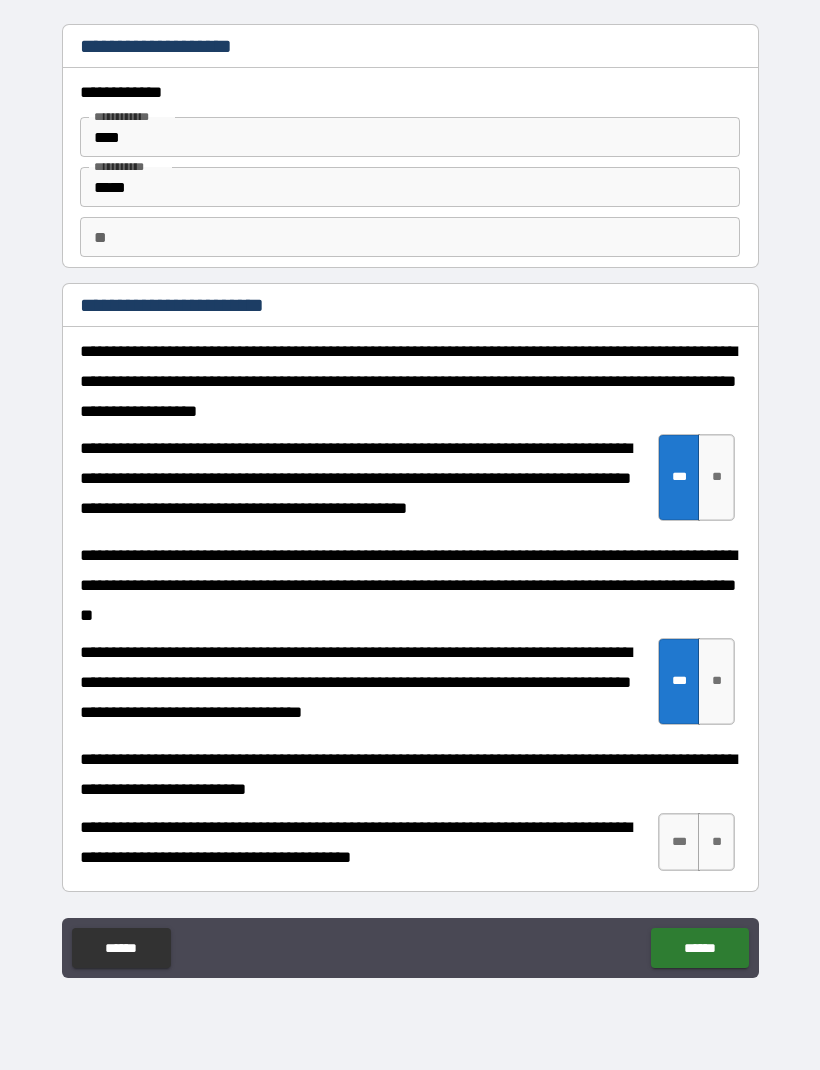 click on "***" at bounding box center (679, 842) 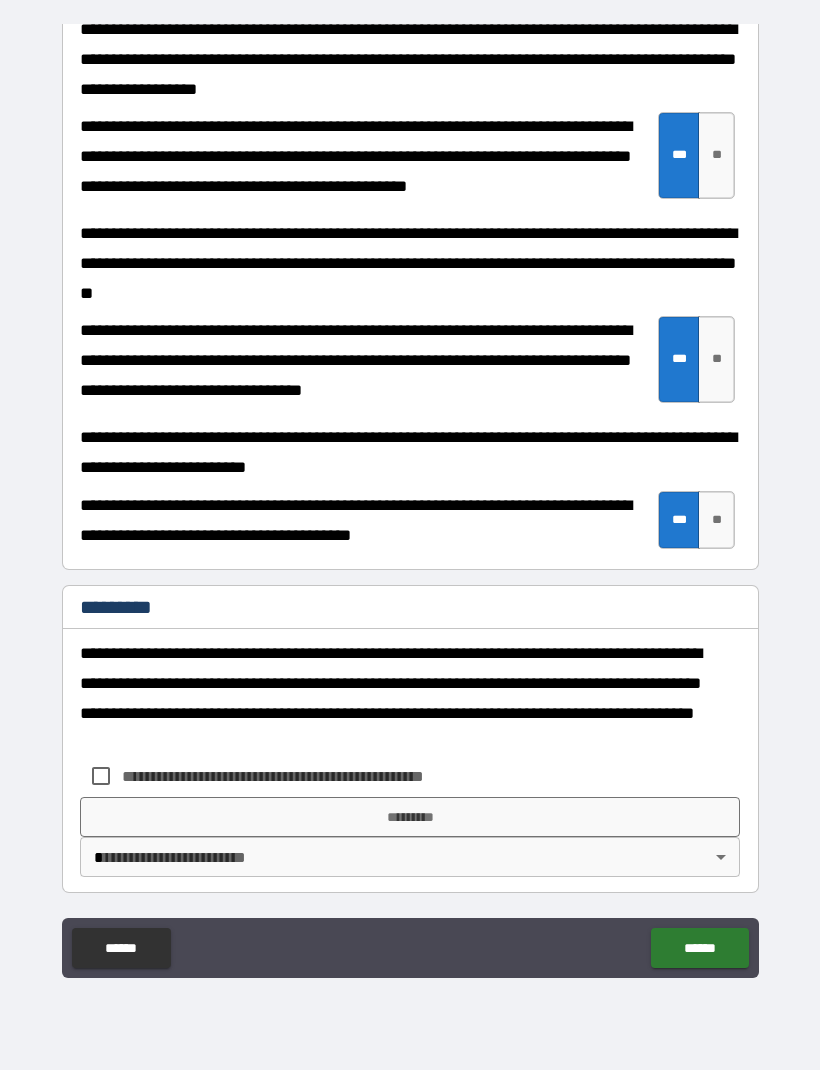 scroll, scrollTop: 322, scrollLeft: 0, axis: vertical 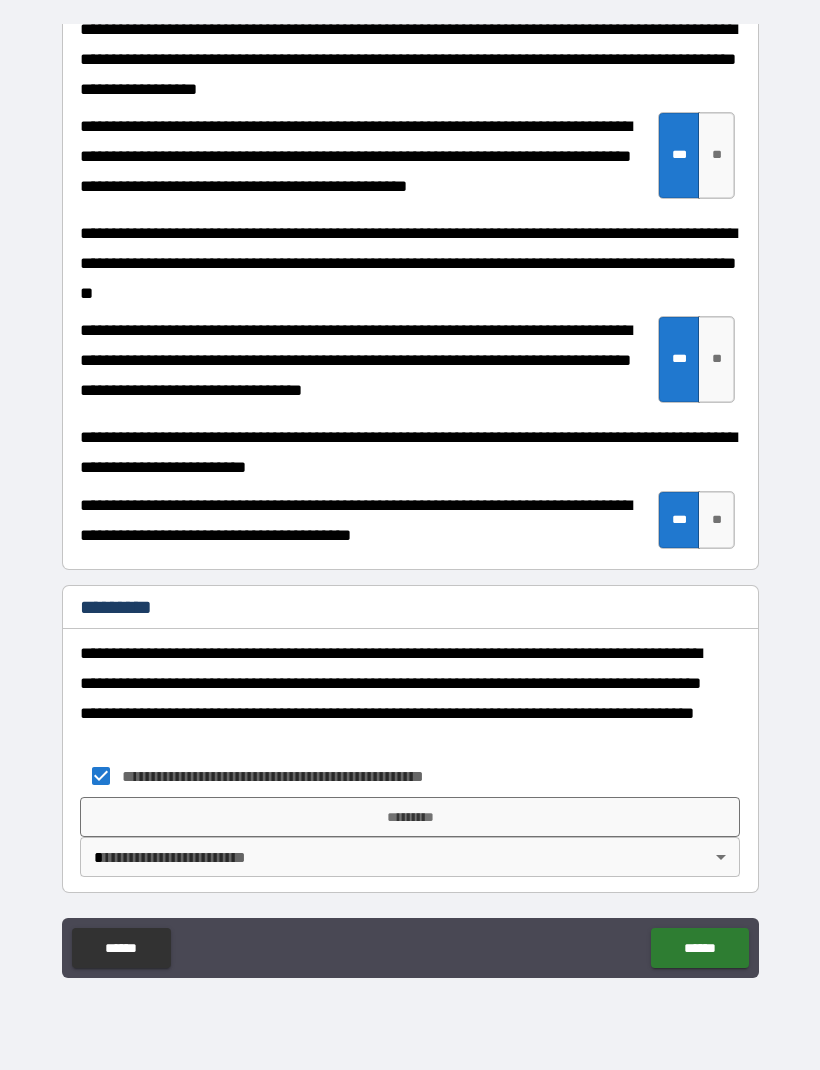 click on "*********" at bounding box center (410, 817) 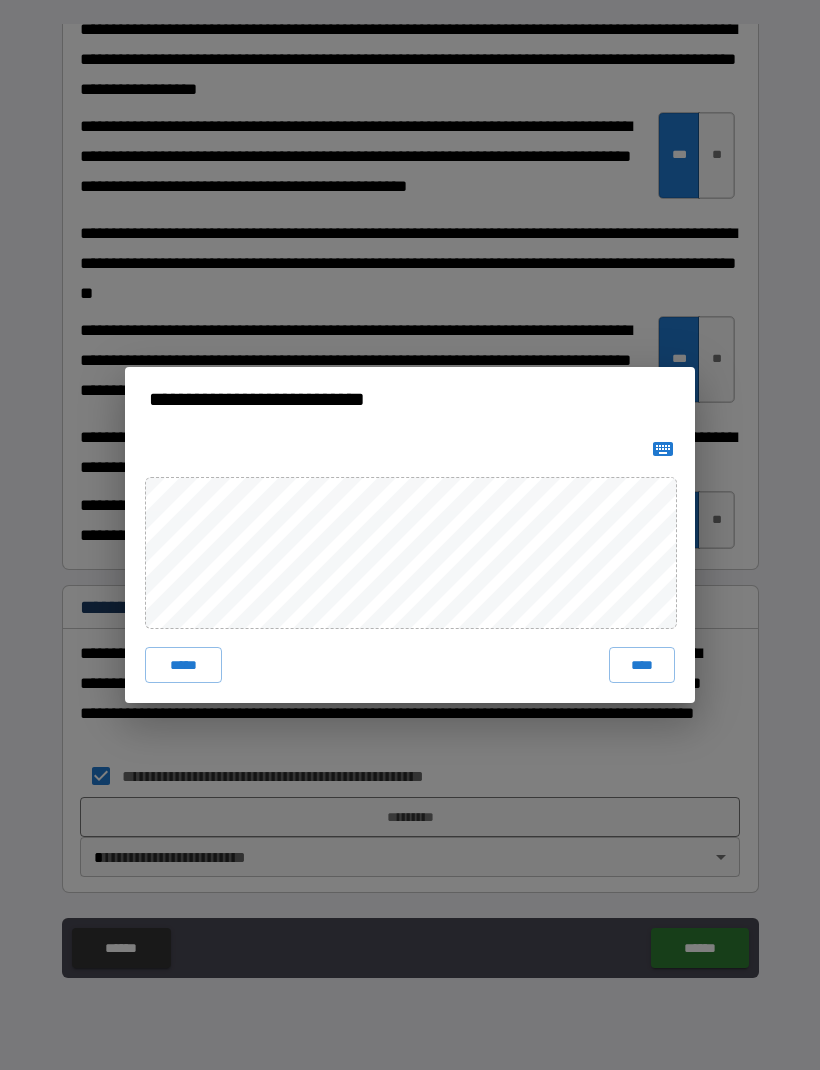 click on "****" at bounding box center [642, 665] 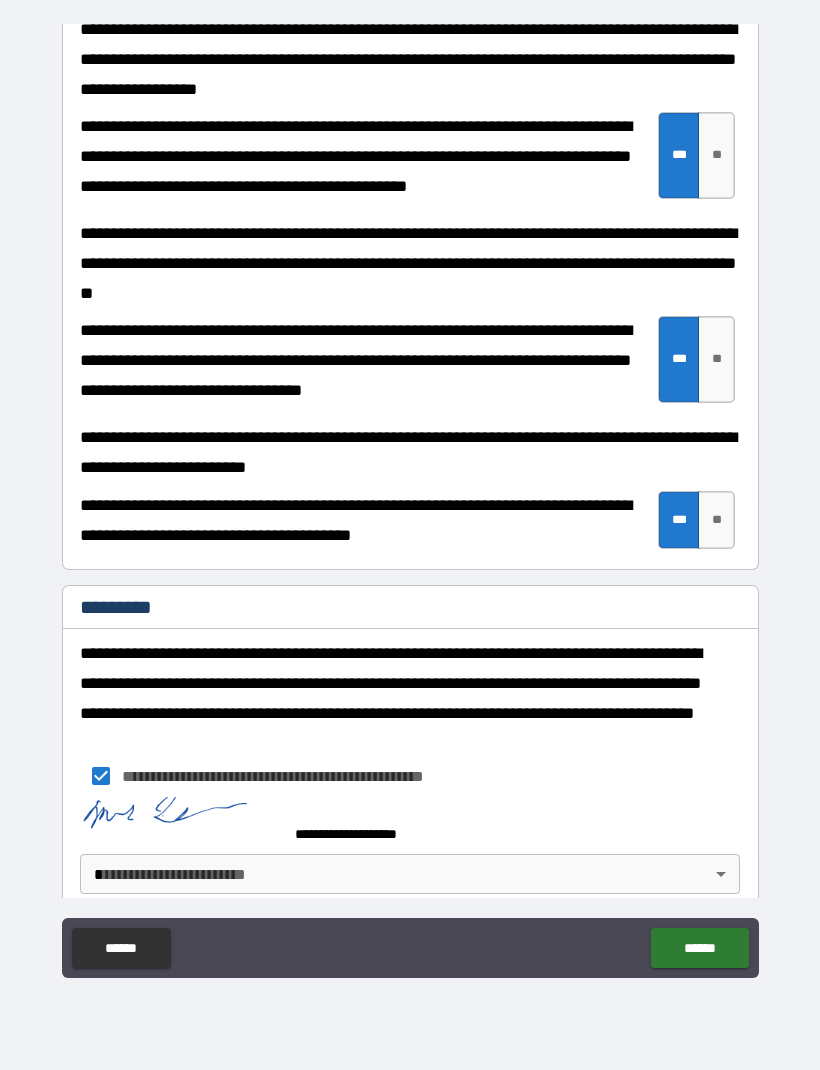 click on "**********" at bounding box center [410, 502] 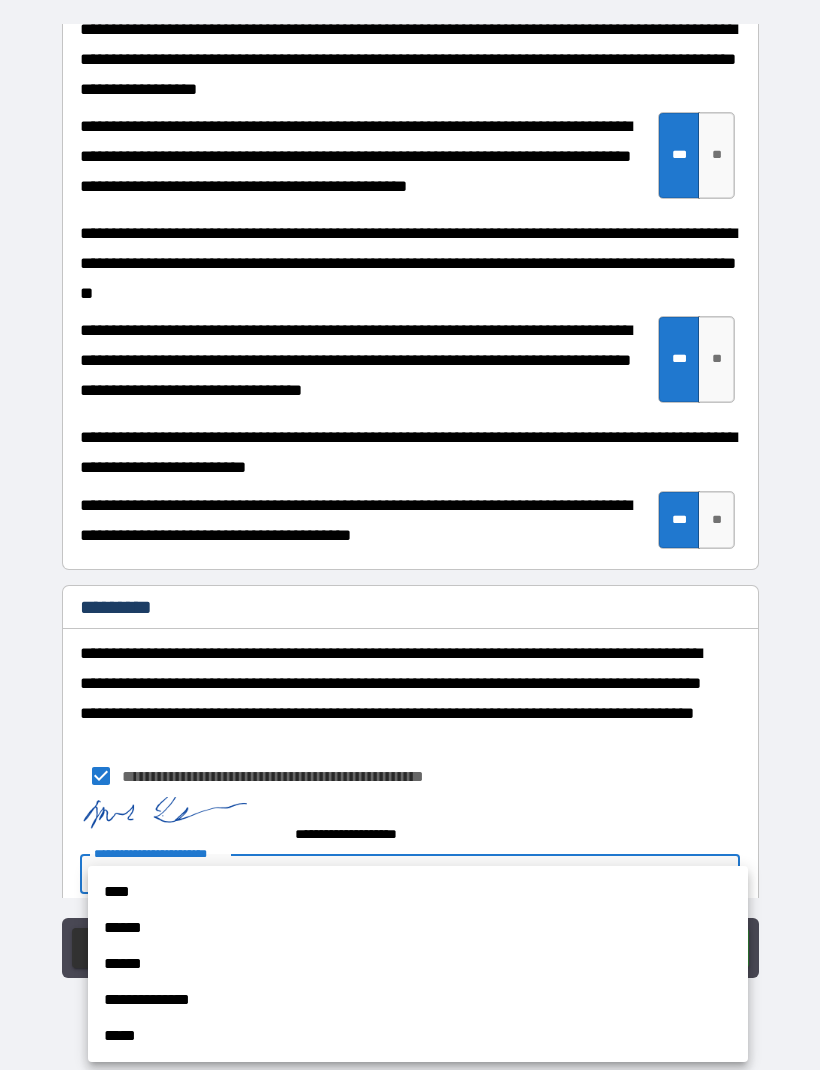 click on "****" at bounding box center [418, 892] 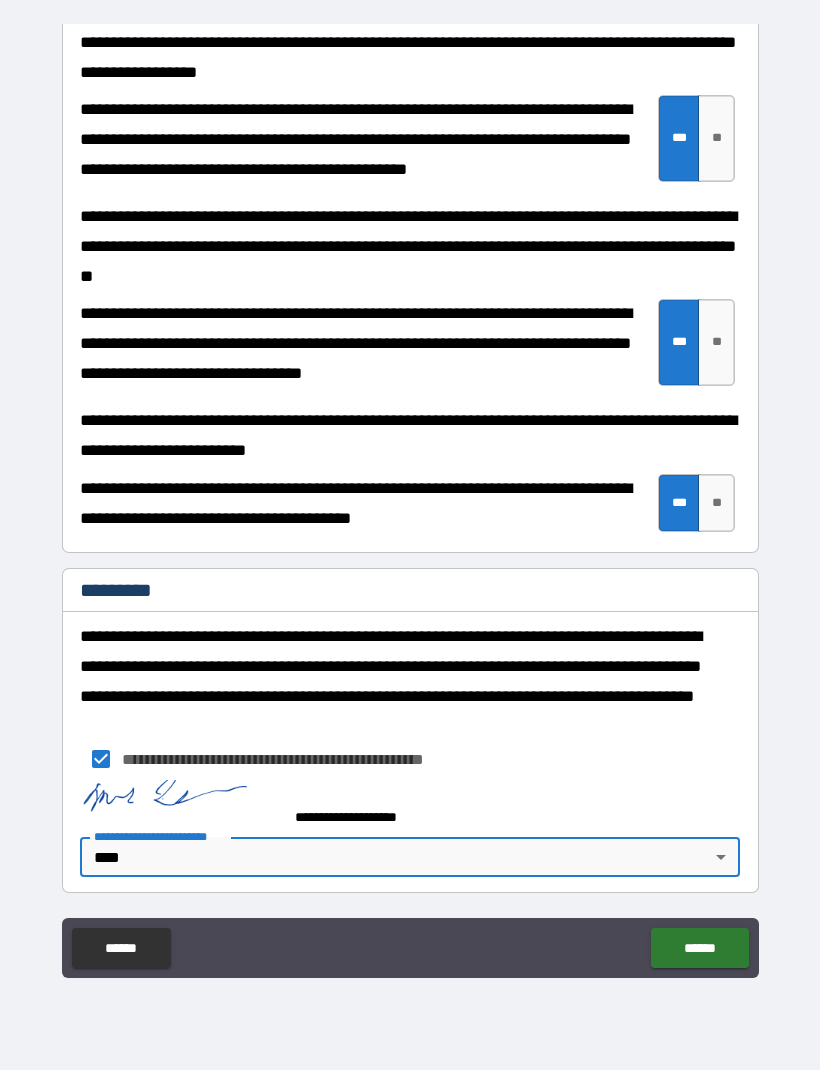 scroll, scrollTop: 341, scrollLeft: 0, axis: vertical 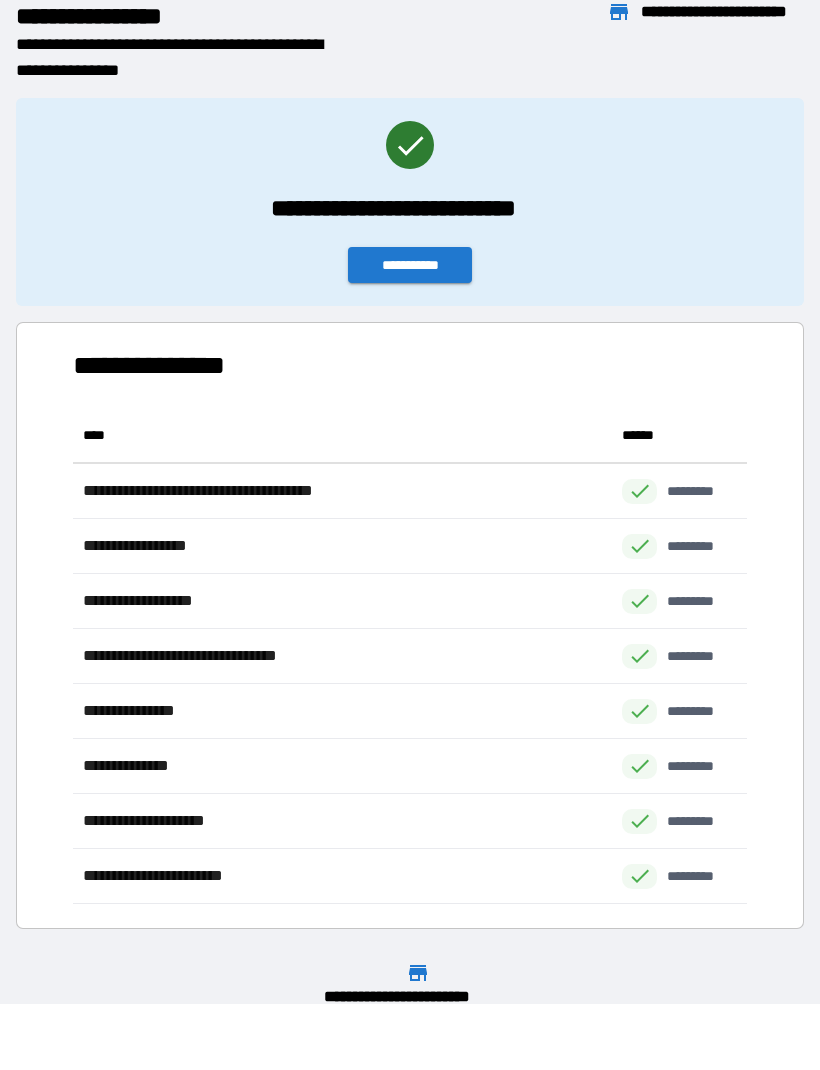 click on "**********" at bounding box center [410, 265] 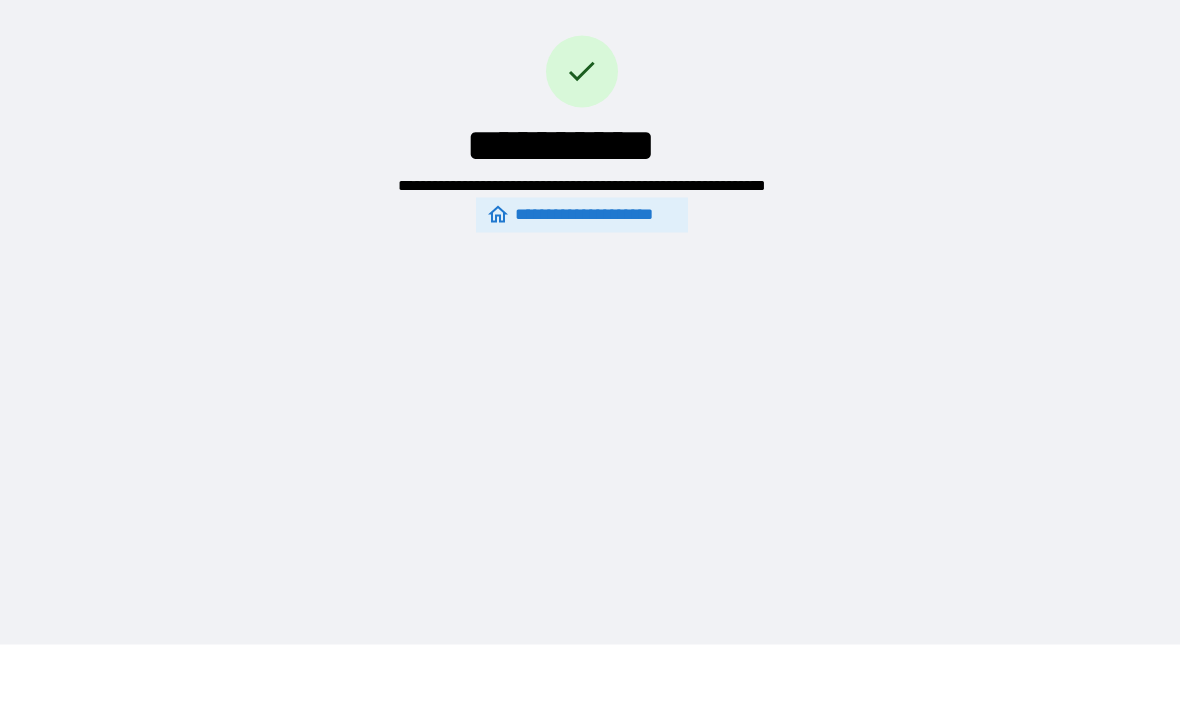 scroll, scrollTop: 66, scrollLeft: 0, axis: vertical 